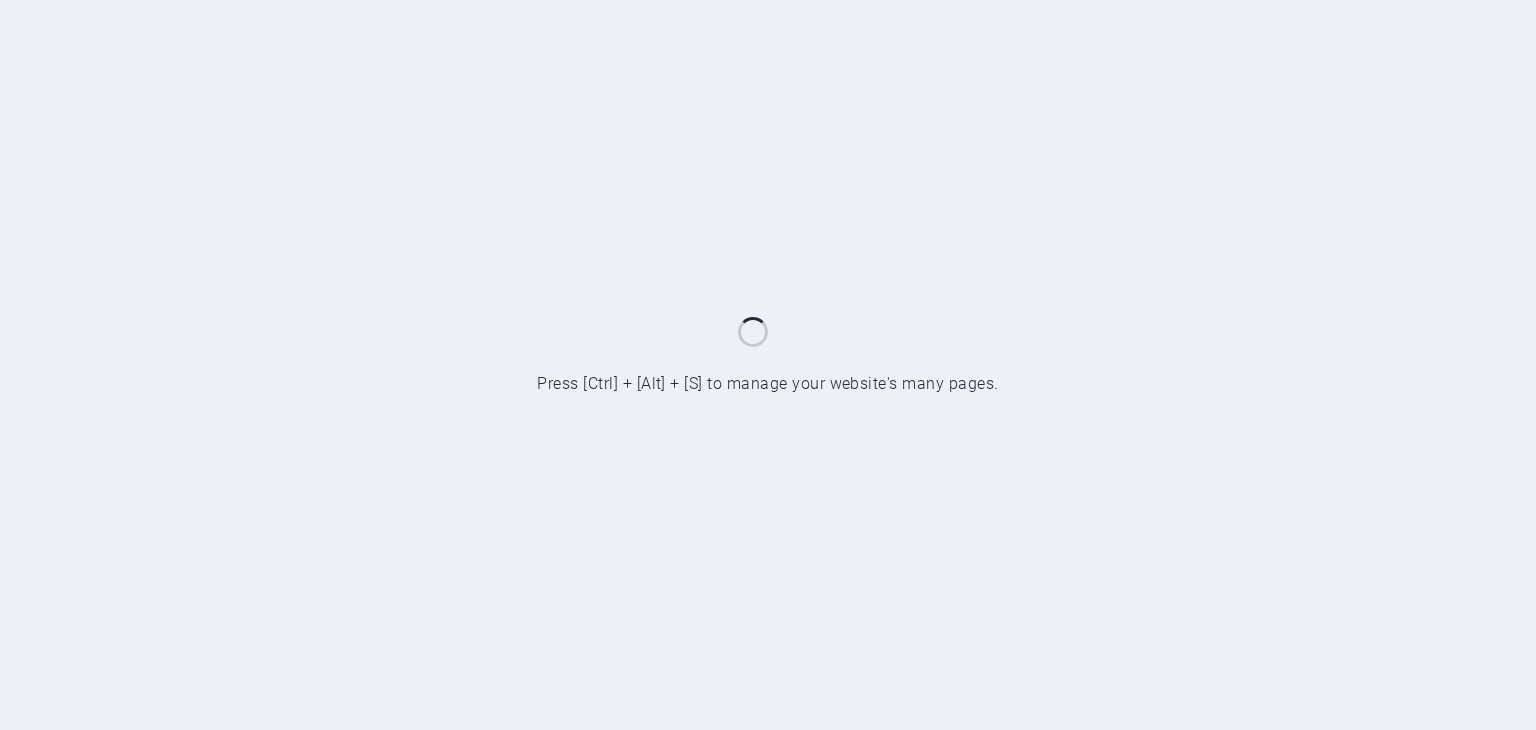 scroll, scrollTop: 0, scrollLeft: 0, axis: both 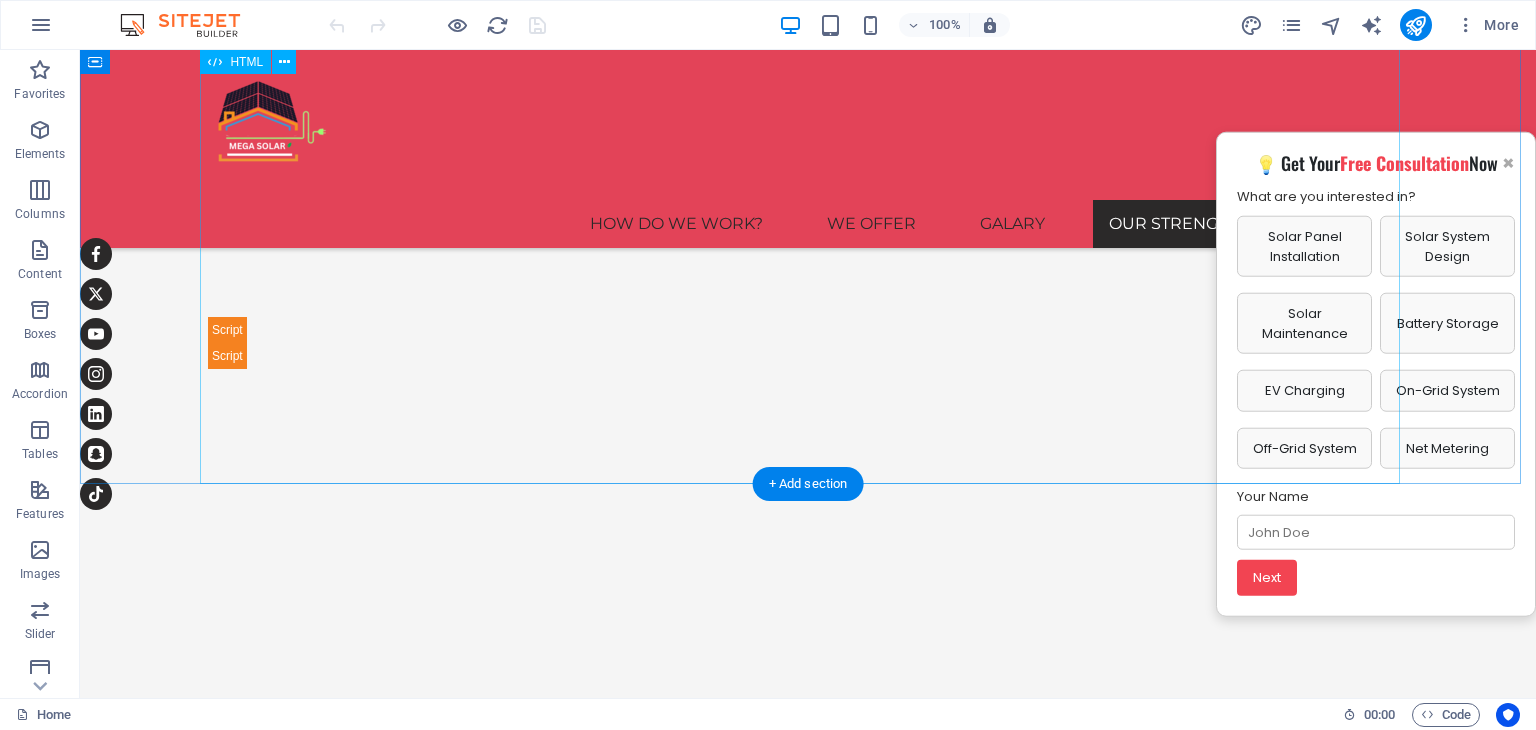 click on "Our Mission & Vision
🌍 Our Mission
Click to read our full mission for solar leadership in Dubai.
🚀 Our Vision
Discover our vision to lead the solar future. Click for more.
Maximum Savings
Click to see how much you save.
Carbon Reduction
Learn how we fight climate change.
Long-Term Guarantee
Click to understand our 25-year coverage.
Smart Monitoring
Track energy in real time and stay in control.
Dutch & Dubai Expertise
Engineering excellence meets local precision.
Battery Storage & Smart Integration
Store power and automate your energy use.
× Our Mission
× Our Vision
× Maximum Savings
× Carbon Reduction
× Long-Term Guarantee
× Smart Monitoring
×
×" at bounding box center [808, 980] 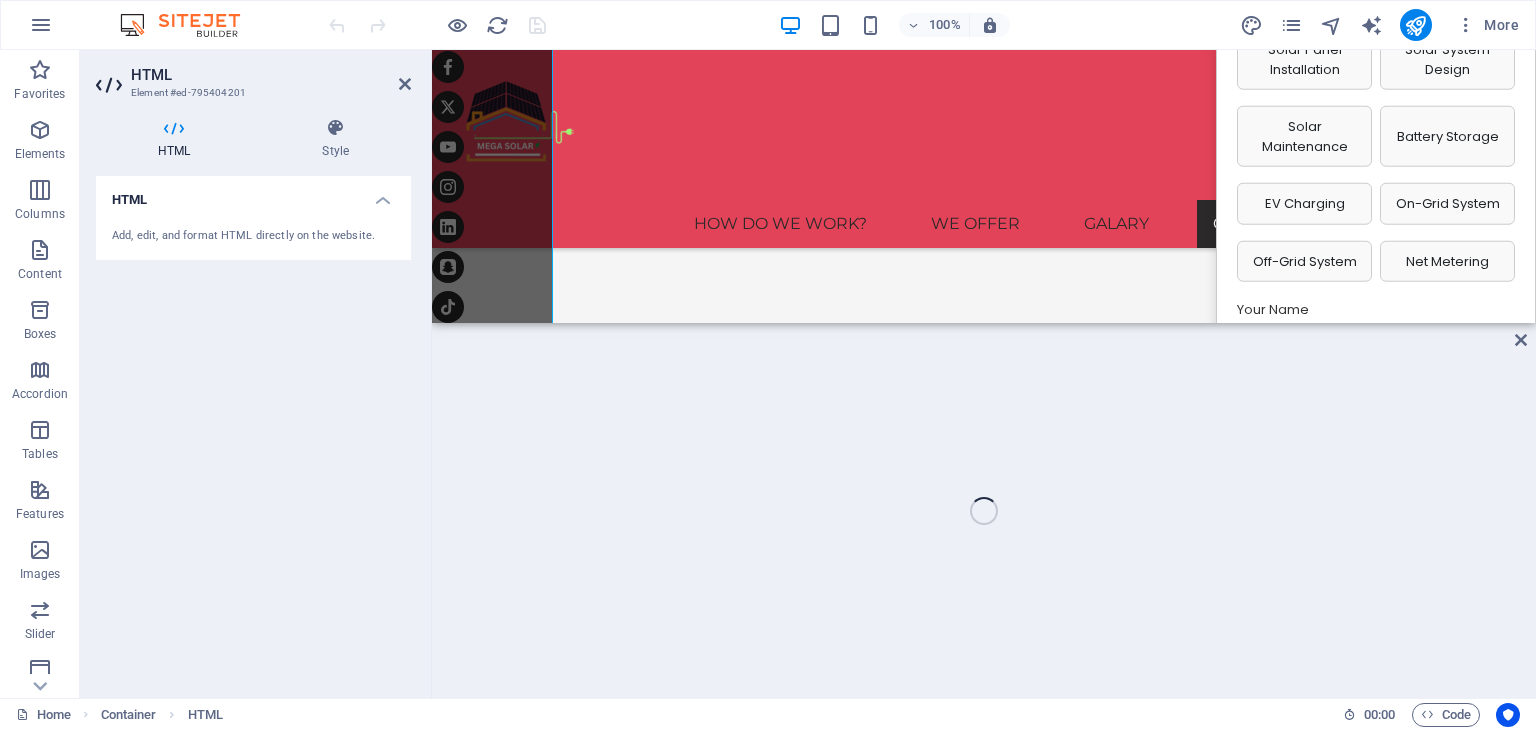 scroll, scrollTop: 5113, scrollLeft: 0, axis: vertical 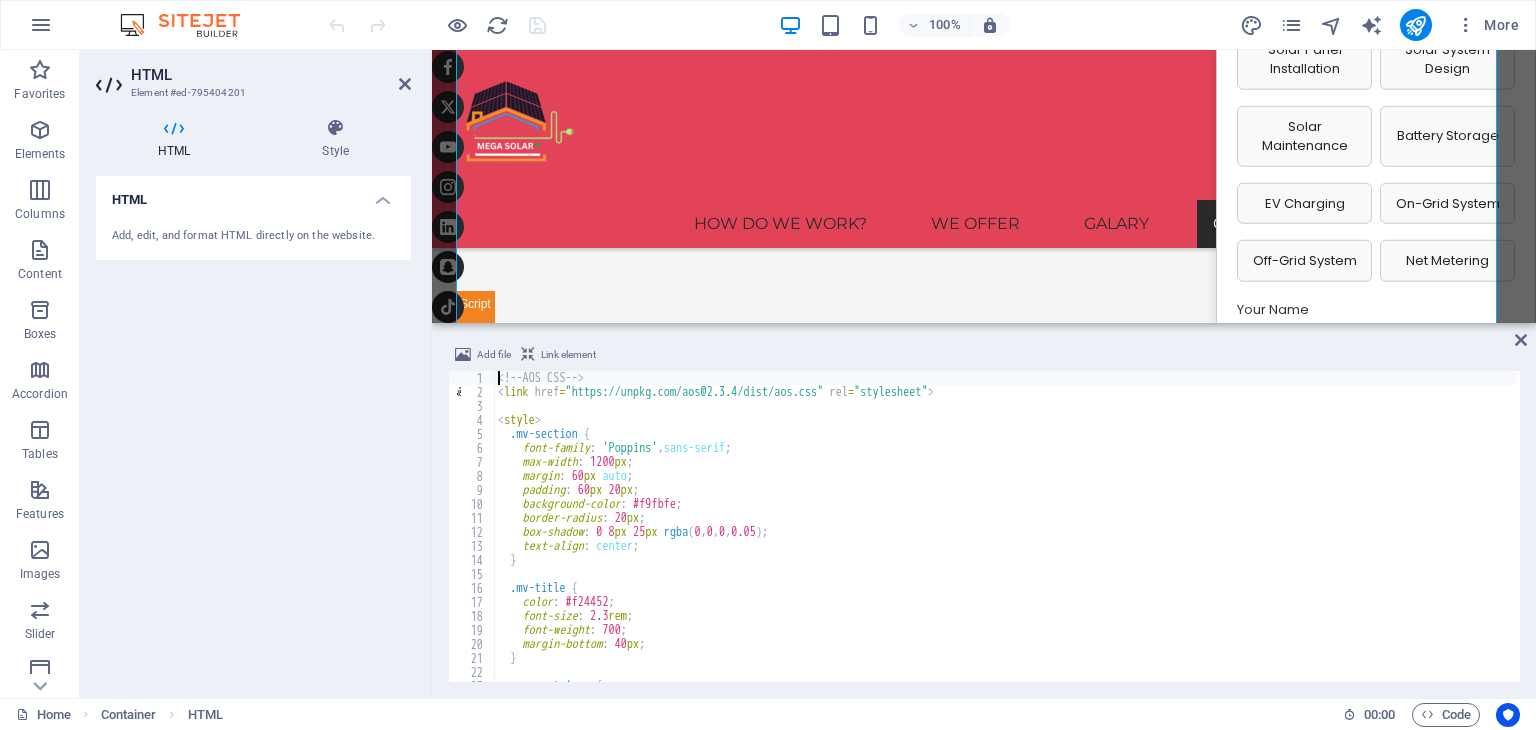type on "</script>" 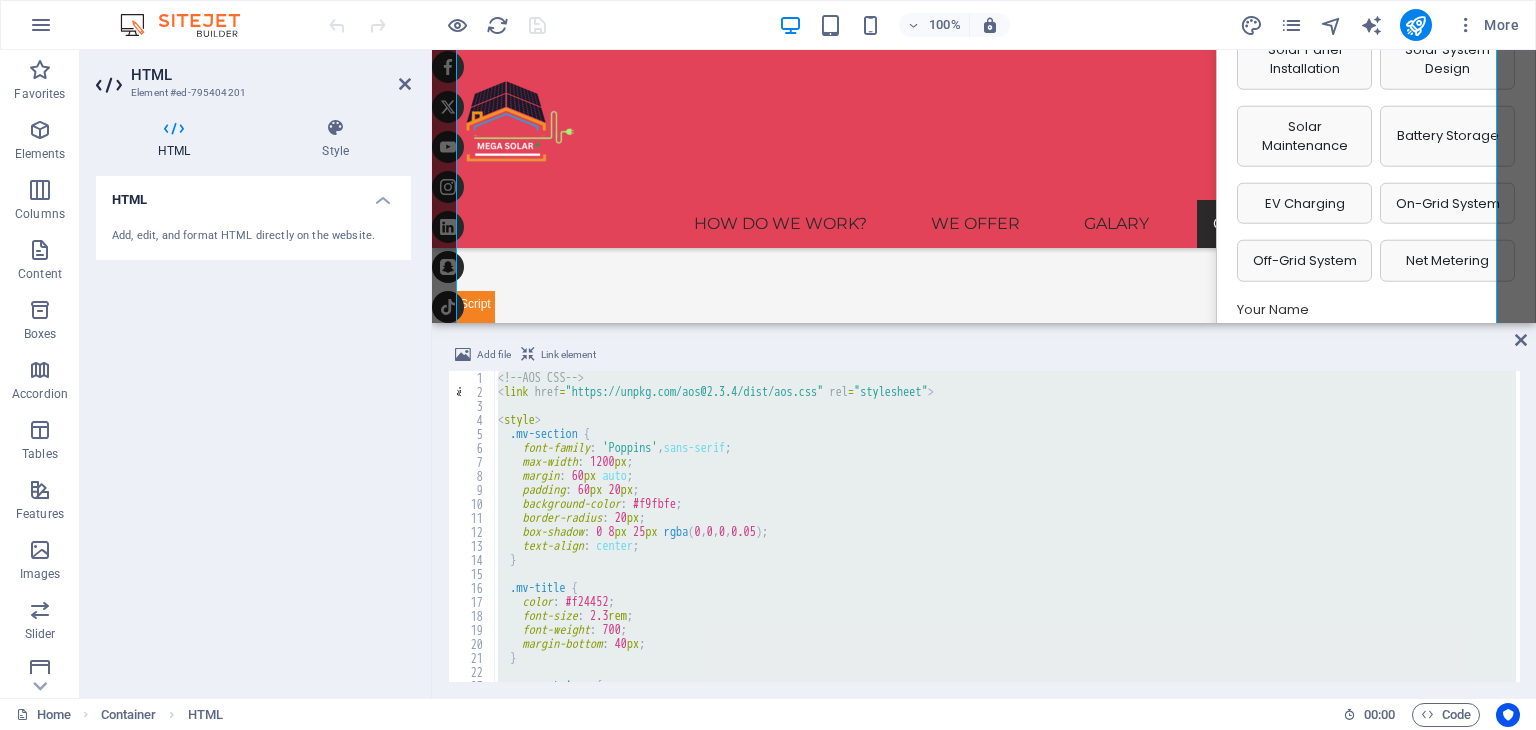 paste 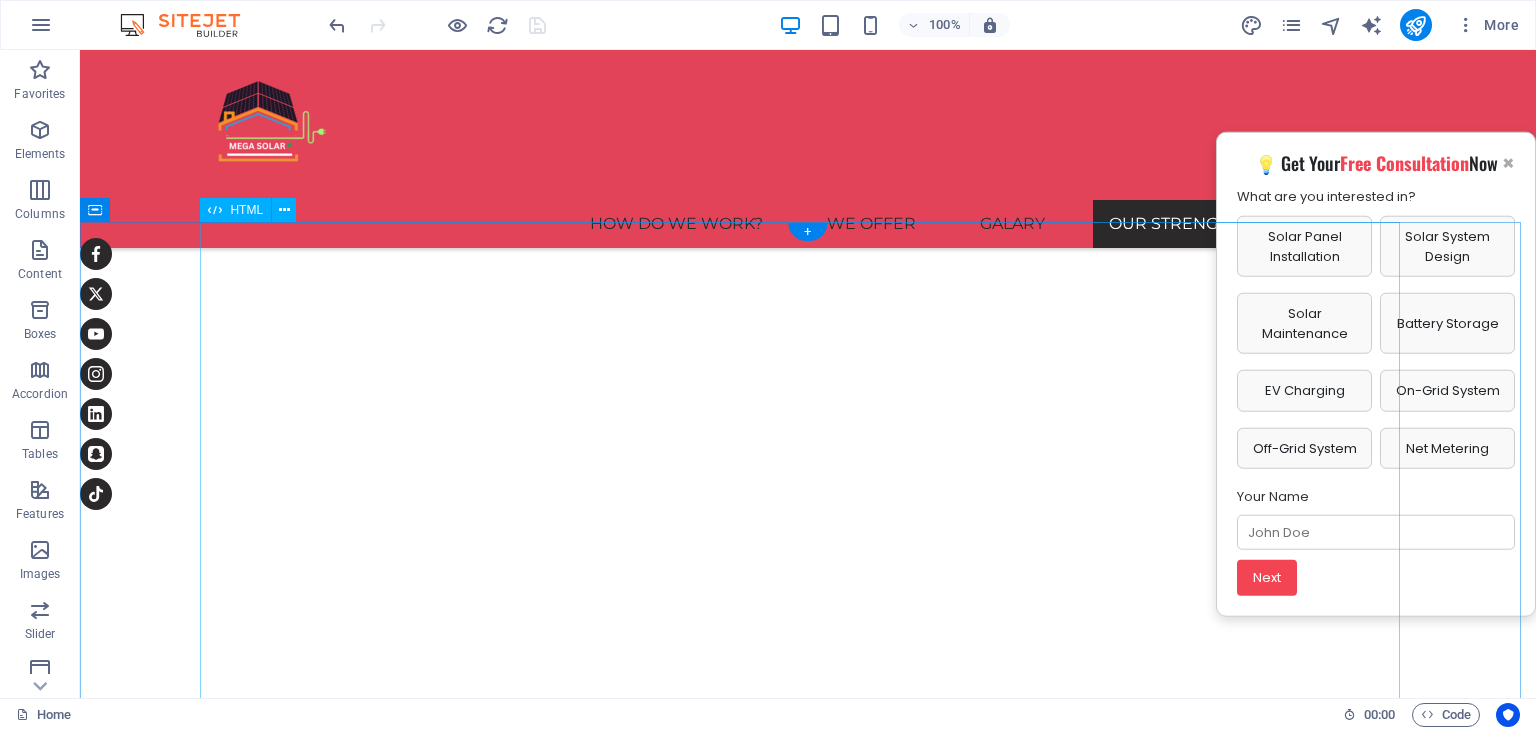 scroll, scrollTop: 4272, scrollLeft: 0, axis: vertical 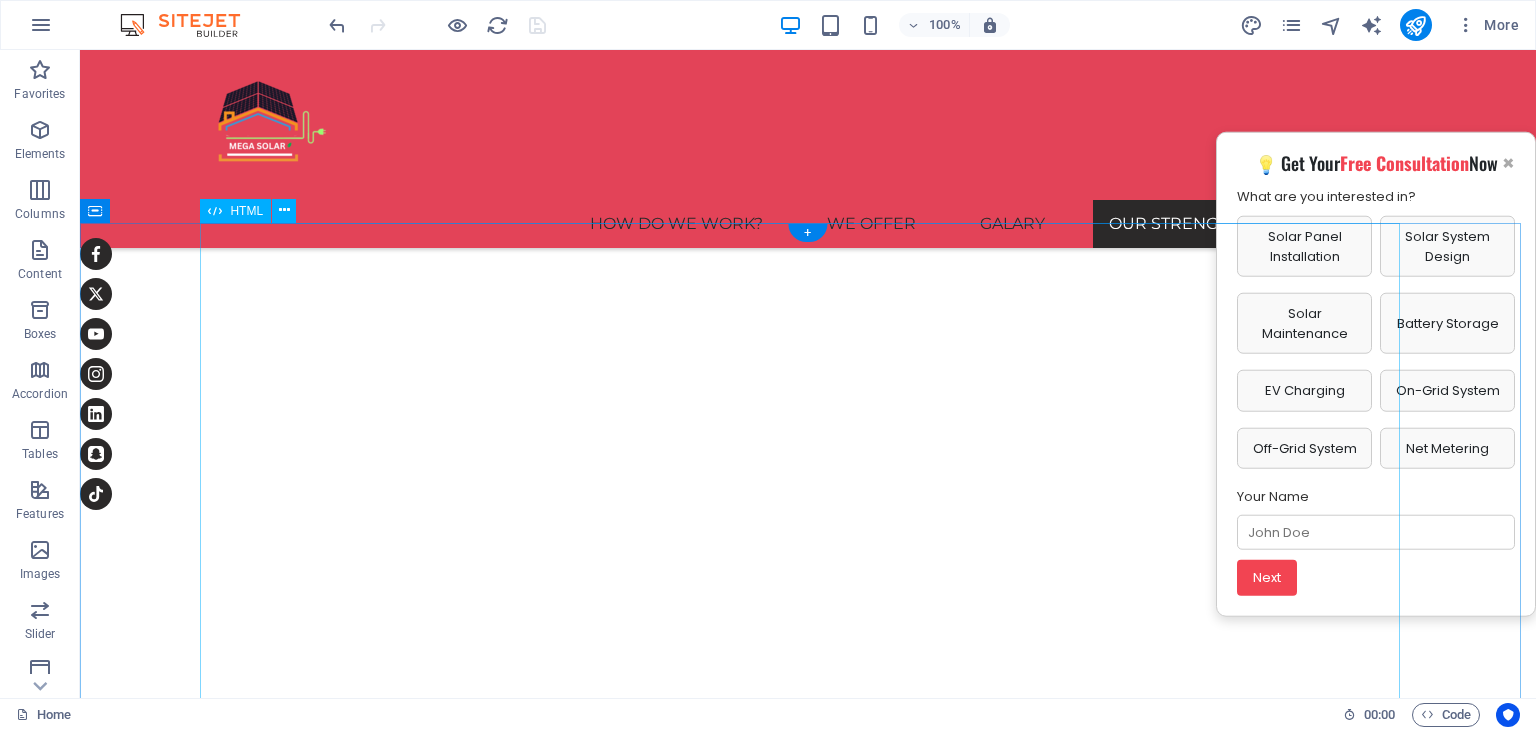 click on "How We Work
Step 1
Consultation & Design
Learn more about our mission to lead [CITY]’s transition to clean, solar-powered energy through innovation and integrity.
Step 2
Final Design & Inspection
Explore our long-term vision to drive a sustainable future powered by reliable and accessible solar solutions.
Step 3
Installation & Handover
Discover how our smart systems reduce energy costs by up to 80%—maximizing returns on your solar investment.
Step 4
Support & Monitoring
See how each solar installation contributes to reducing your carbon footprint and supporting national sustainability goals." at bounding box center (808, 1655) 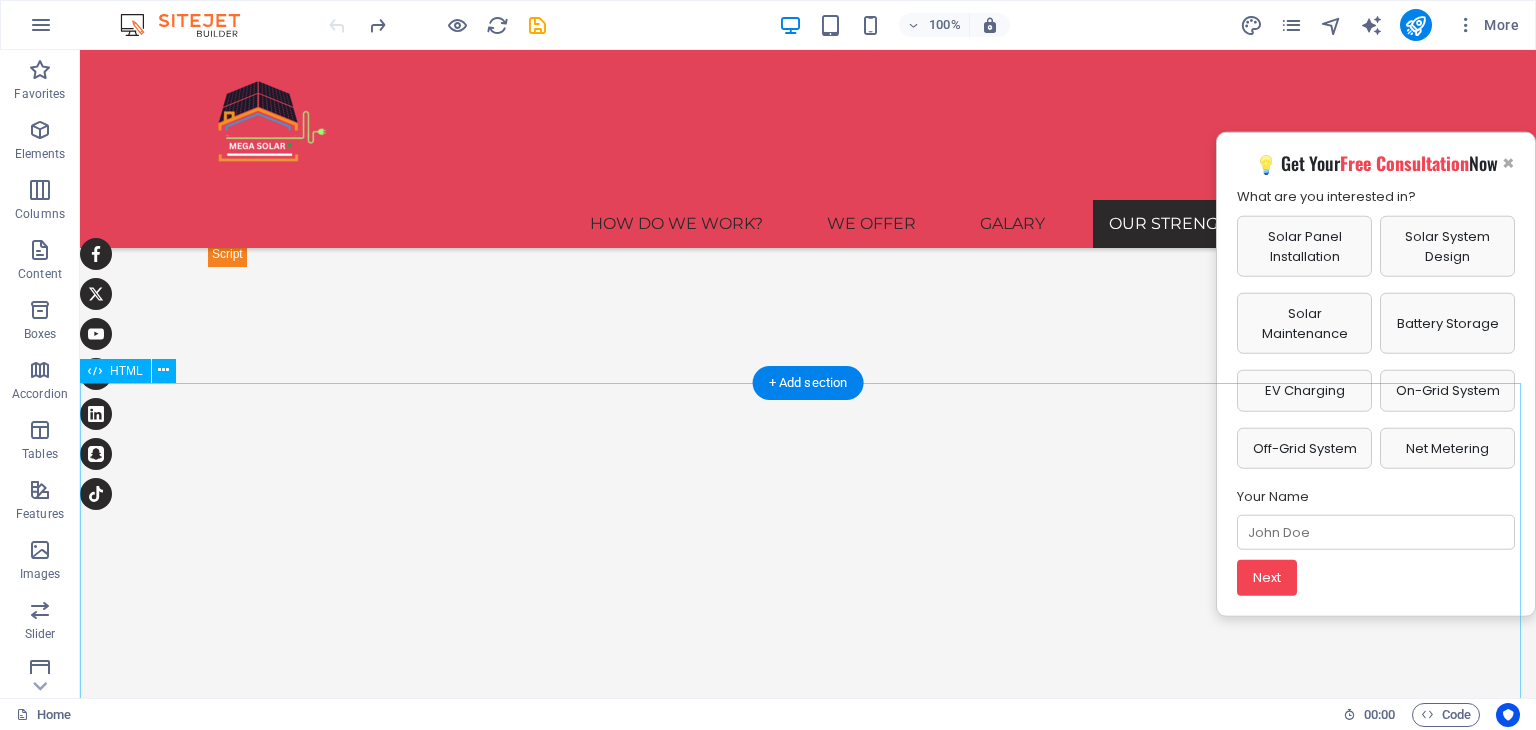 scroll, scrollTop: 5484, scrollLeft: 0, axis: vertical 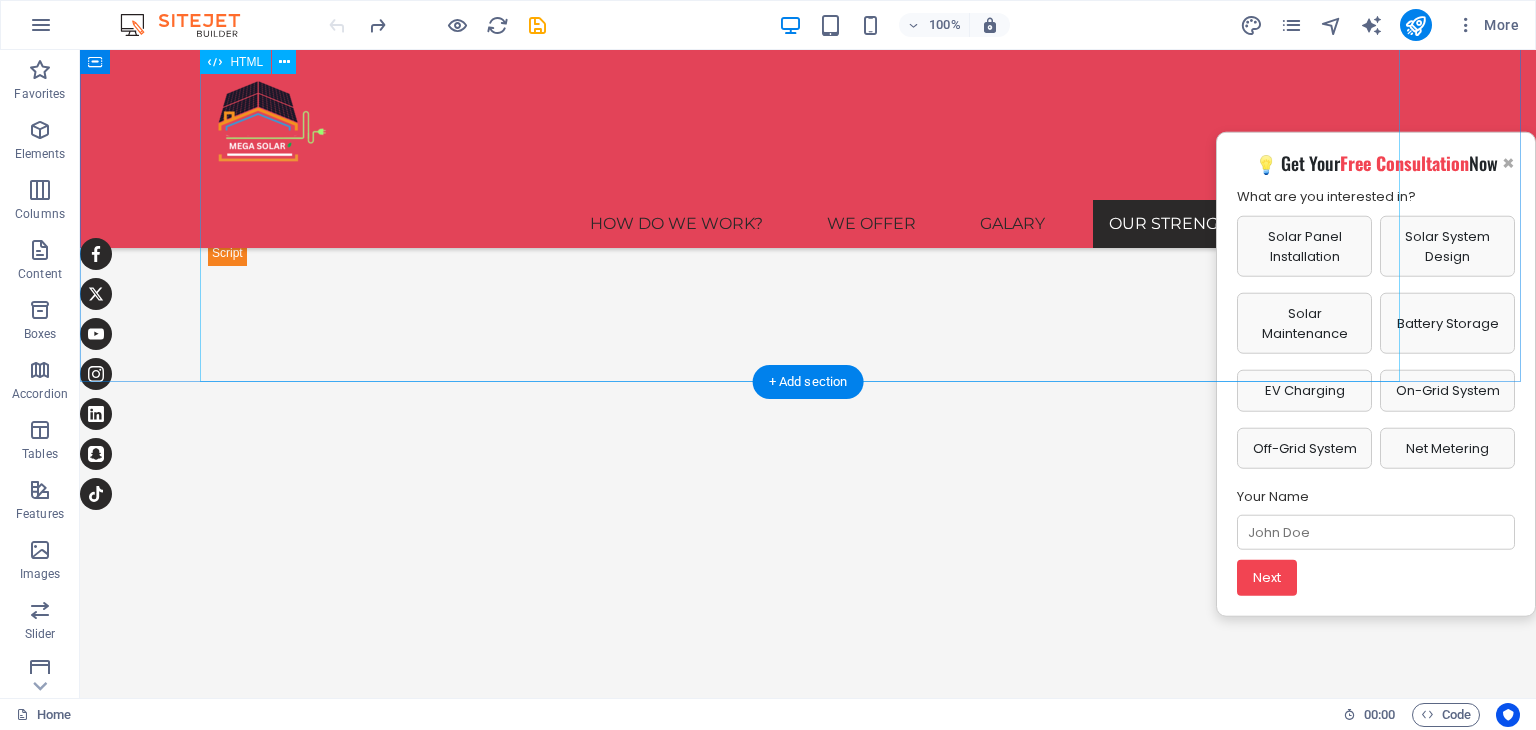 click on "Our Mission & Vision
🌍 Our Mission
Click to read our full mission for solar leadership in Dubai.
🚀 Our Vision
Discover our vision to lead the solar future. Click for more.
Maximum Savings
Click to see how much you save.
Carbon Reduction
Learn how we fight climate change.
Long-Term Guarantee
Click to understand our 25-year coverage.
Smart Monitoring
Track energy in real time and stay in control.
Dutch & Dubai Expertise
Engineering excellence meets local precision.
Battery Storage & Smart Integration
Store power and automate your energy use.
× Our Mission
× Our Vision
× Maximum Savings
× Carbon Reduction
× Long-Term Guarantee
× Smart Monitoring
×
×" at bounding box center (808, 877) 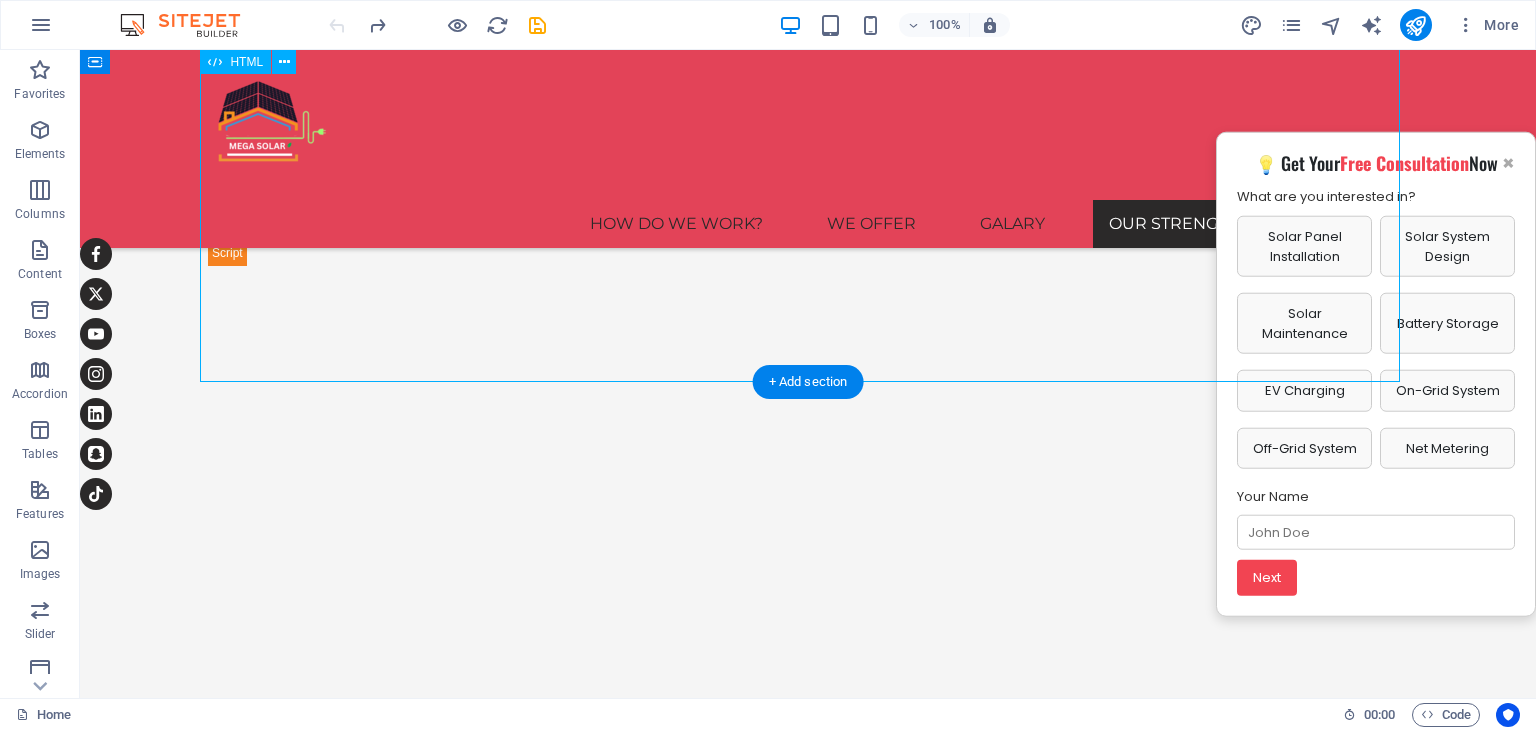 click on "Our Mission & Vision
🌍 Our Mission
Click to read our full mission for solar leadership in Dubai.
🚀 Our Vision
Discover our vision to lead the solar future. Click for more.
Maximum Savings
Click to see how much you save.
Carbon Reduction
Learn how we fight climate change.
Long-Term Guarantee
Click to understand our 25-year coverage.
Smart Monitoring
Track energy in real time and stay in control.
Dutch & Dubai Expertise
Engineering excellence meets local precision.
Battery Storage & Smart Integration
Store power and automate your energy use.
× Our Mission
× Our Vision
× Maximum Savings
× Carbon Reduction
× Long-Term Guarantee
× Smart Monitoring
×
×" at bounding box center (808, 877) 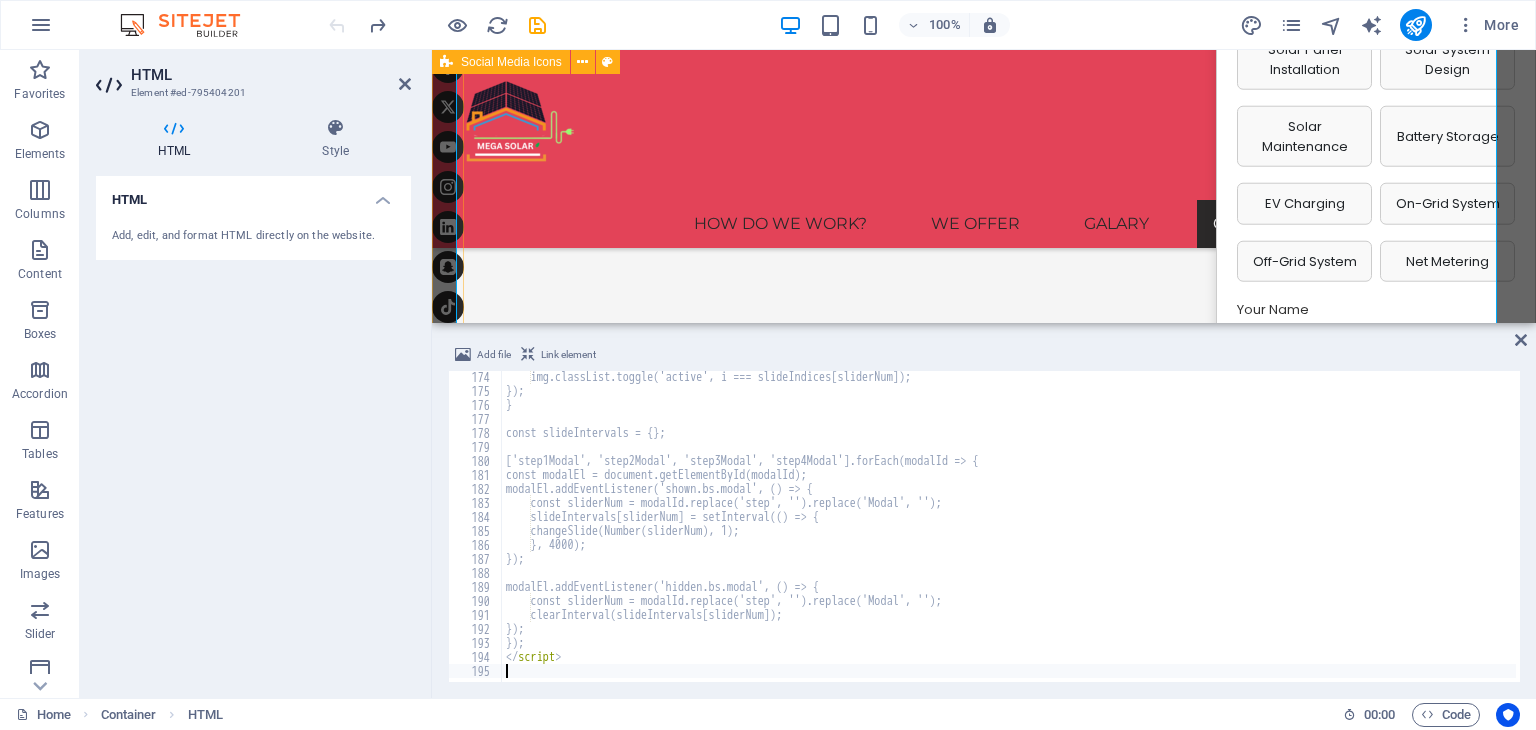scroll, scrollTop: 5216, scrollLeft: 0, axis: vertical 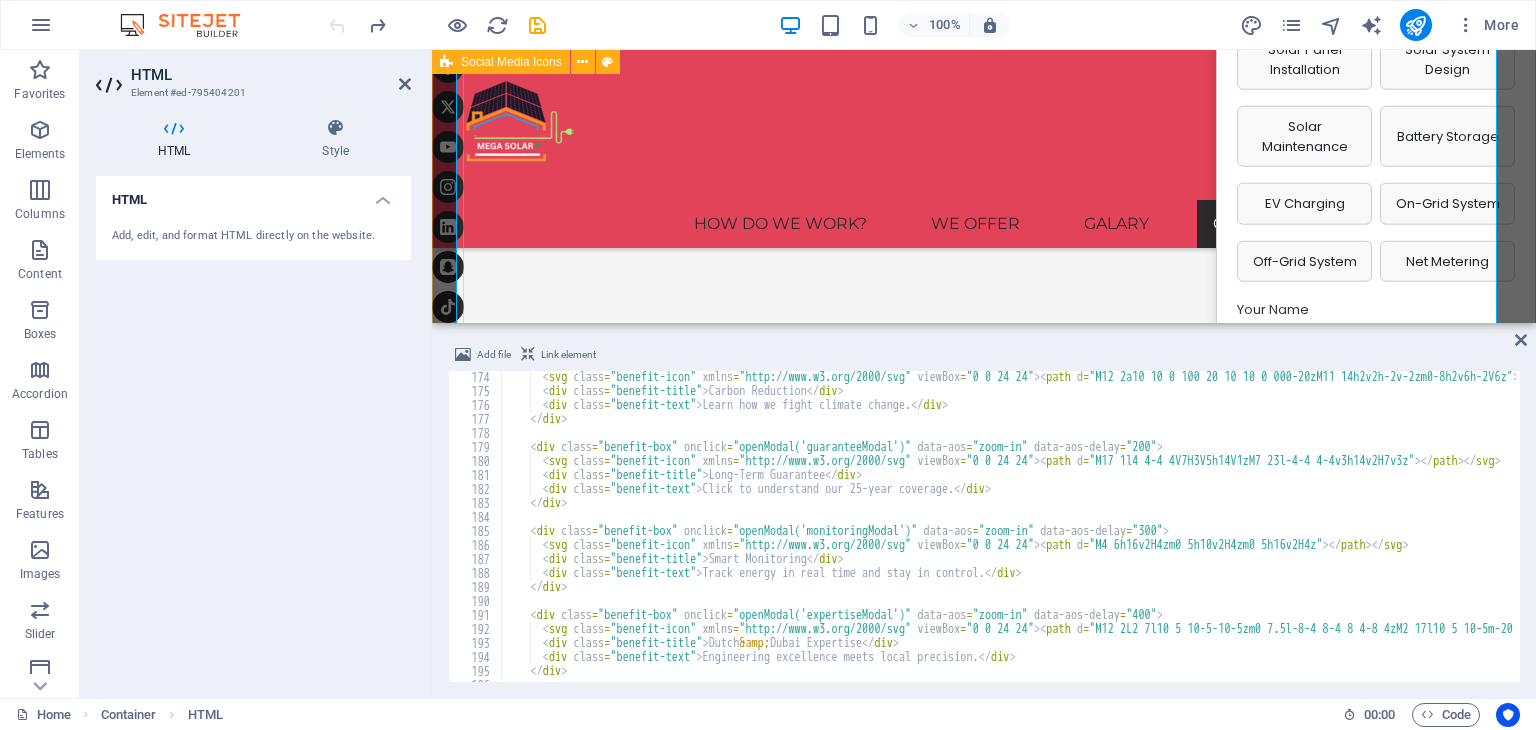 type on "</script>" 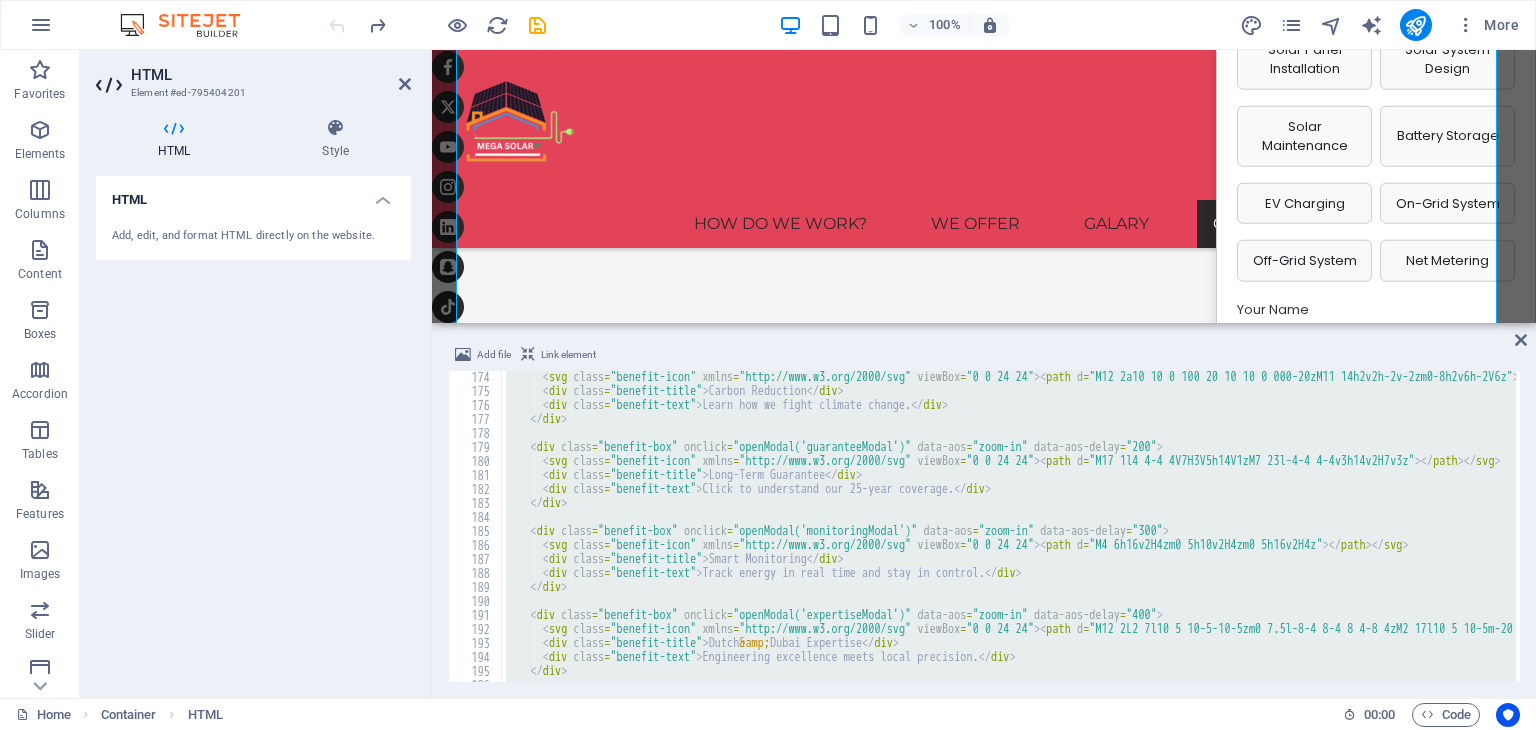 paste 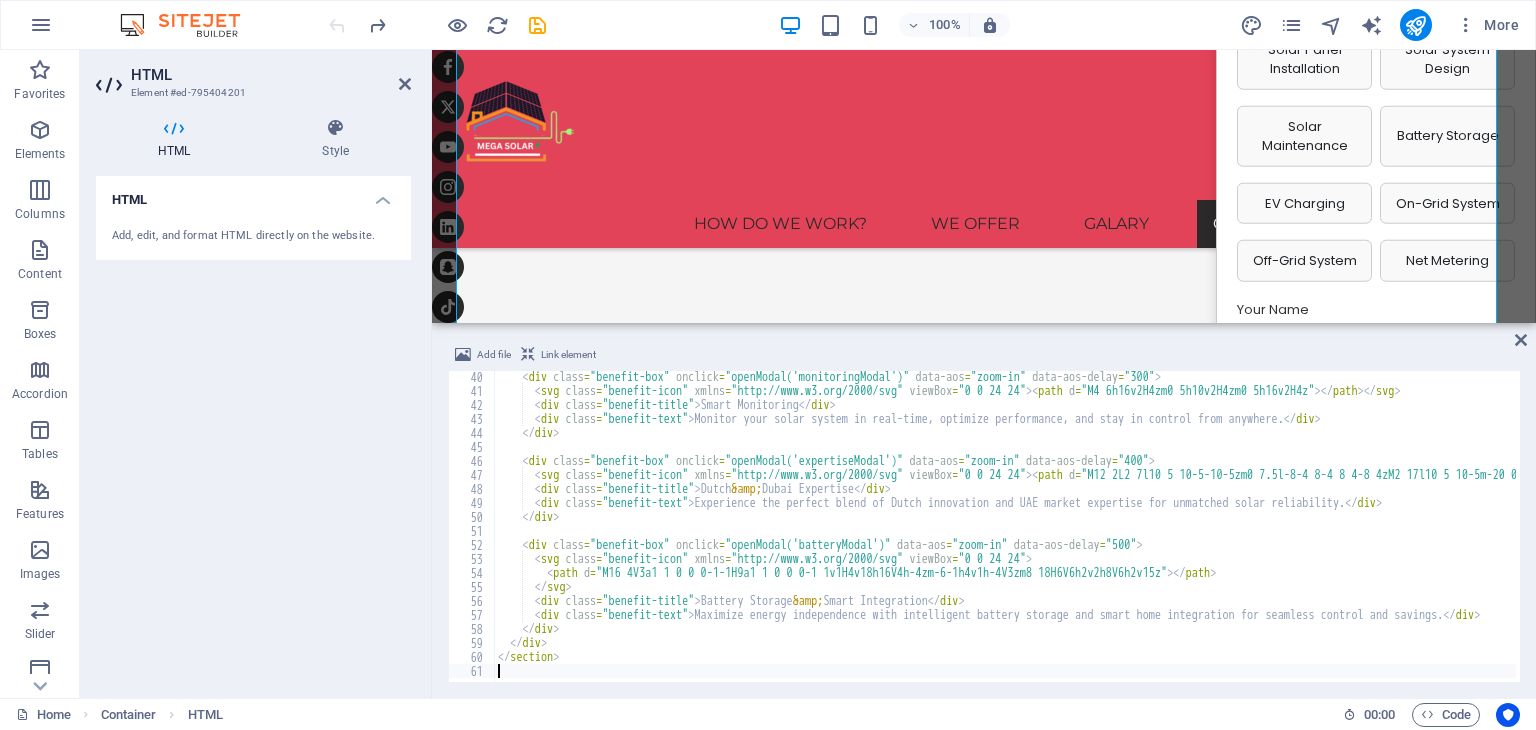 scroll, scrollTop: 547, scrollLeft: 0, axis: vertical 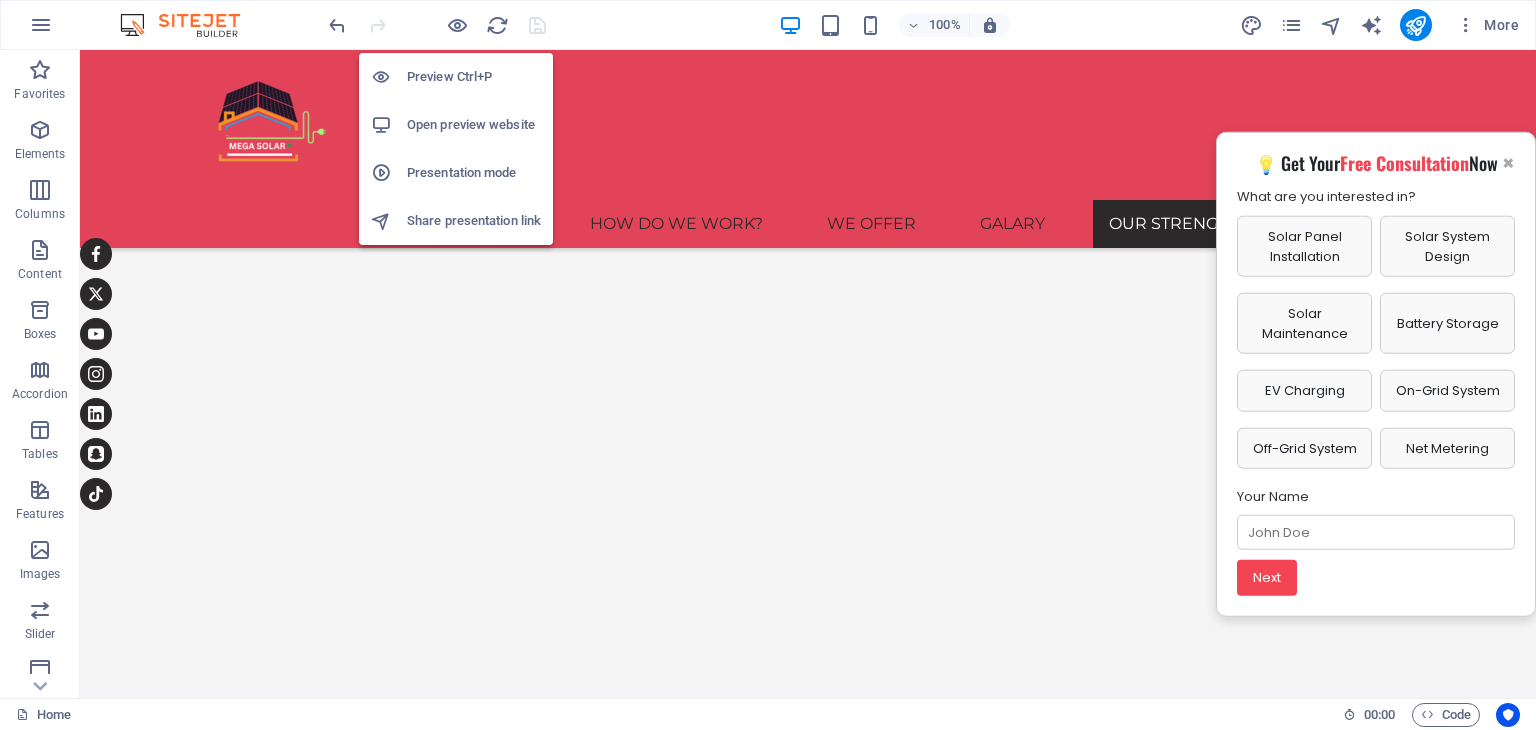 click on "Open preview website" at bounding box center [474, 125] 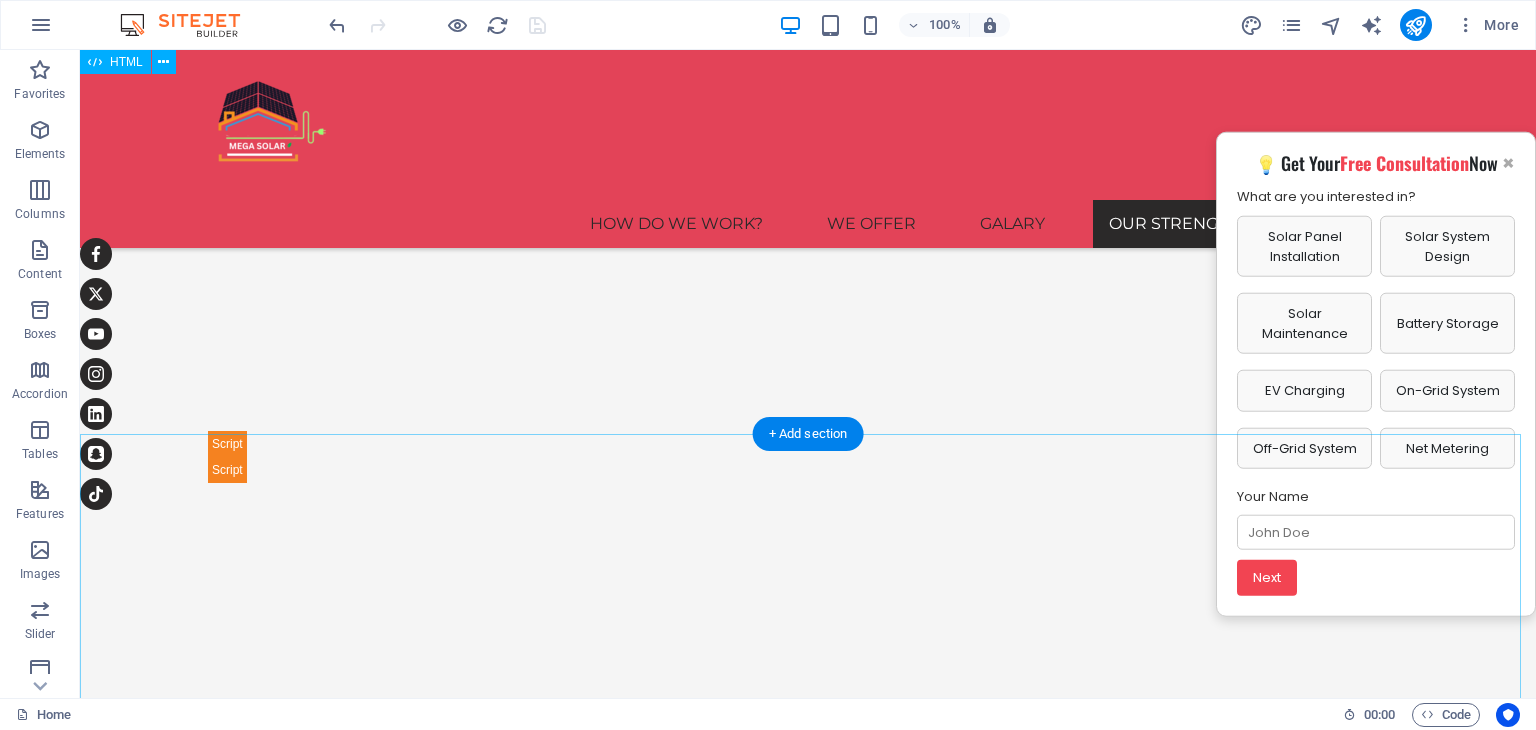 scroll, scrollTop: 5284, scrollLeft: 0, axis: vertical 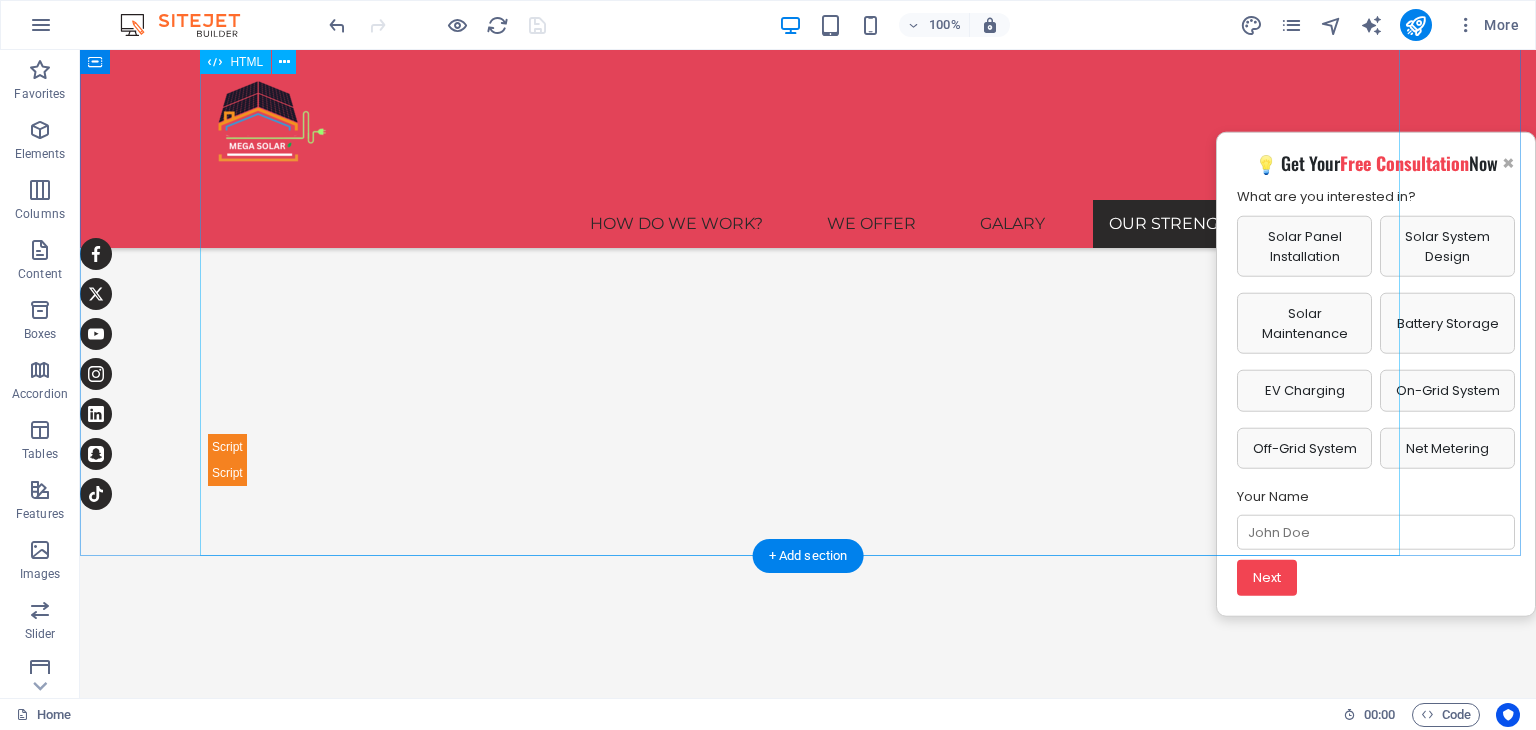 click on "Our [PRODUCT] & [PRODUCT]
🌍 Our [PRODUCT]
Learn more about our mission to lead [CITY]’s transition to clean, solar-powered energy through innovation and integrity.
🚀 Our [PRODUCT]
Explore our long-term vision to drive a sustainable future powered by reliable and accessible solar solutions.
[PRODUCT] [PRODUCT]
Discover how our smart systems reduce energy costs by up to 80%—maximizing returns on your solar investment.
[PRODUCT] [PRODUCT]
See how each solar installation contributes to reducing your carbon footprint and supporting national sustainability goals.
[PRODUCT] [PRODUCT]
Learn more about our 25-year performance warranty and ongoing technical support for lasting peace of mind.
[PRODUCT] [PRODUCT]
Monitor your solar system in real-time, optimize performance, and stay in control from anywhere." at bounding box center (808, 1045) 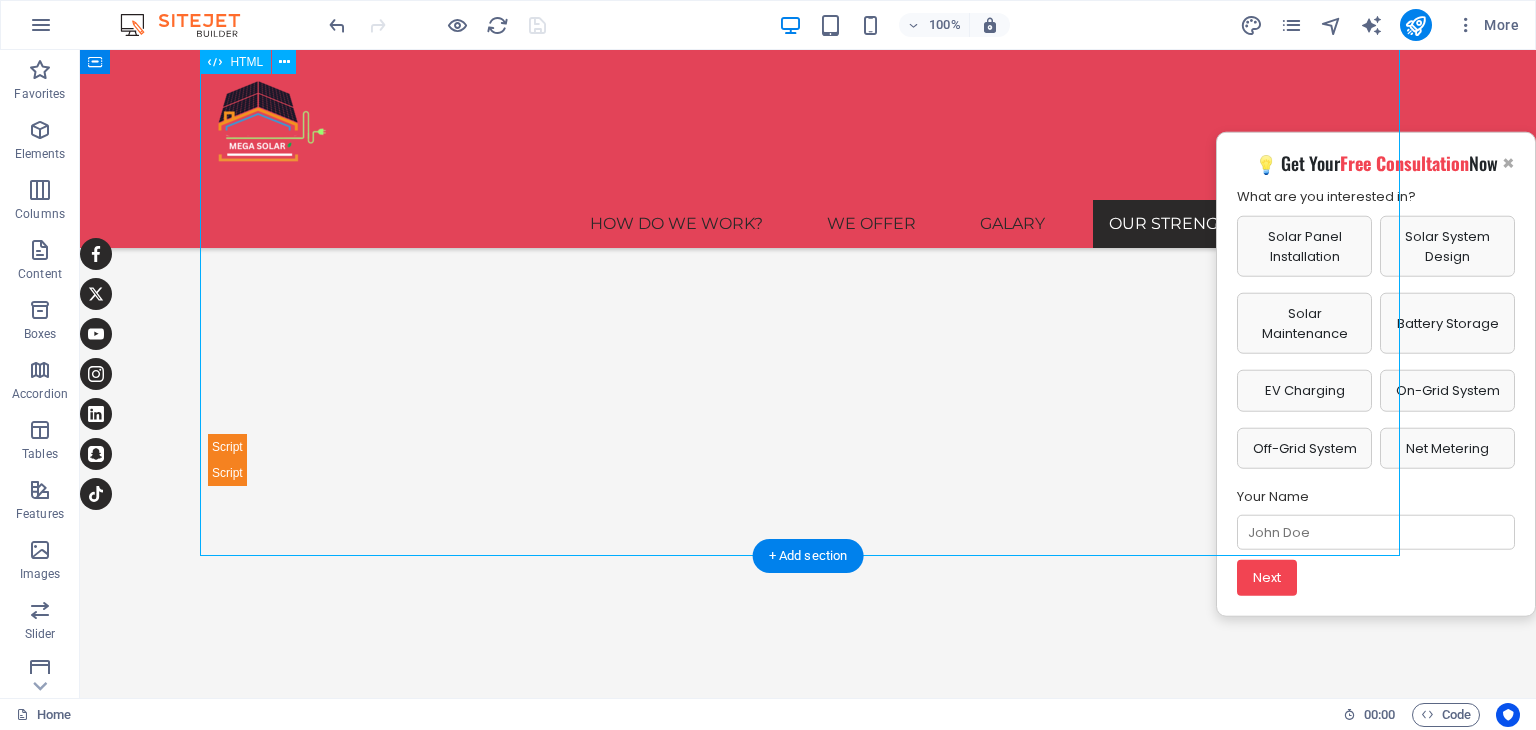 click on "Our [PRODUCT] & [PRODUCT]
🌍 Our [PRODUCT]
Learn more about our mission to lead [CITY]’s transition to clean, solar-powered energy through innovation and integrity.
🚀 Our [PRODUCT]
Explore our long-term vision to drive a sustainable future powered by reliable and accessible solar solutions.
[PRODUCT] [PRODUCT]
Discover how our smart systems reduce energy costs by up to 80%—maximizing returns on your solar investment.
[PRODUCT] [PRODUCT]
See how each solar installation contributes to reducing your carbon footprint and supporting national sustainability goals.
[PRODUCT] [PRODUCT]
Learn more about our 25-year performance warranty and ongoing technical support for lasting peace of mind.
[PRODUCT] [PRODUCT]
Monitor your solar system in real-time, optimize performance, and stay in control from anywhere." at bounding box center [808, 1045] 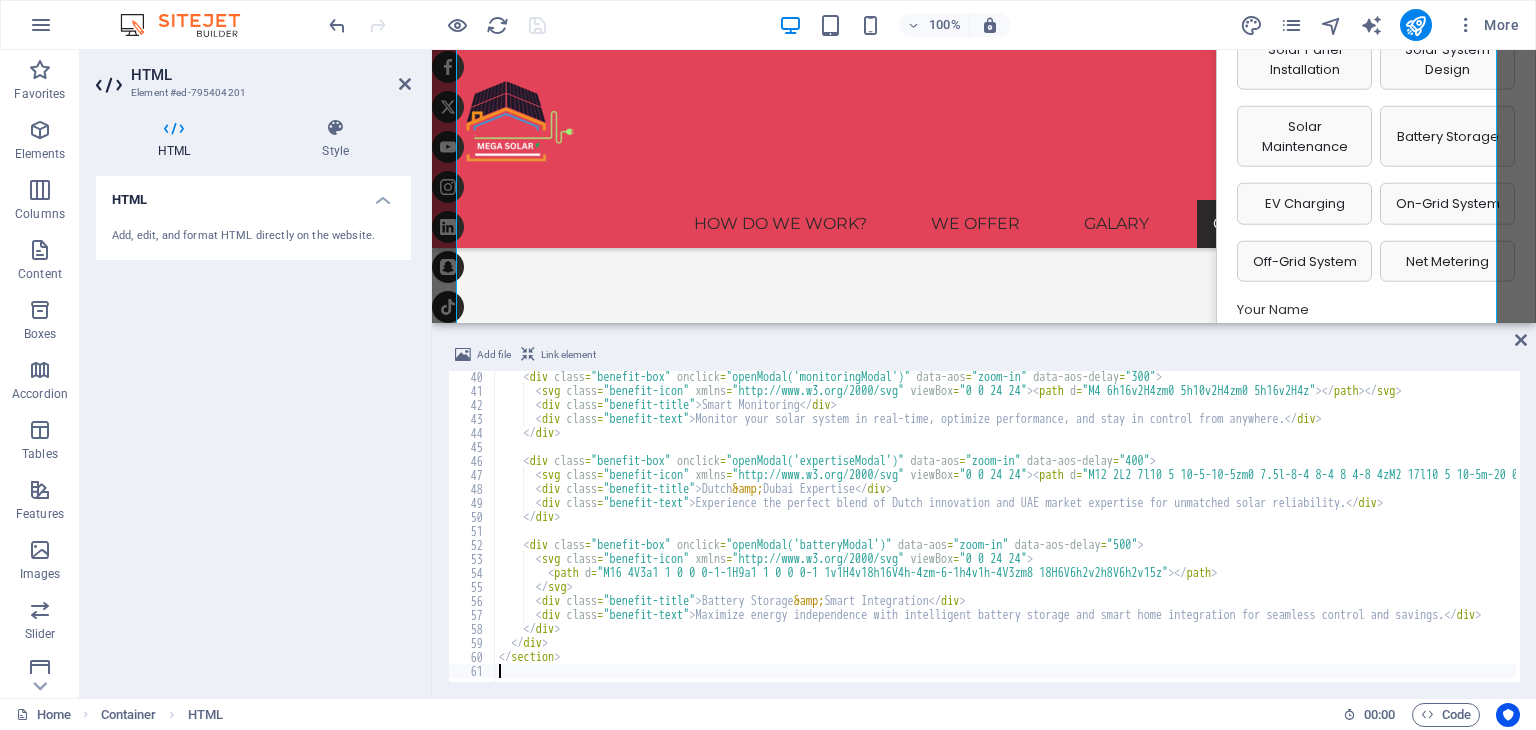 scroll, scrollTop: 547, scrollLeft: 0, axis: vertical 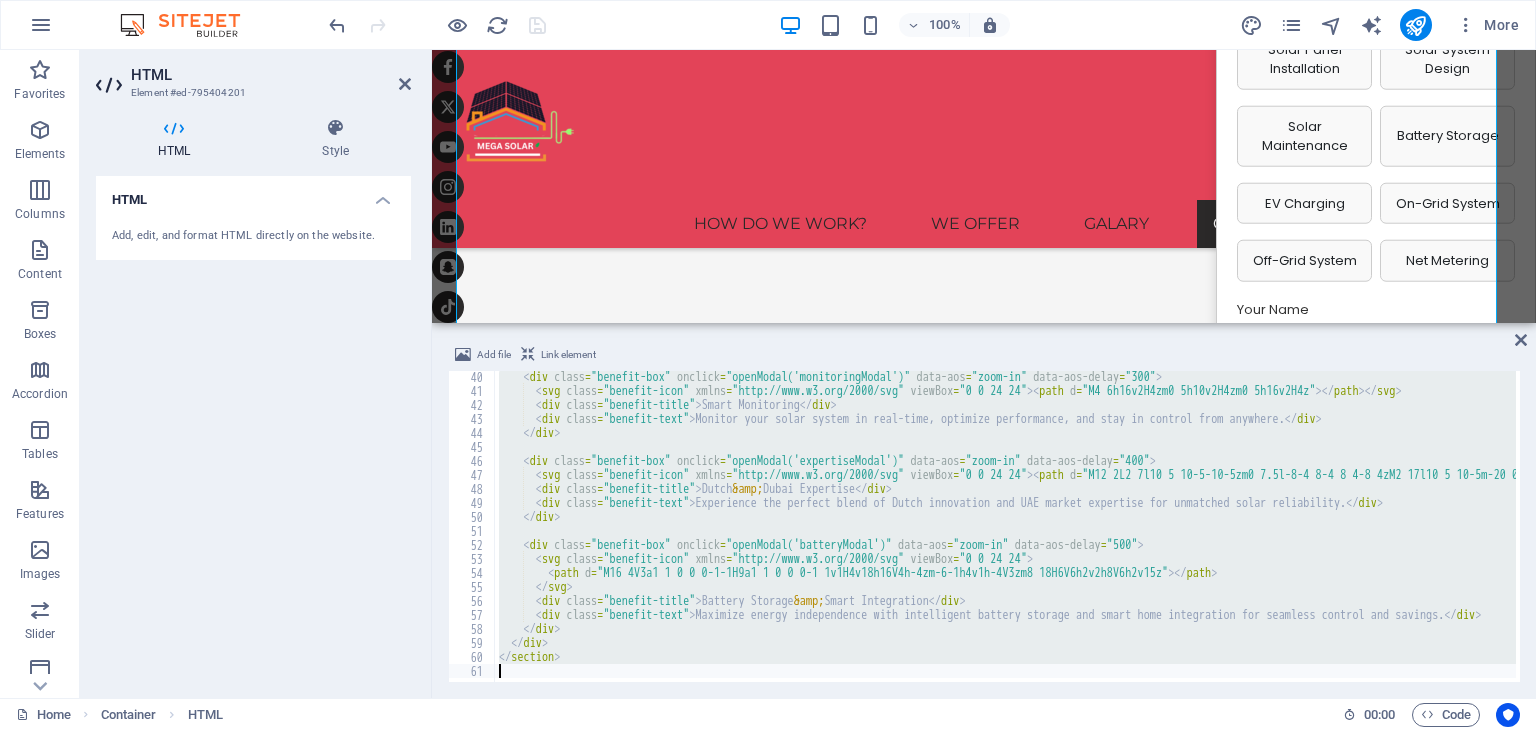 paste 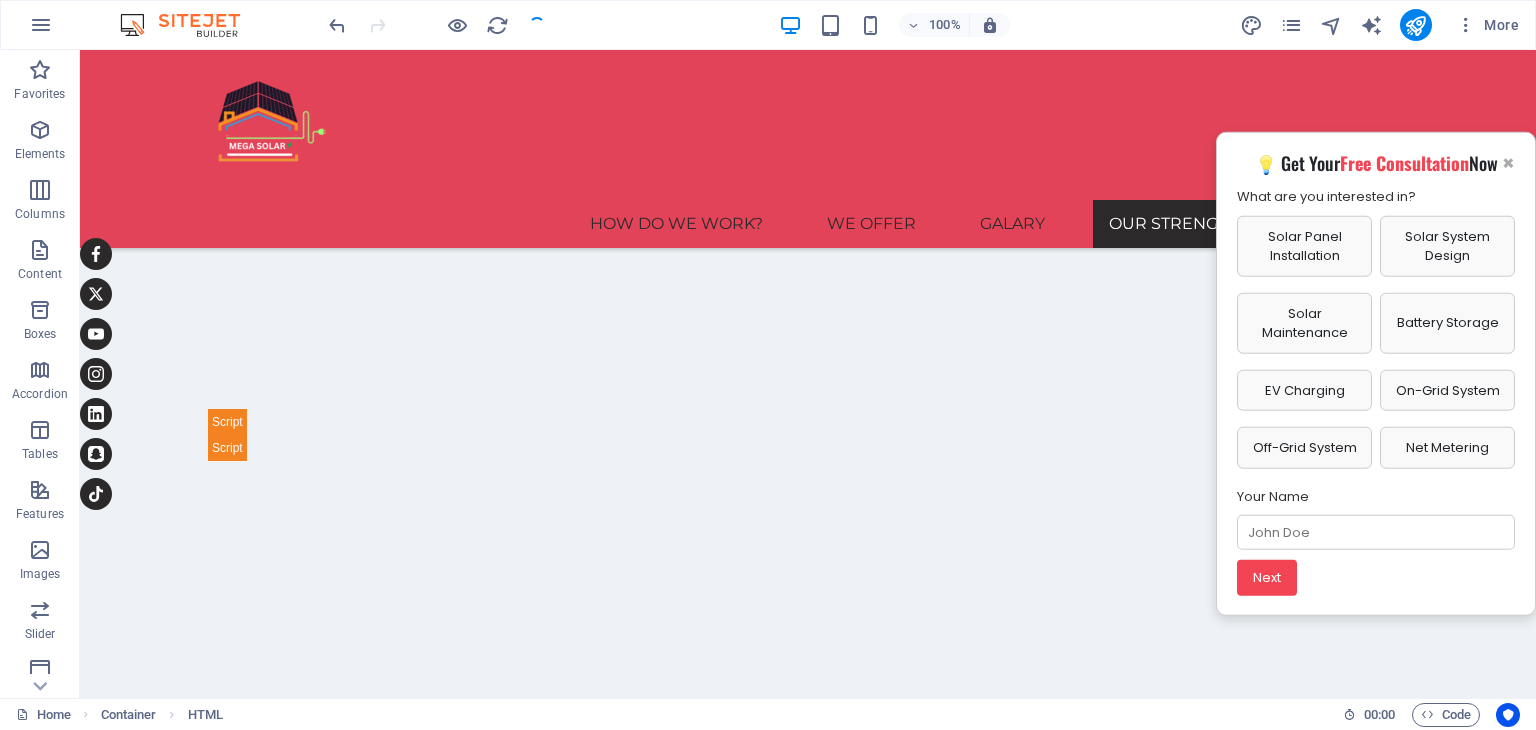 scroll, scrollTop: 4997, scrollLeft: 0, axis: vertical 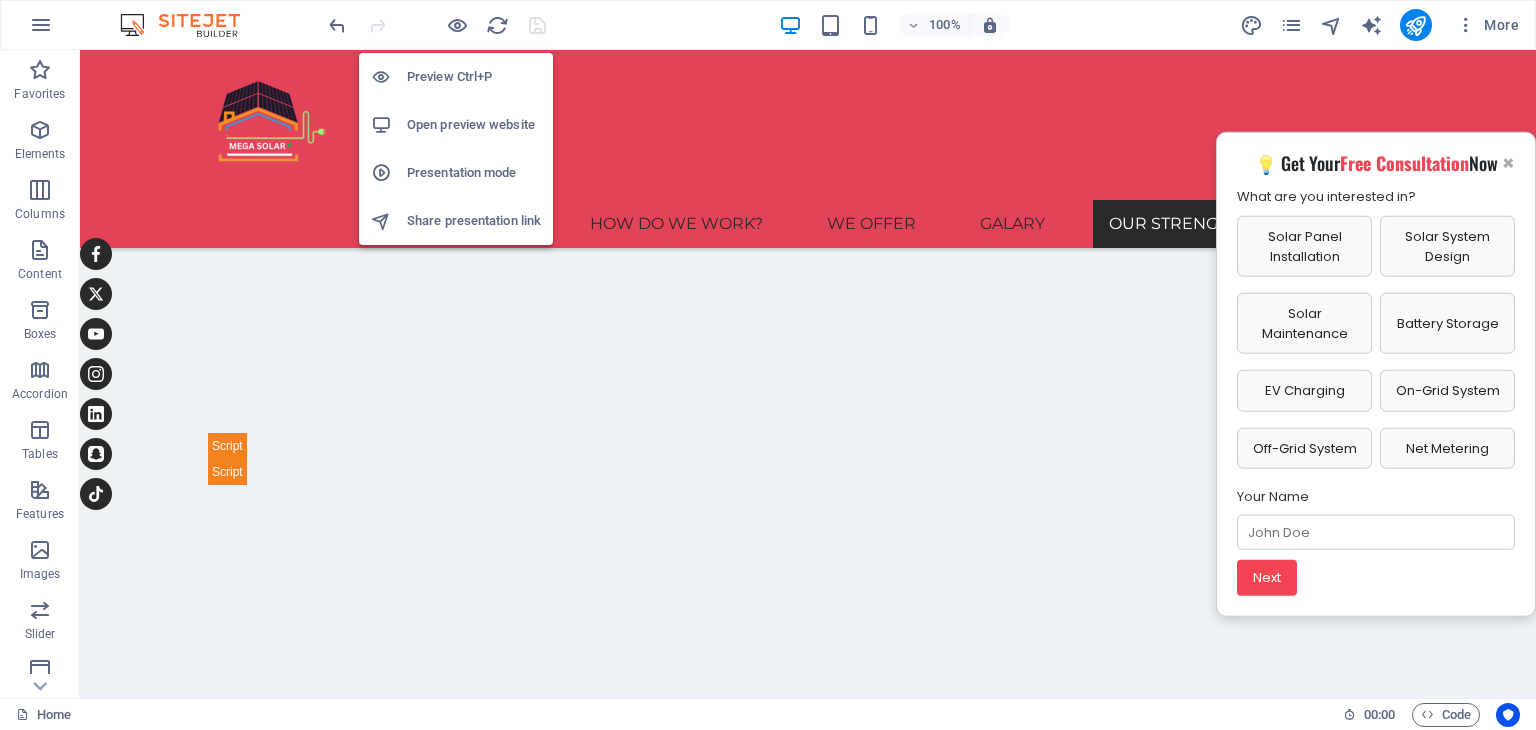 click on "Open preview website" at bounding box center [474, 125] 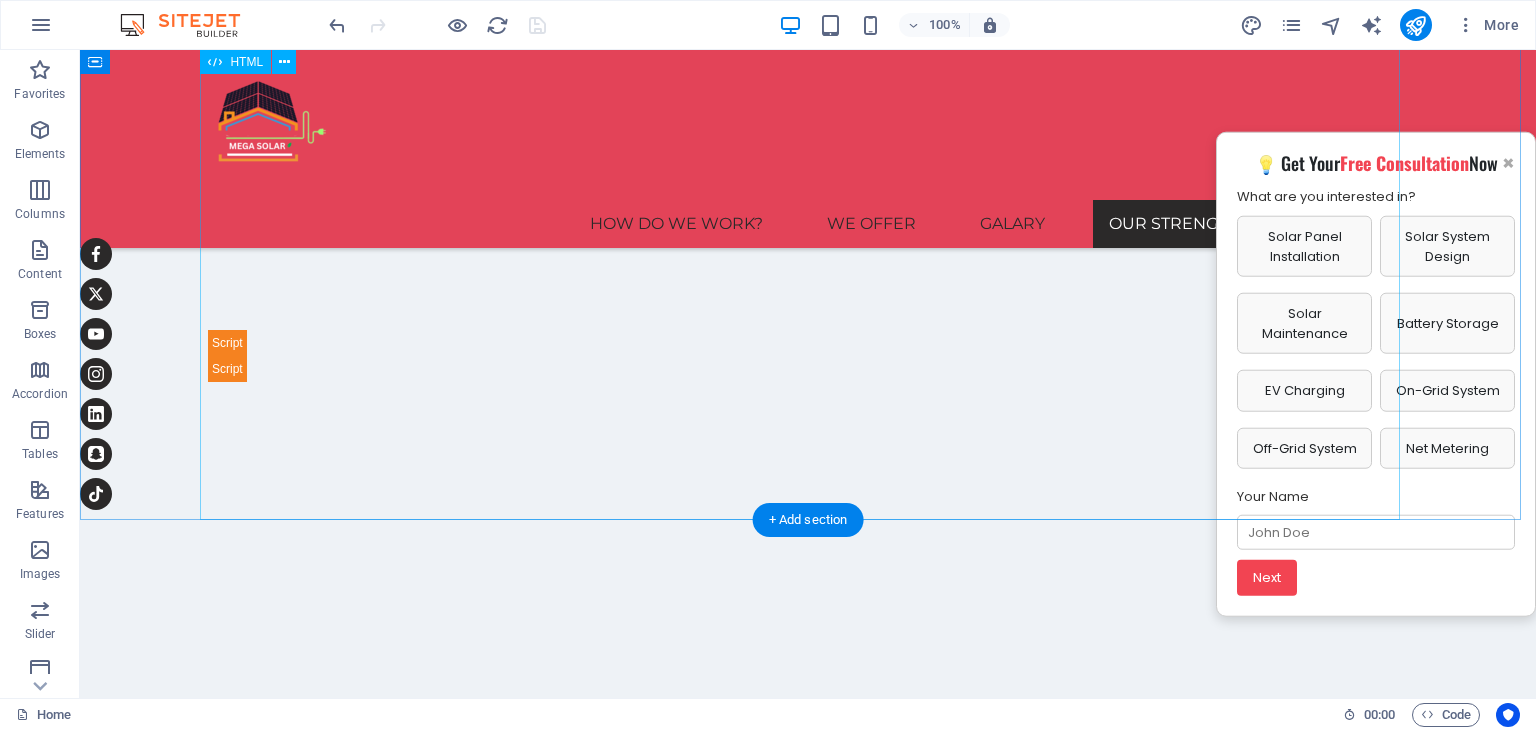click on "Mission & Vision Section
Our Mission & Vision
🌍 Our Mission
Learn more about our mission to lead Dubai’s transition to clean,
solar-powered energy through innovation and integrity.
🚀 Our Vision
Explore our long-term vision to drive a sustainable future powered by
reliable and accessible solar solutions.
Maximum Savings
Discover how our smart systems reduce energy costs by up to 80%—maximizing
returns on your solar investment.
Carbon Reduction
See how each solar installation contributes to reducing your carbon
footprint and supporting national sustainability goals." at bounding box center [808, 992] 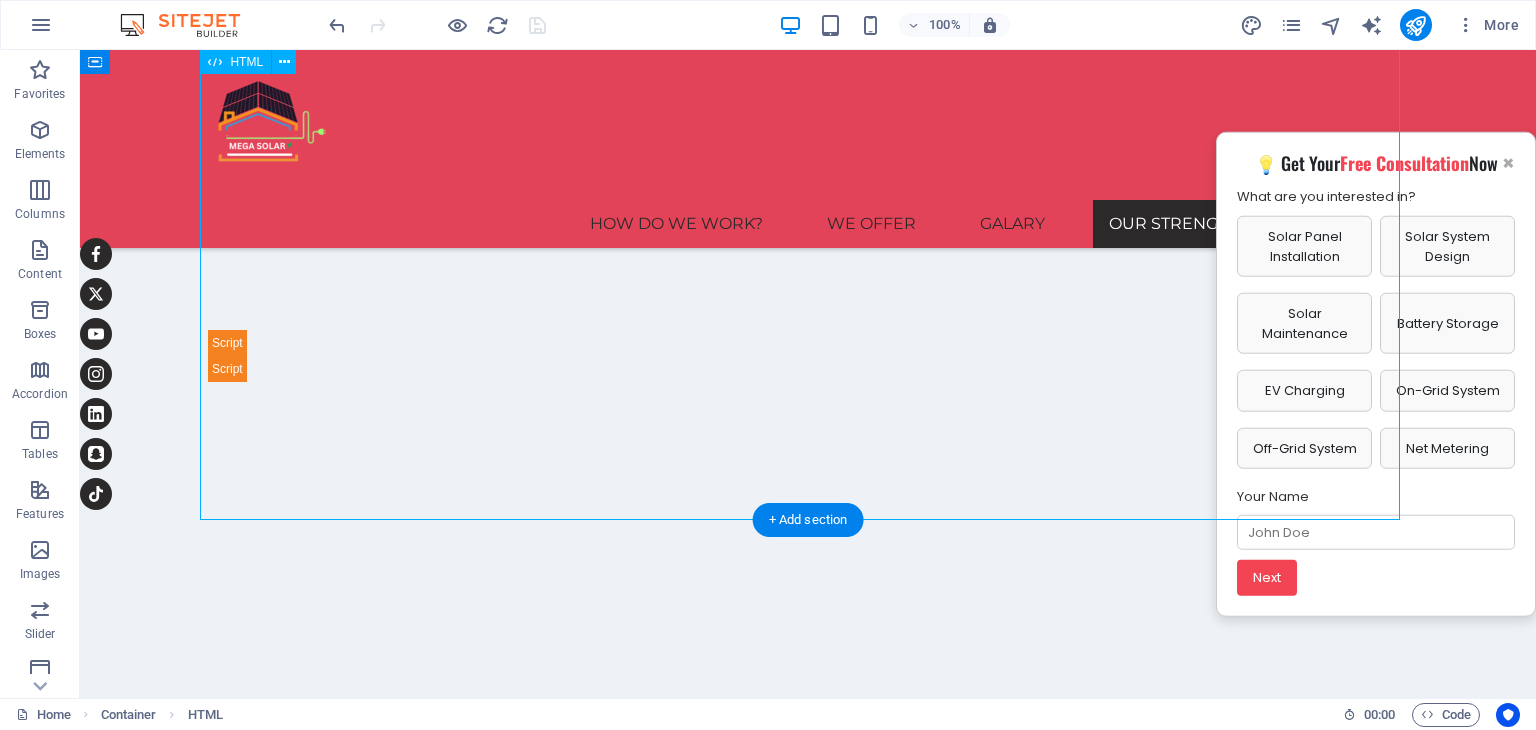 click on "Mission & Vision Section
Our Mission & Vision
🌍 Our Mission
Learn more about our mission to lead Dubai’s transition to clean,
solar-powered energy through innovation and integrity.
🚀 Our Vision
Explore our long-term vision to drive a sustainable future powered by
reliable and accessible solar solutions.
Maximum Savings
Discover how our smart systems reduce energy costs by up to 80%—maximizing
returns on your solar investment.
Carbon Reduction
See how each solar installation contributes to reducing your carbon
footprint and supporting national sustainability goals." at bounding box center (808, 992) 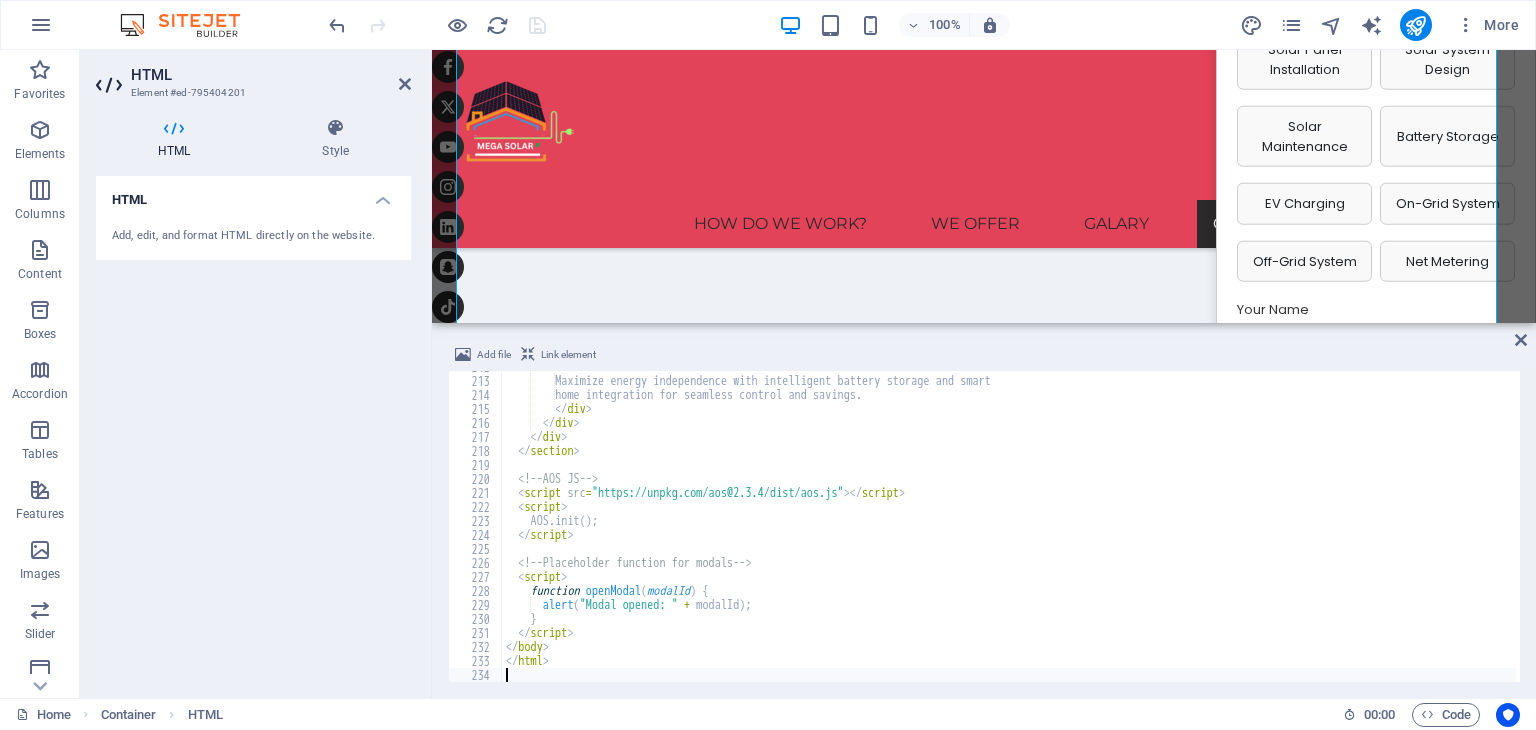 scroll, scrollTop: 2964, scrollLeft: 0, axis: vertical 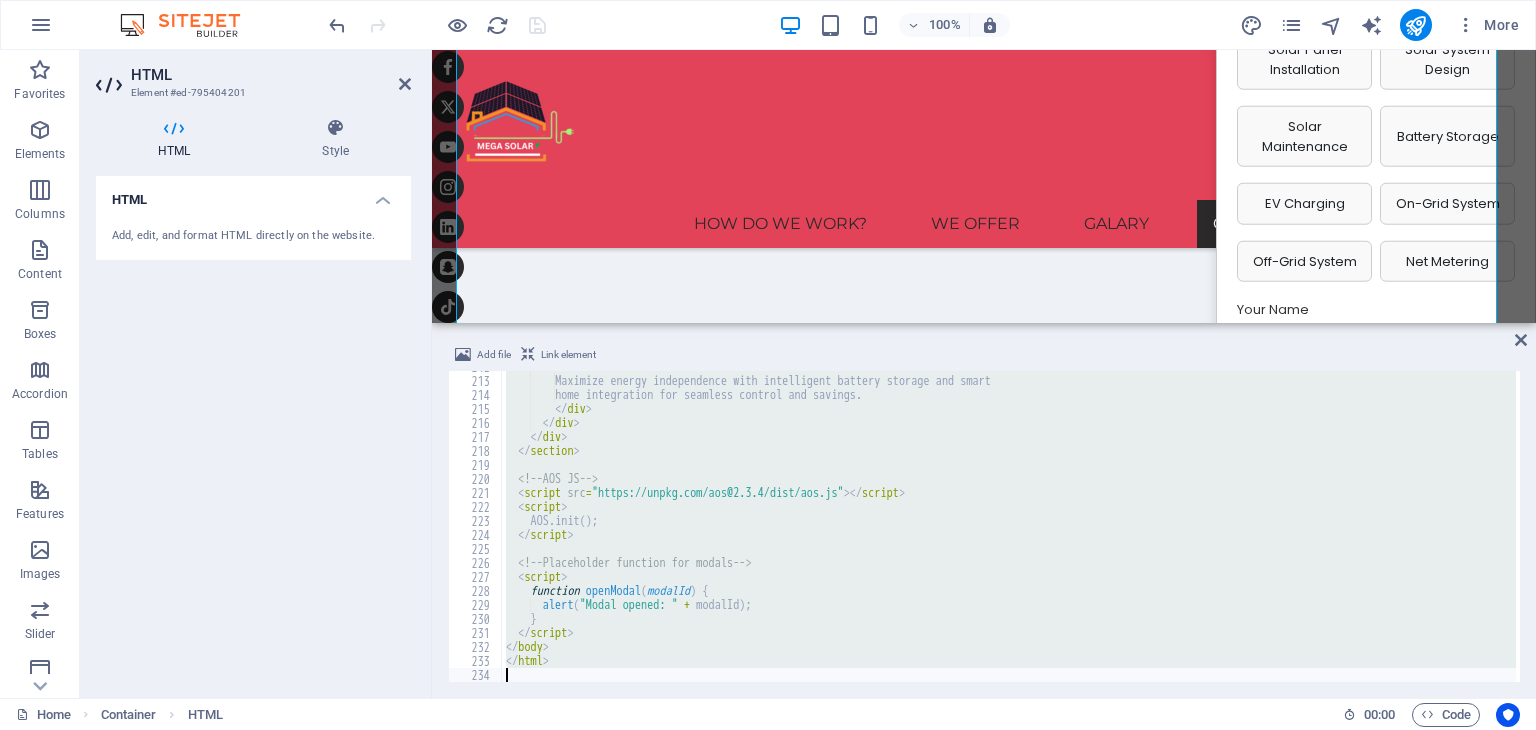 type 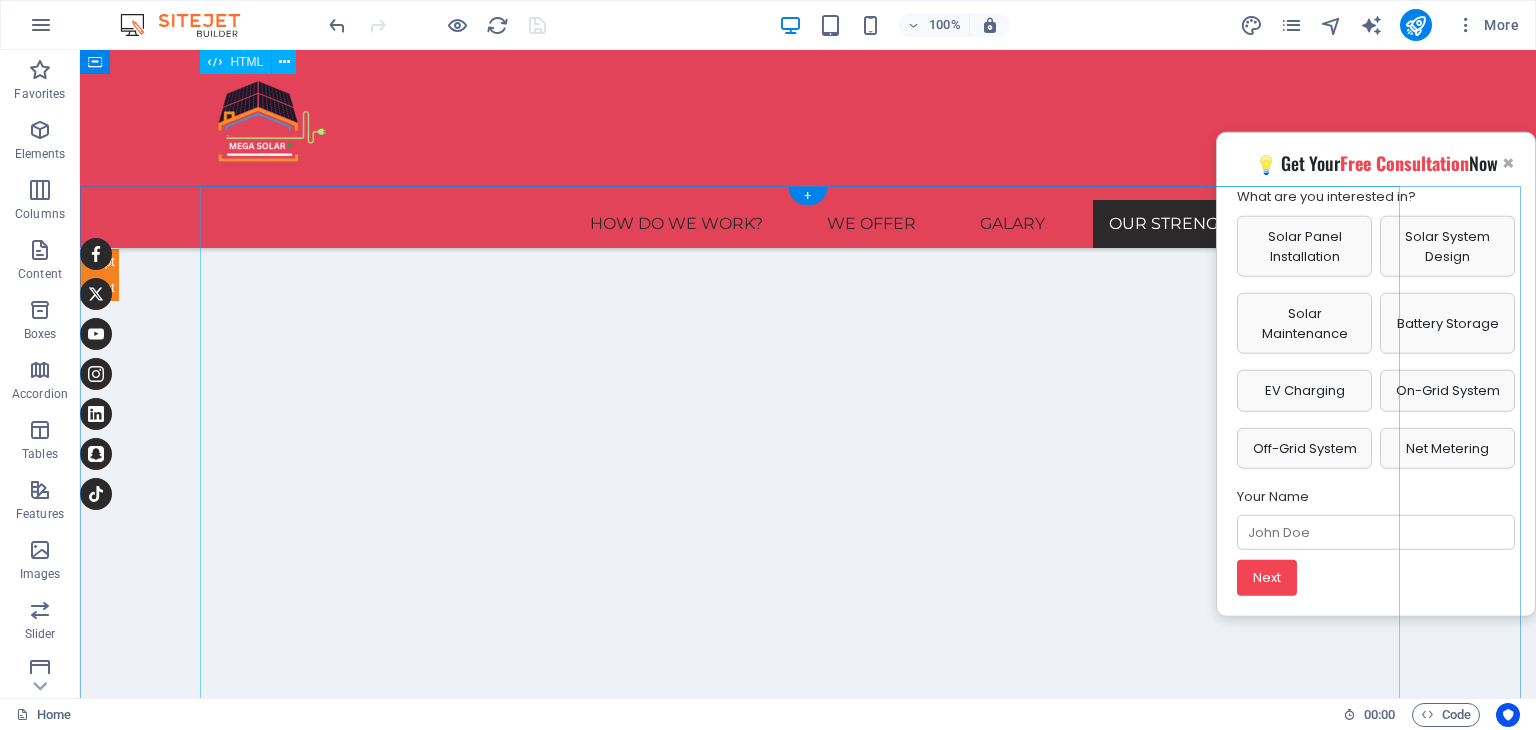 scroll, scrollTop: 4393, scrollLeft: 0, axis: vertical 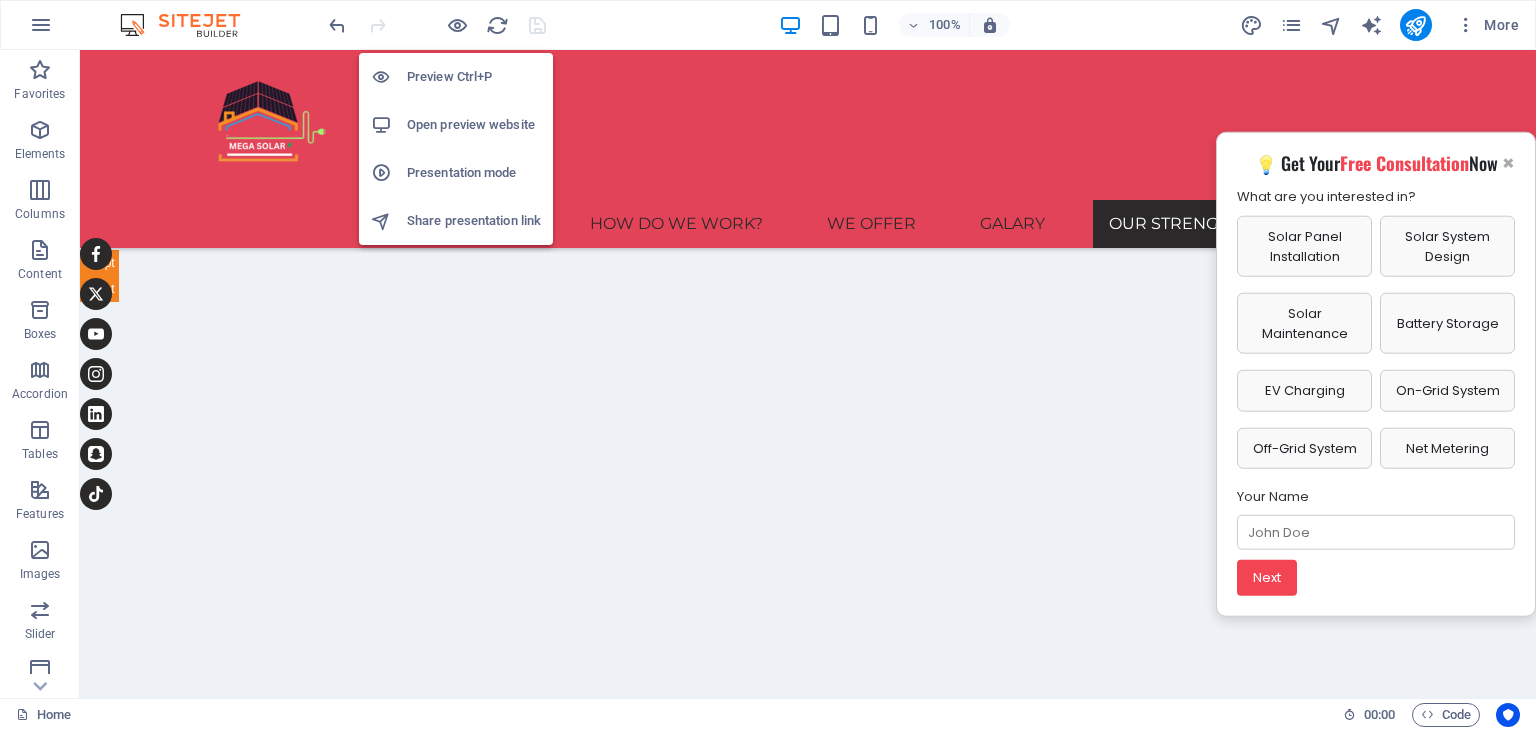 click on "Open preview website" at bounding box center (474, 125) 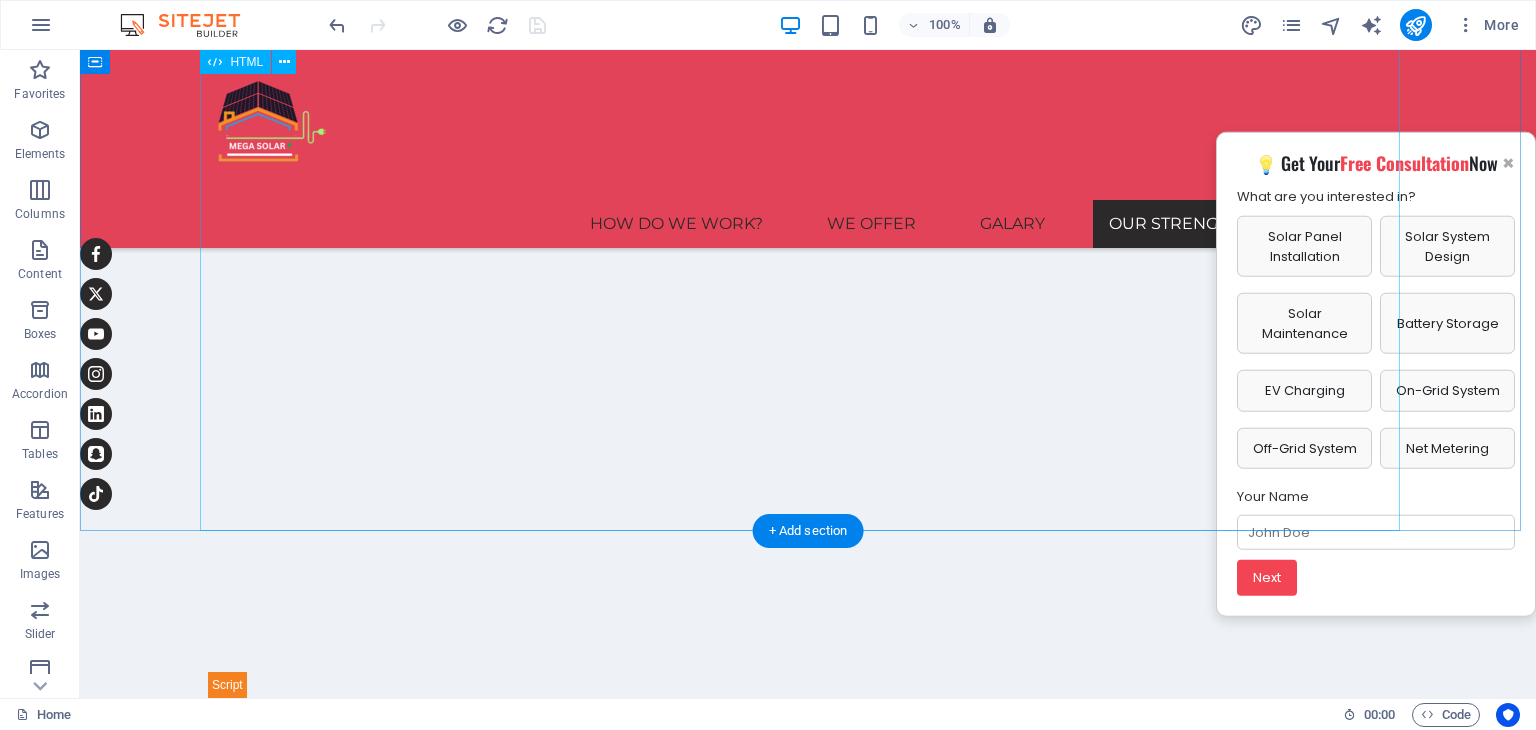 click on "Mission & Vision
Our Mission & Vision
🌍 Our Mission
Learn more about our mission to lead [CITY]’s transition to clean, solar-powered energy through innovation and integrity.
🚀 Our Vision
Explore our long-term vision to drive a sustainable future powered by reliable and accessible solar solutions.
Maximum Savings
Reduce energy costs by up to 80% with smart systems.
Carbon Reduction
Each installation helps lower your carbon footprint.
Smart Monitoring
Track your system in real-time from anywhere.
×" at bounding box center [808, 1167] 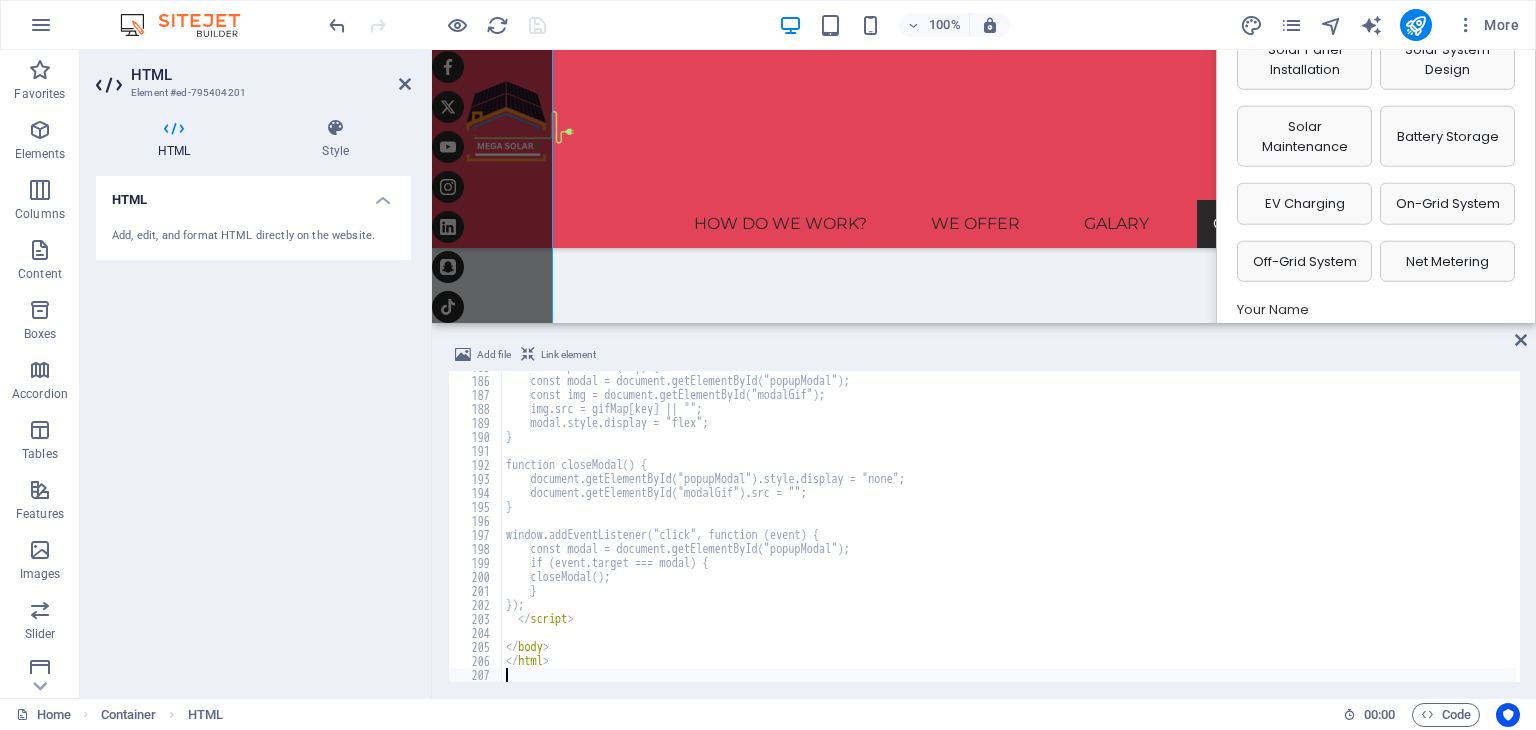 scroll, scrollTop: 4610, scrollLeft: 0, axis: vertical 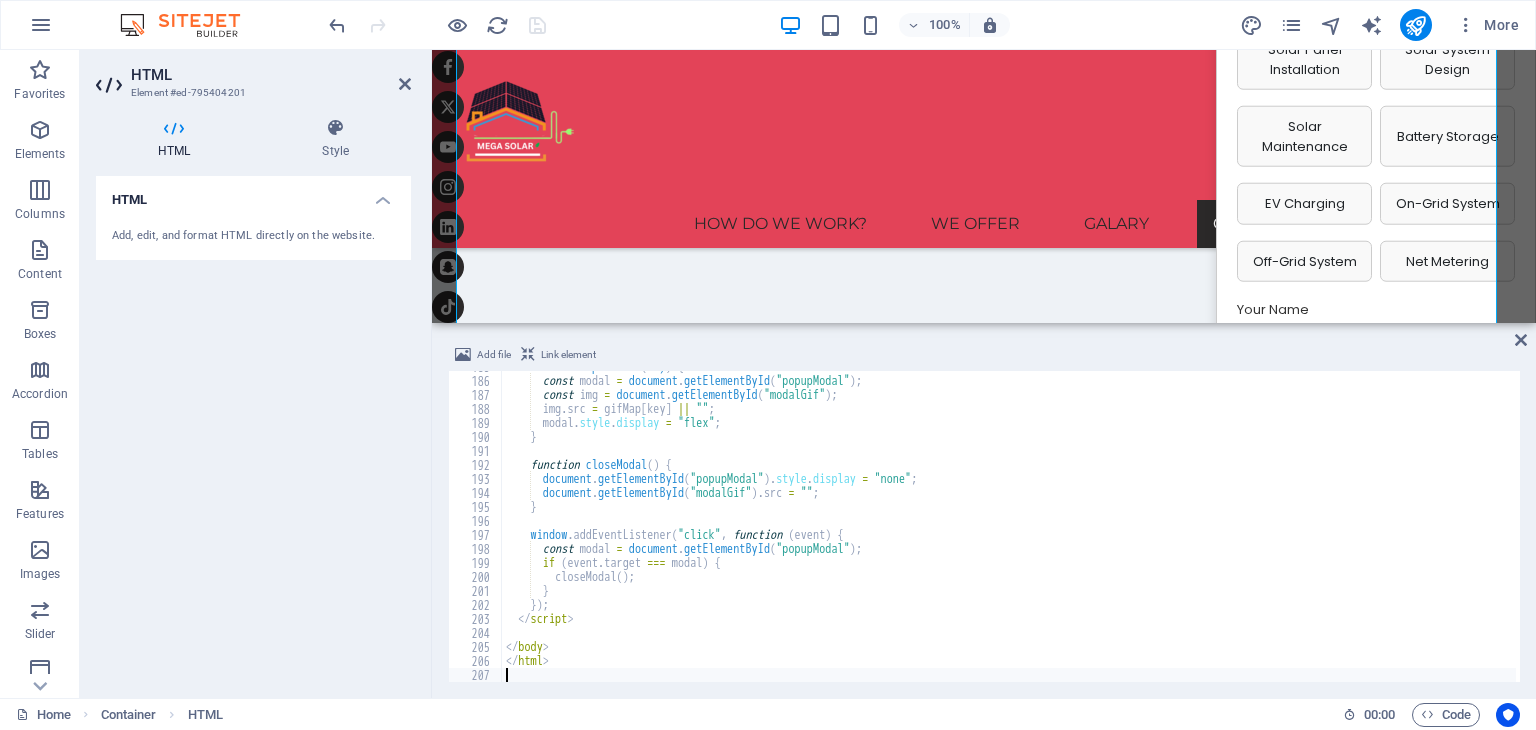 type on "</html>" 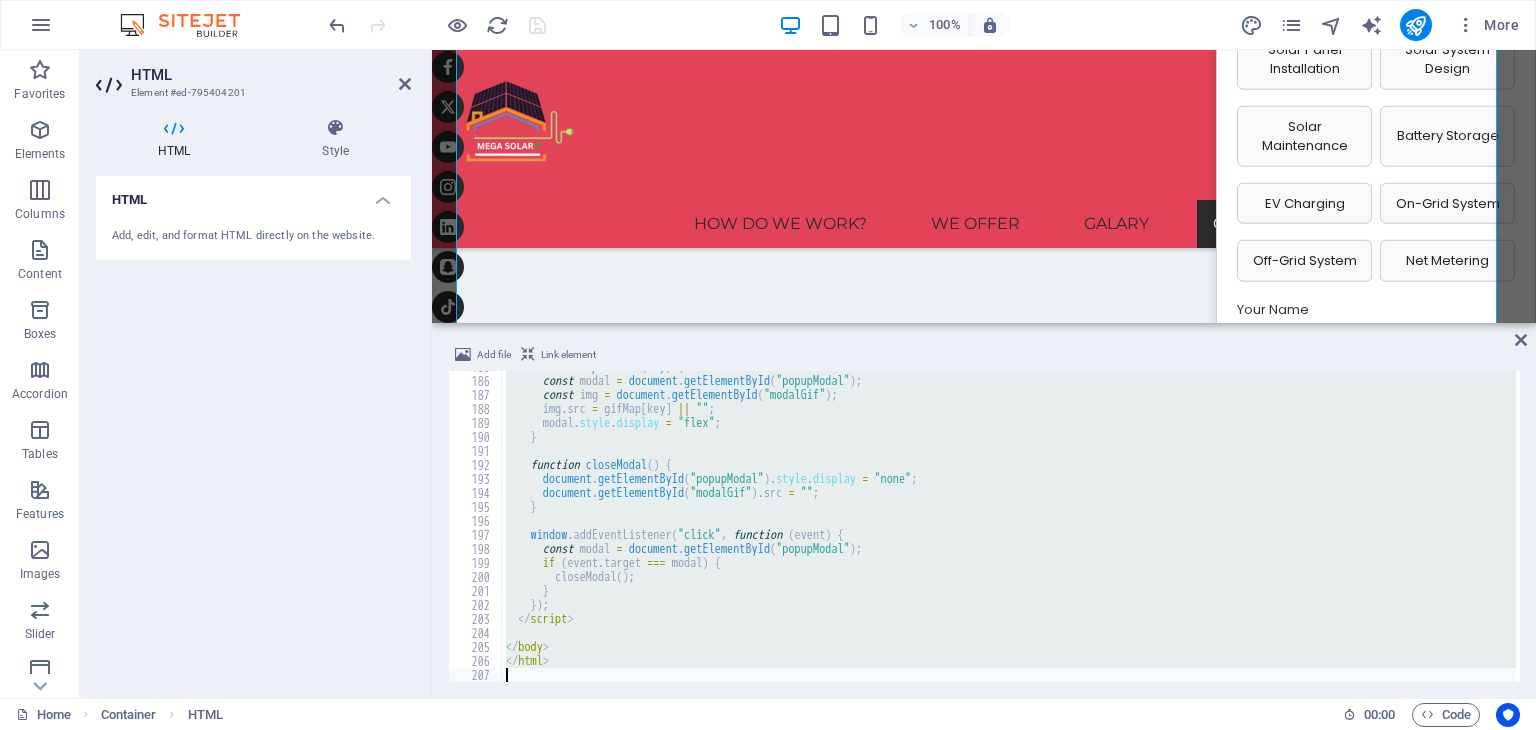 paste 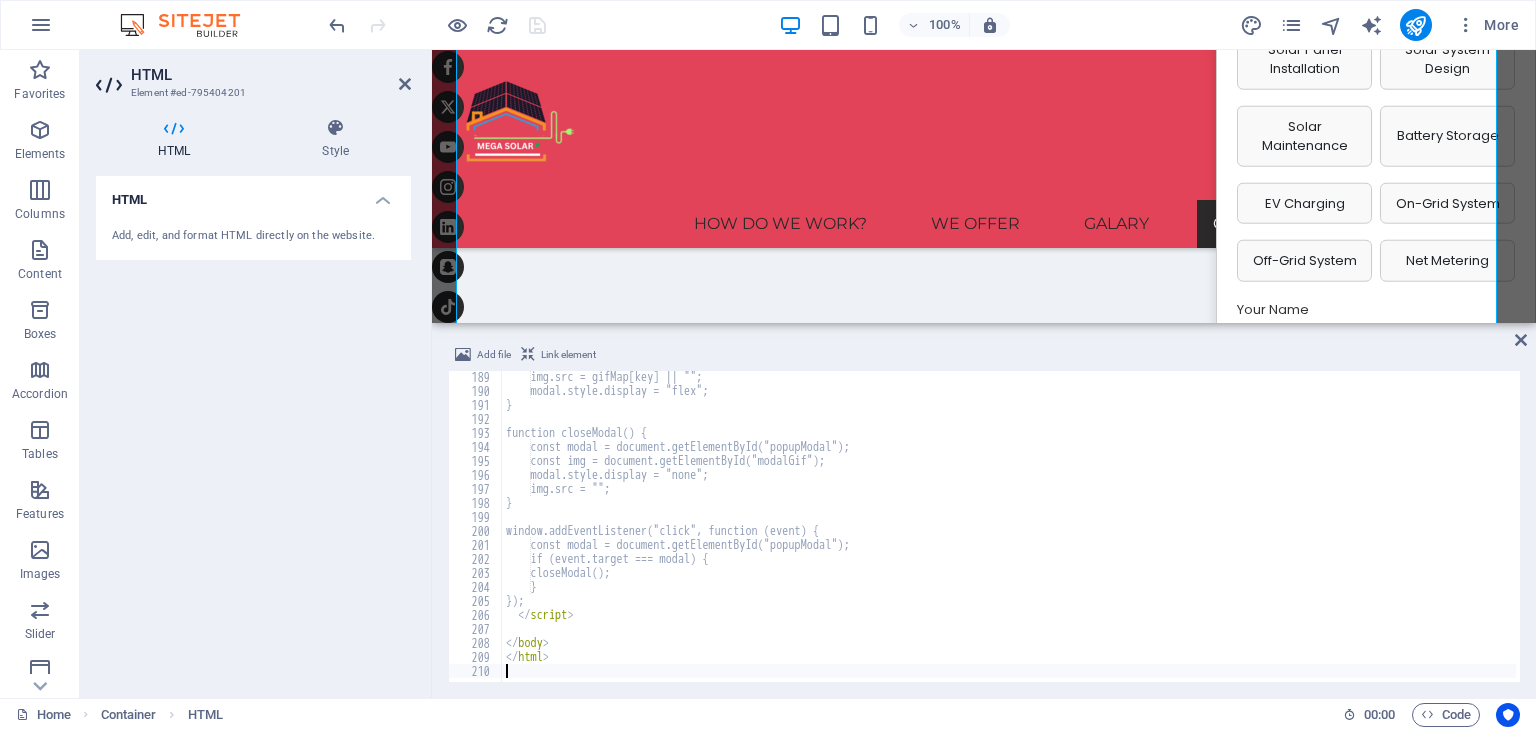 scroll, scrollTop: 2632, scrollLeft: 0, axis: vertical 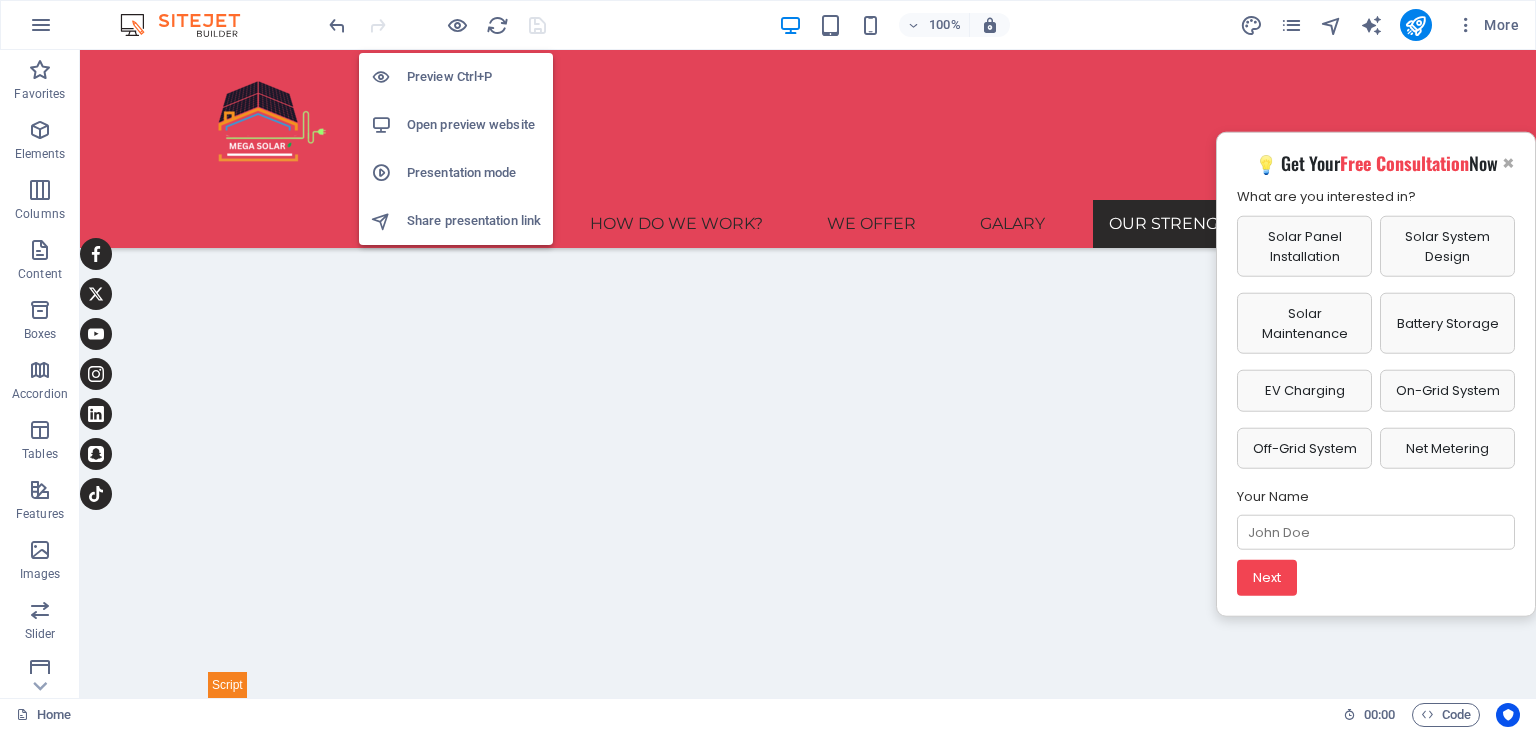 click on "Open preview website" at bounding box center (474, 125) 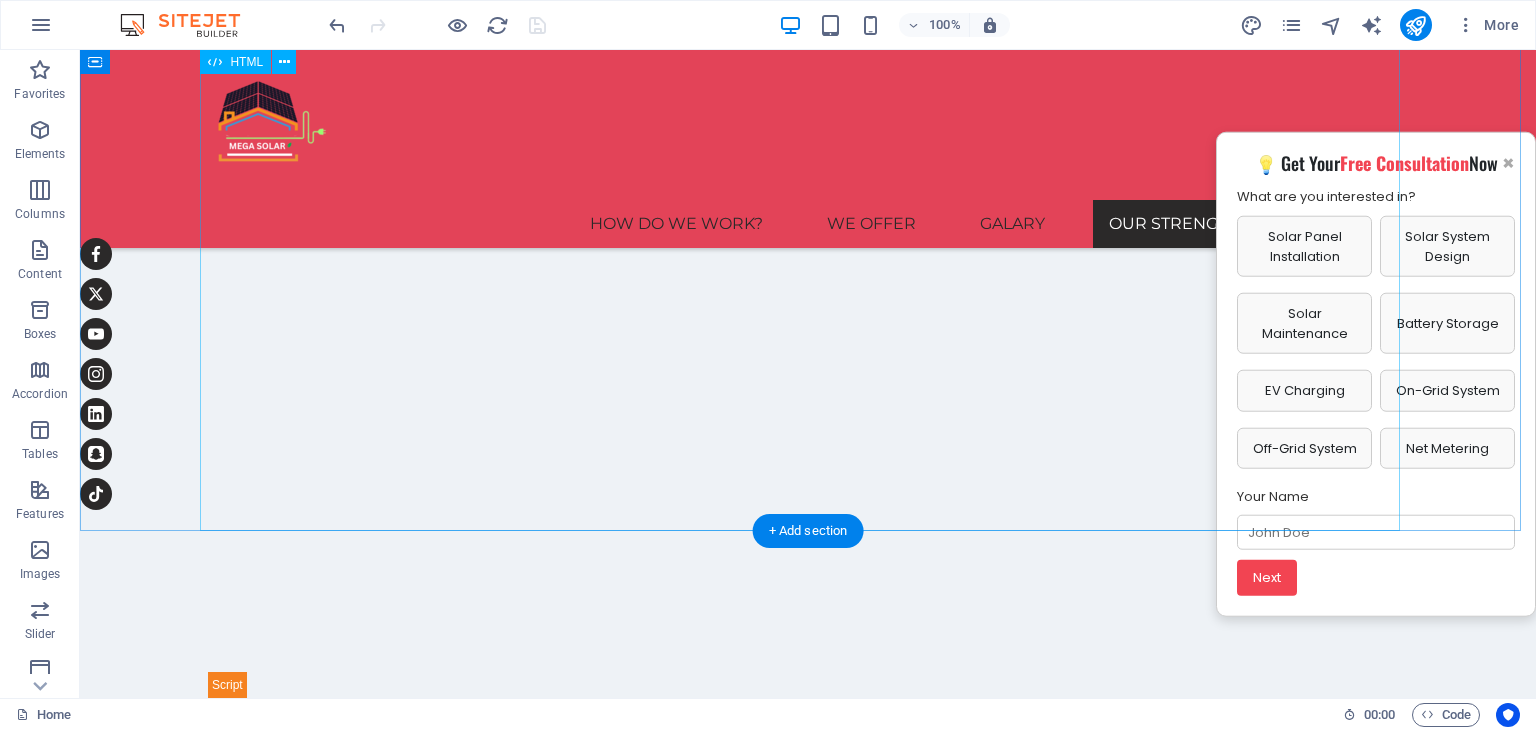 click on "Mission & Vision
Our Mission & Vision
🌍 Our Mission
Learn more about our mission to lead [CITY]’s transition to clean, solar-powered energy through innovation and integrity.
🚀 Our Vision
Explore our long-term vision to drive a sustainable future powered by reliable and accessible solar solutions.
Maximum Savings
Reduce energy costs by up to 80% with smart systems.
Carbon Reduction
Each installation helps lower your carbon footprint.
Smart Monitoring
Track your system in real-time from anywhere.
×" at bounding box center [808, 1167] 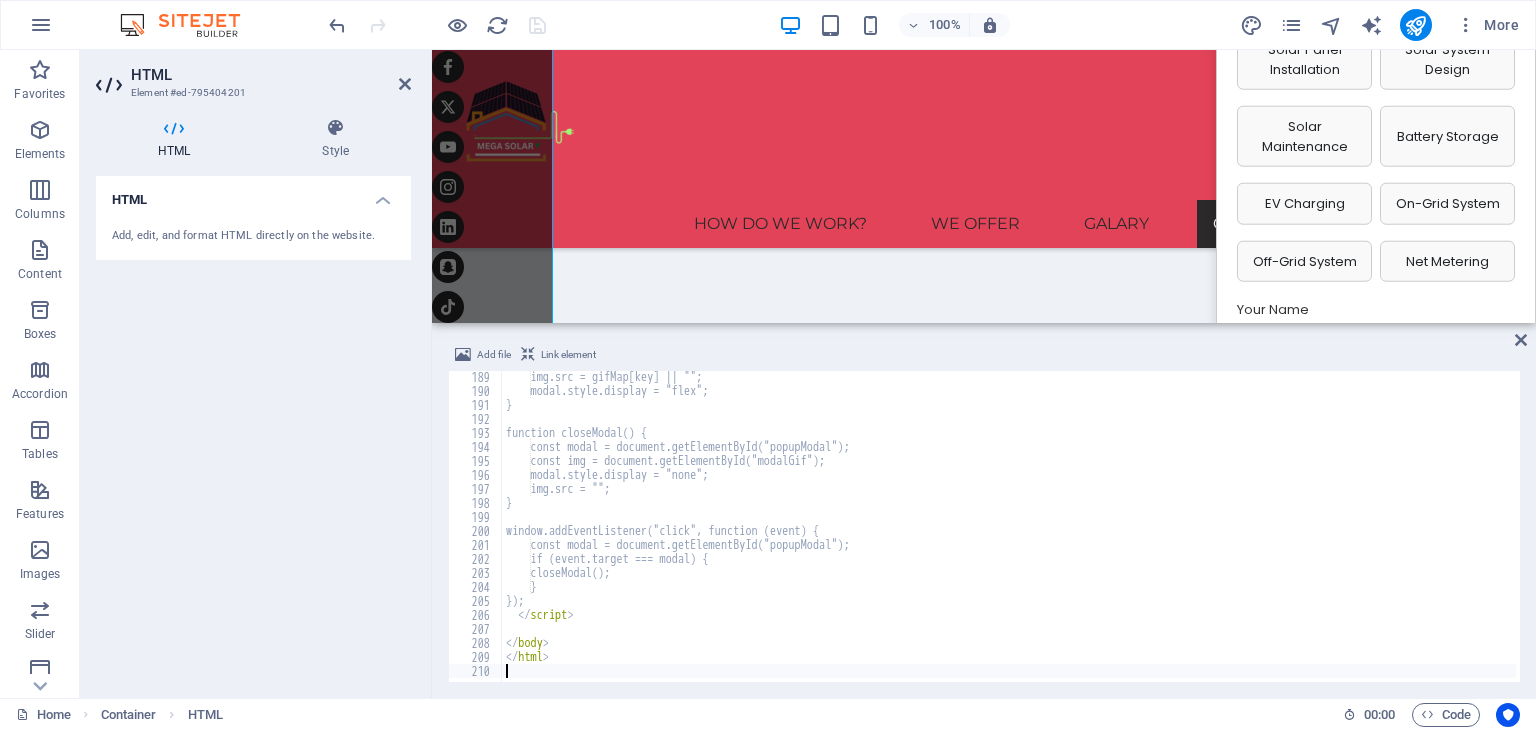 scroll, scrollTop: 4609, scrollLeft: 0, axis: vertical 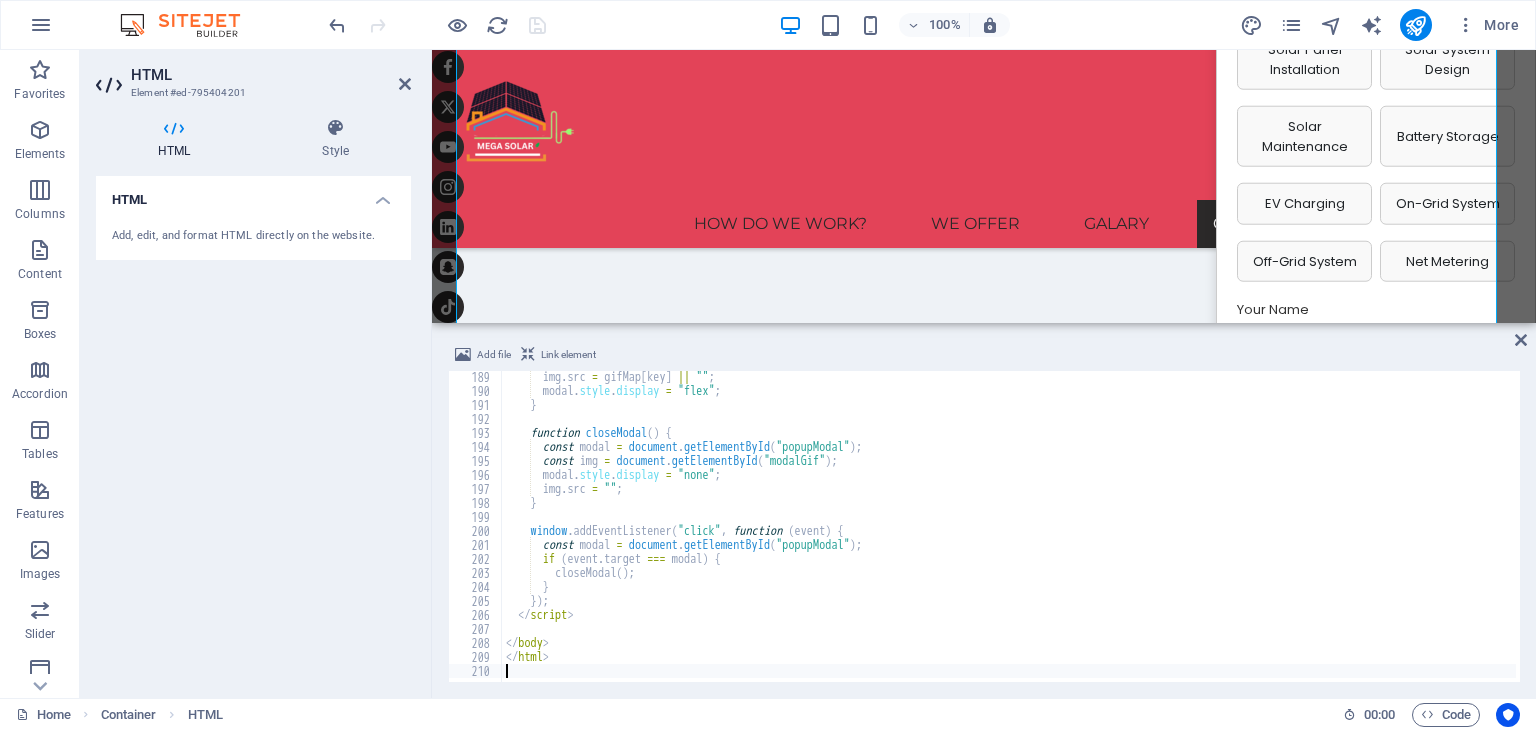 type on "</html>" 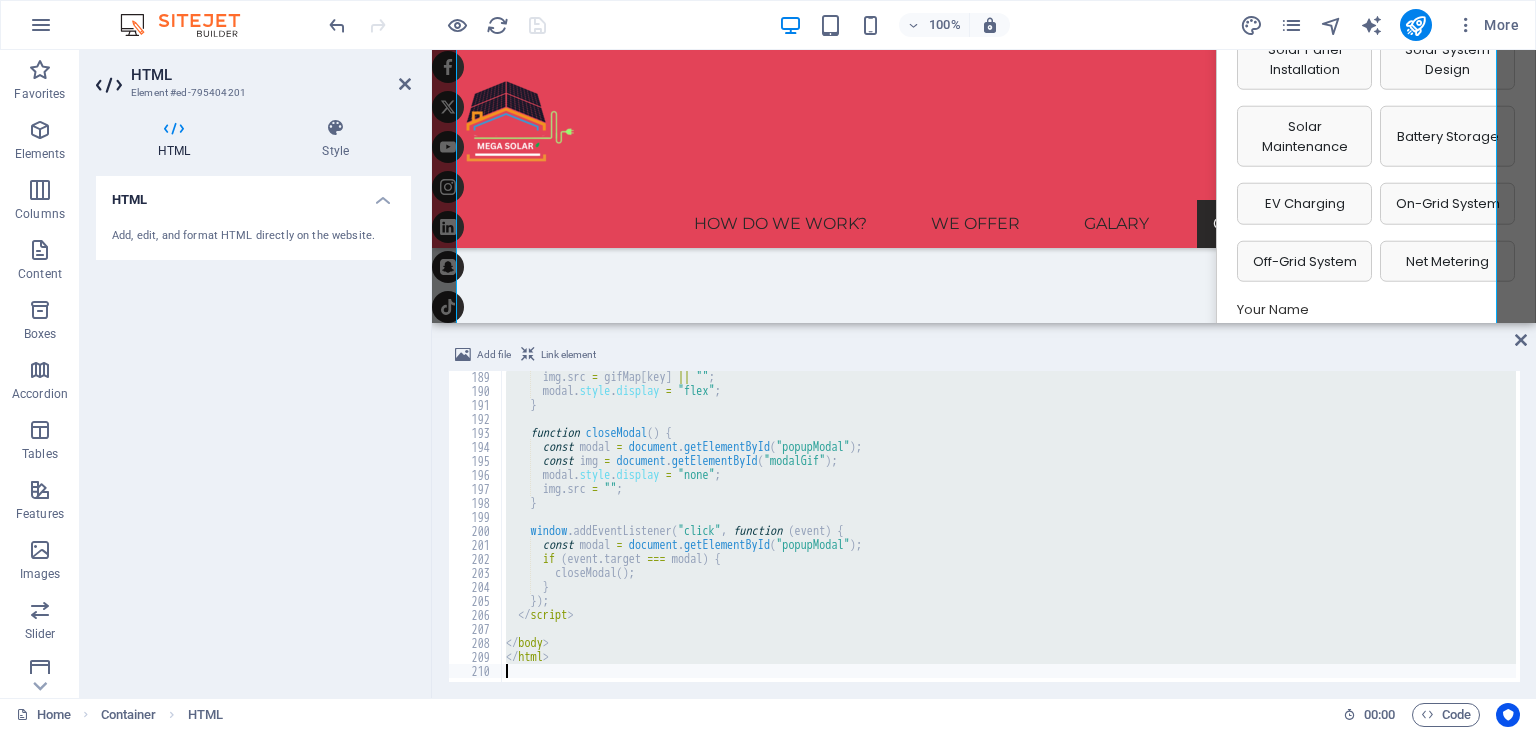 type 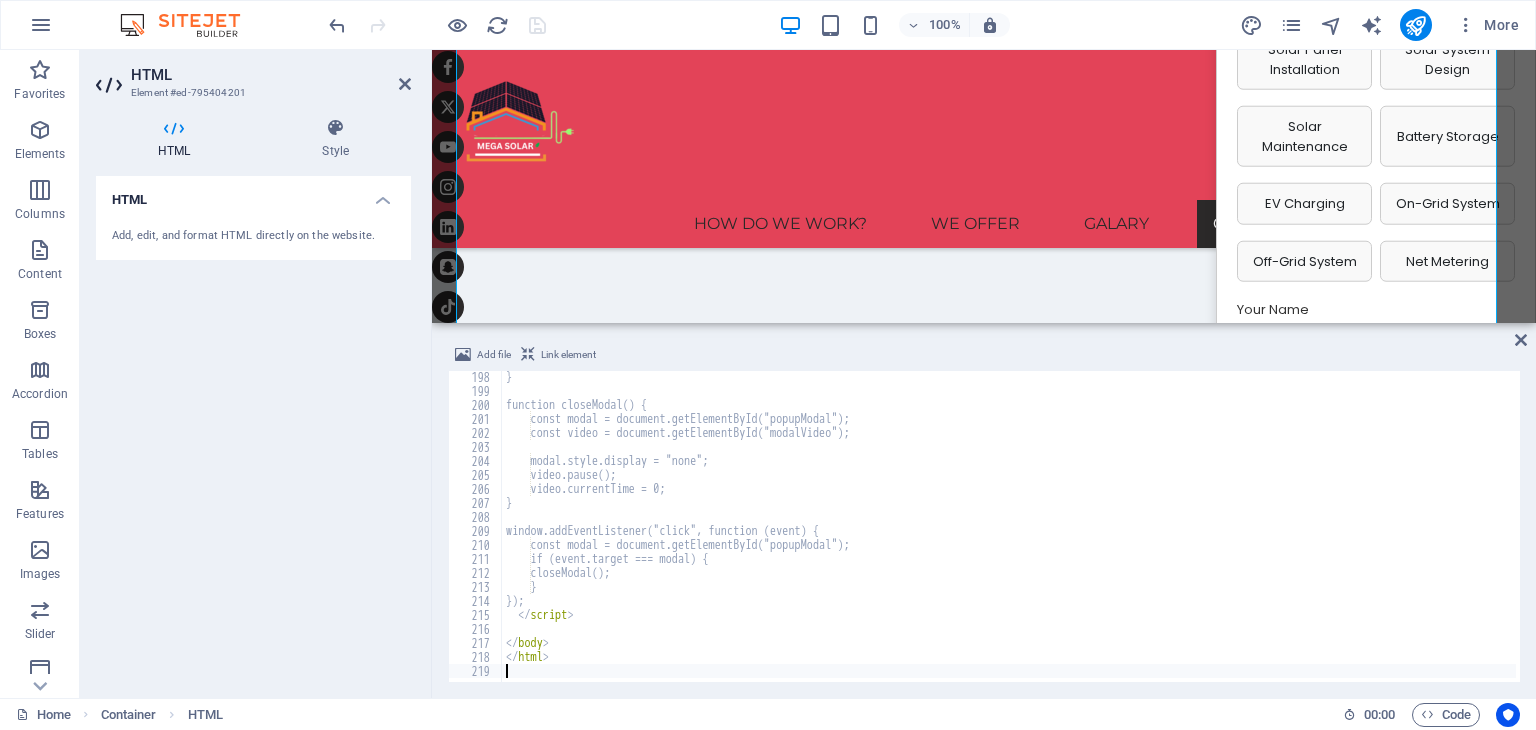 scroll, scrollTop: 2759, scrollLeft: 0, axis: vertical 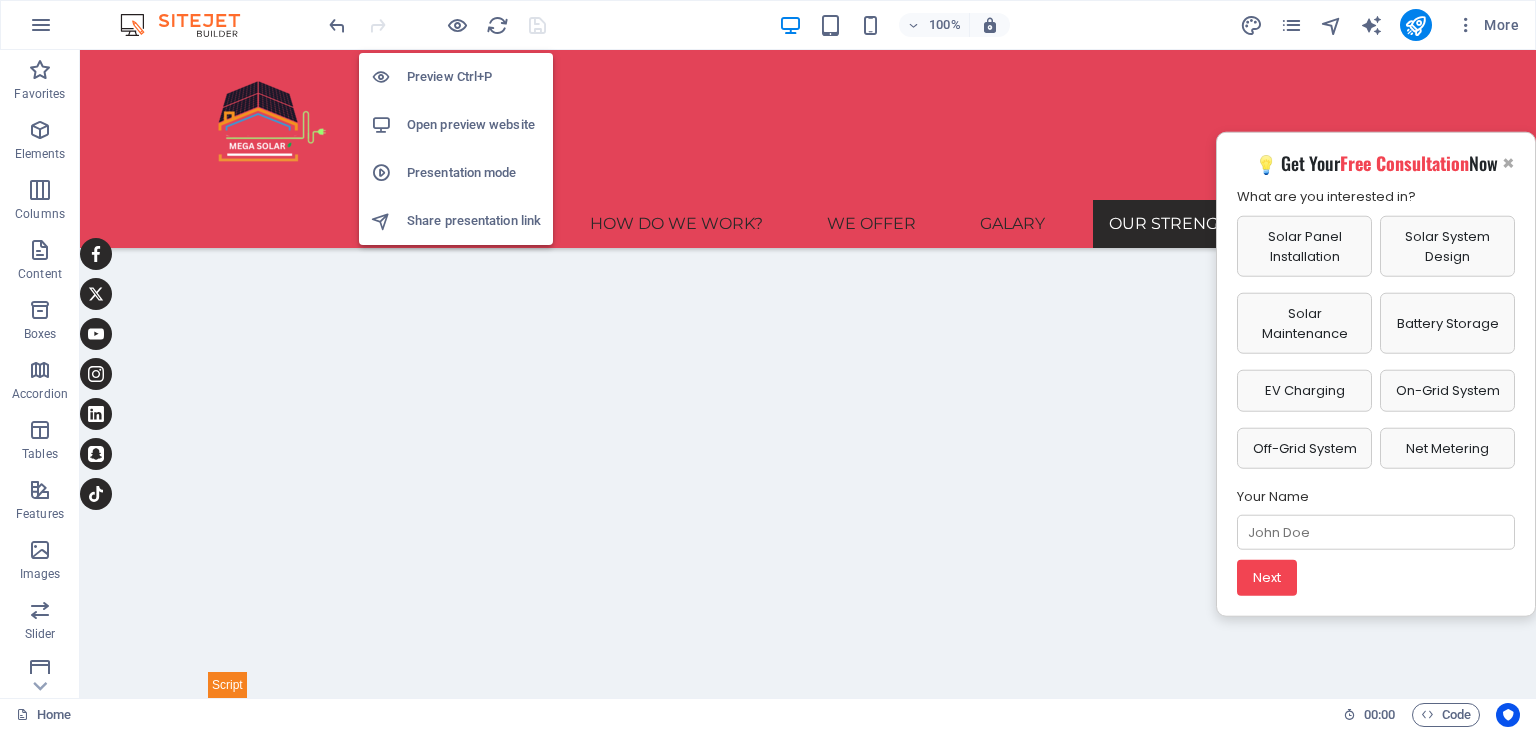 click on "Open preview website" at bounding box center (456, 125) 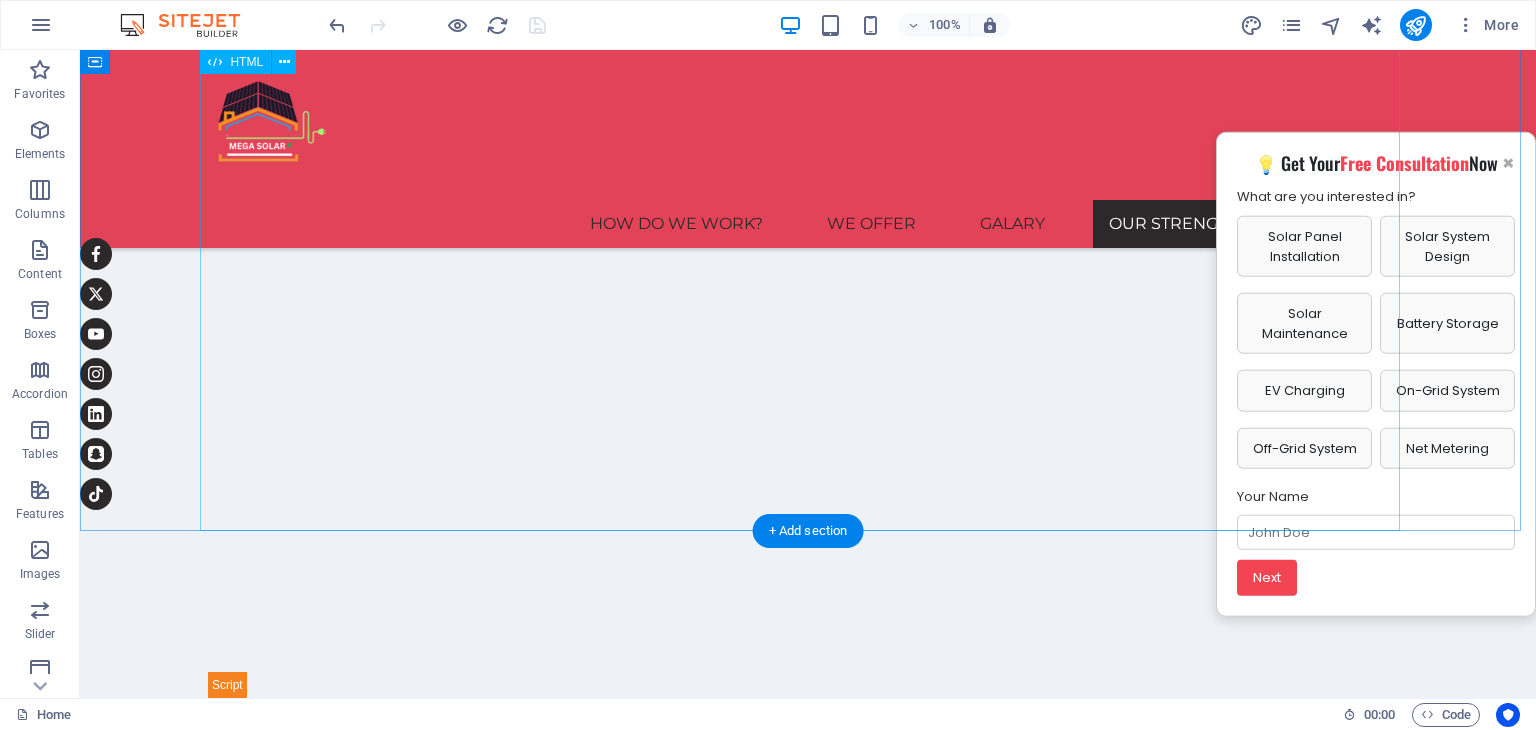 click on "Mission & Vision with Videos
Our Mission & Vision
🌍 Our Mission
Learn more about our mission to lead Dubai’s transition to clean, solar-powered energy through innovation and integrity.
🚀 Our Vision
Explore our long-term vision to drive a sustainable future powered by reliable and accessible solar solutions.
Maximum Savings
Reduce energy costs by up to 80% with smart systems.
Carbon Reduction
Each installation helps lower your carbon footprint.
Smart Monitoring
Track your system in real-time from anywhere.
×
Your browser does not support the video tag." at bounding box center [808, 1167] 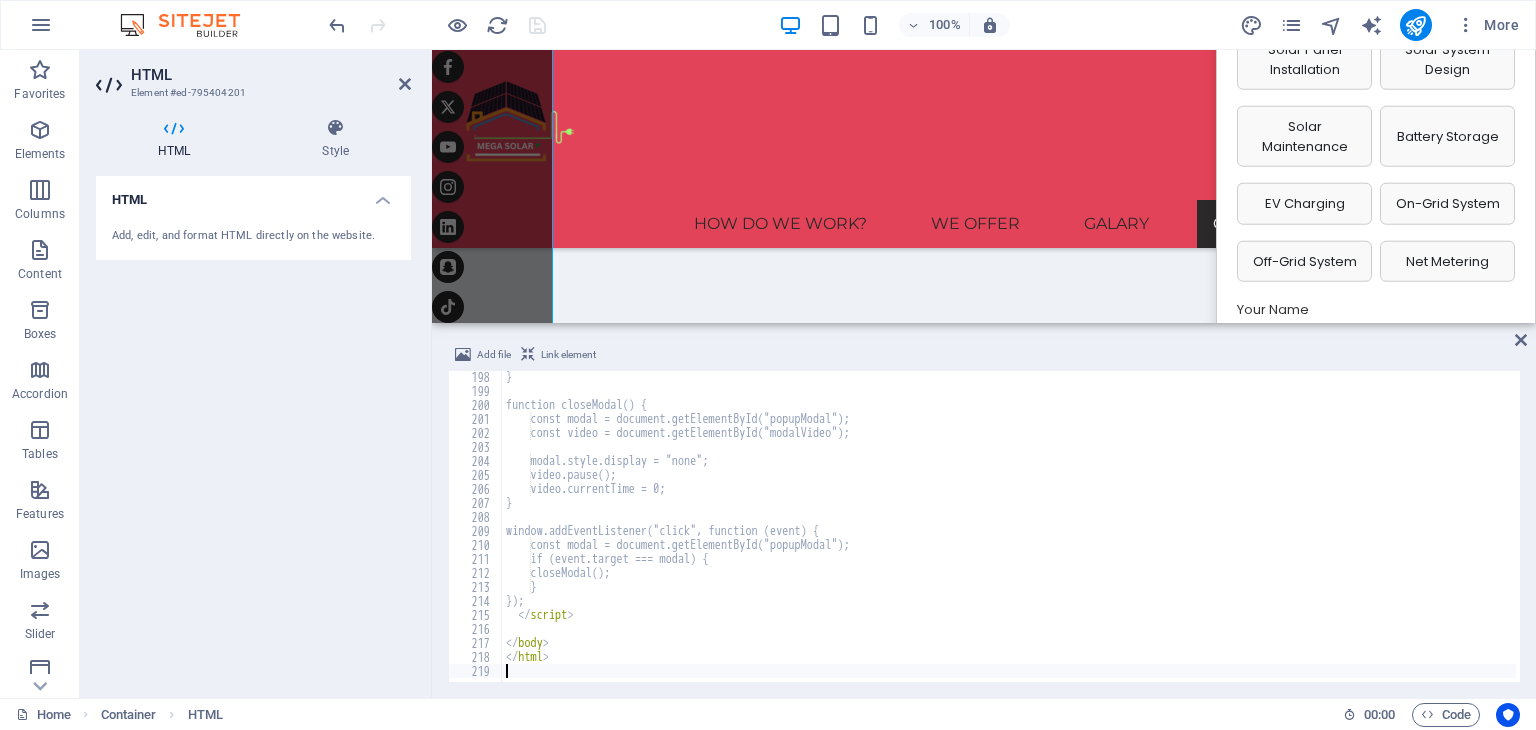 scroll, scrollTop: 4609, scrollLeft: 0, axis: vertical 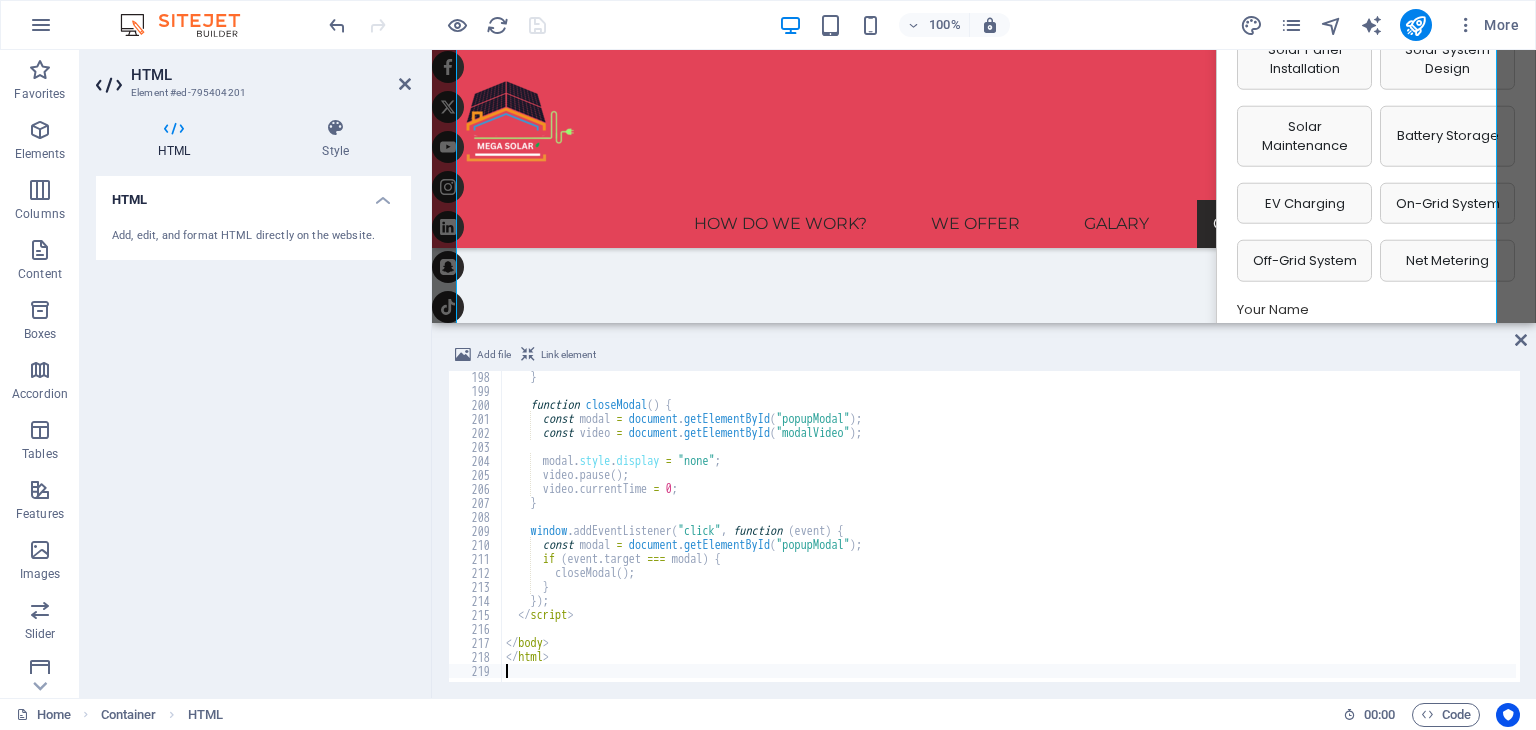 type on "</html>" 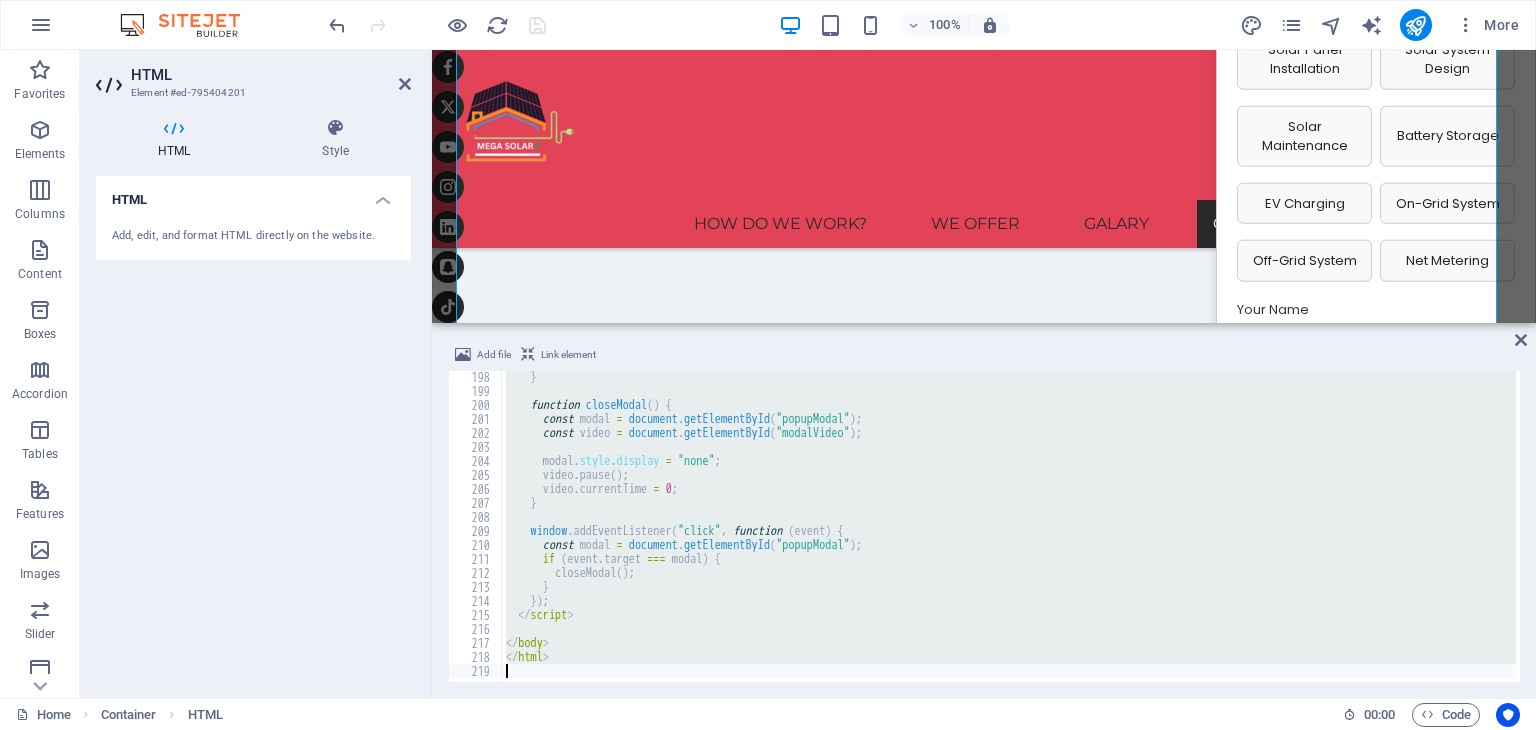 type 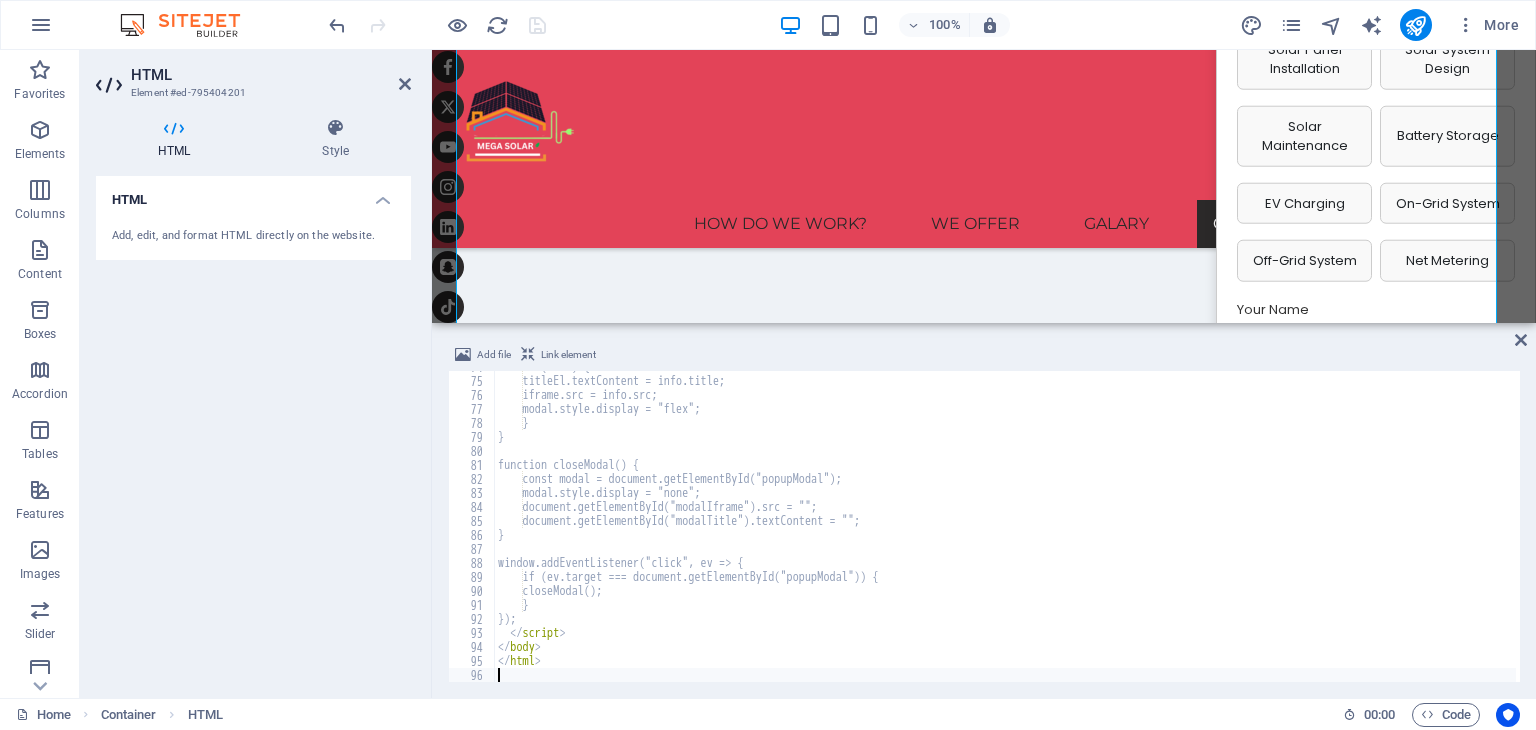 scroll, scrollTop: 1032, scrollLeft: 0, axis: vertical 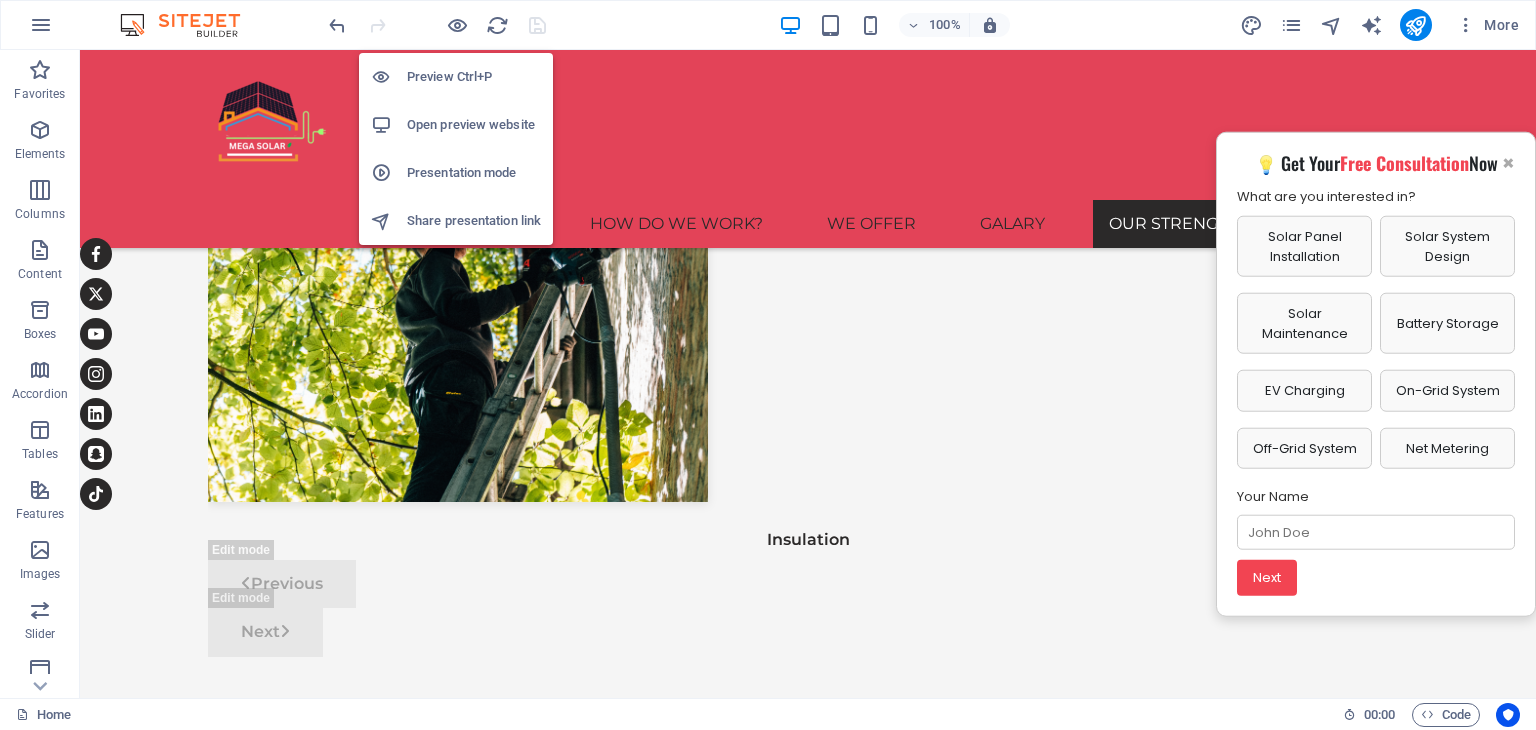 click on "Open preview website" at bounding box center (474, 125) 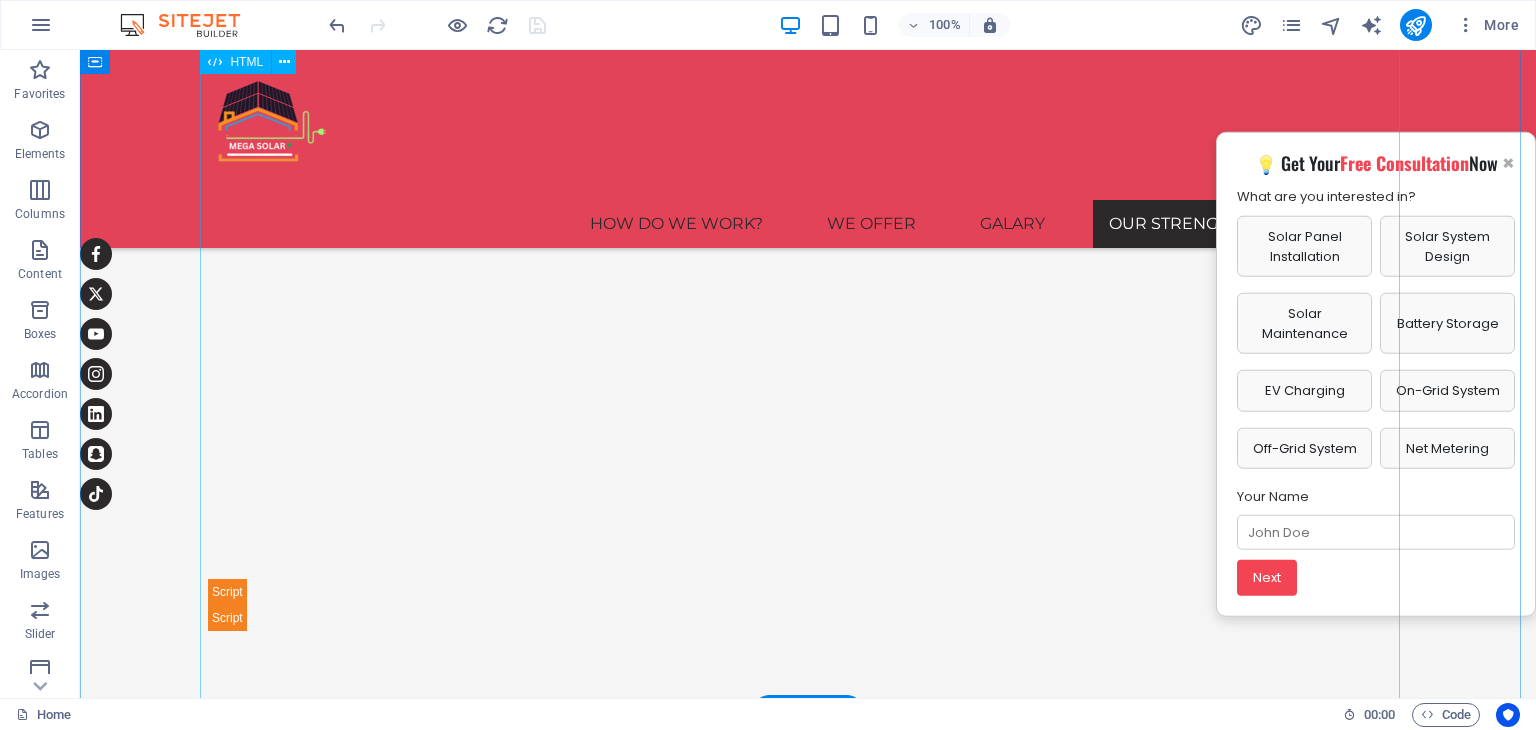 click on "Mission & Vision with Videos
Our Mission & Vision
🌍 Our Mission
Leading Dubai's transition to clean solar energy.
🚀 Our Vision
Fulfilling client commitments with excellence.
×" at bounding box center (808, 1224) 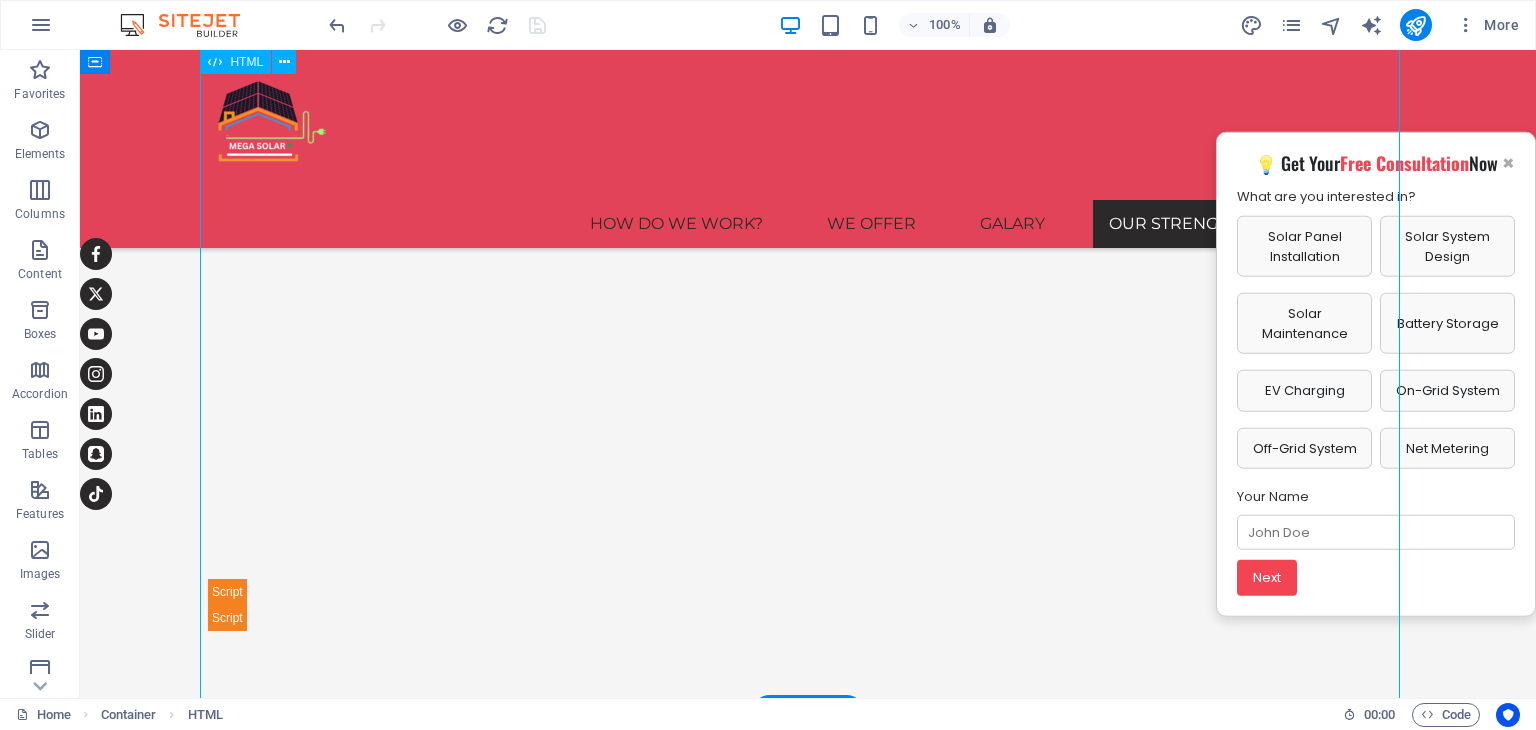 click on "Mission & Vision with Videos
Our Mission & Vision
🌍 Our Mission
Leading Dubai's transition to clean solar energy.
🚀 Our Vision
Fulfilling client commitments with excellence.
×" at bounding box center (808, 1224) 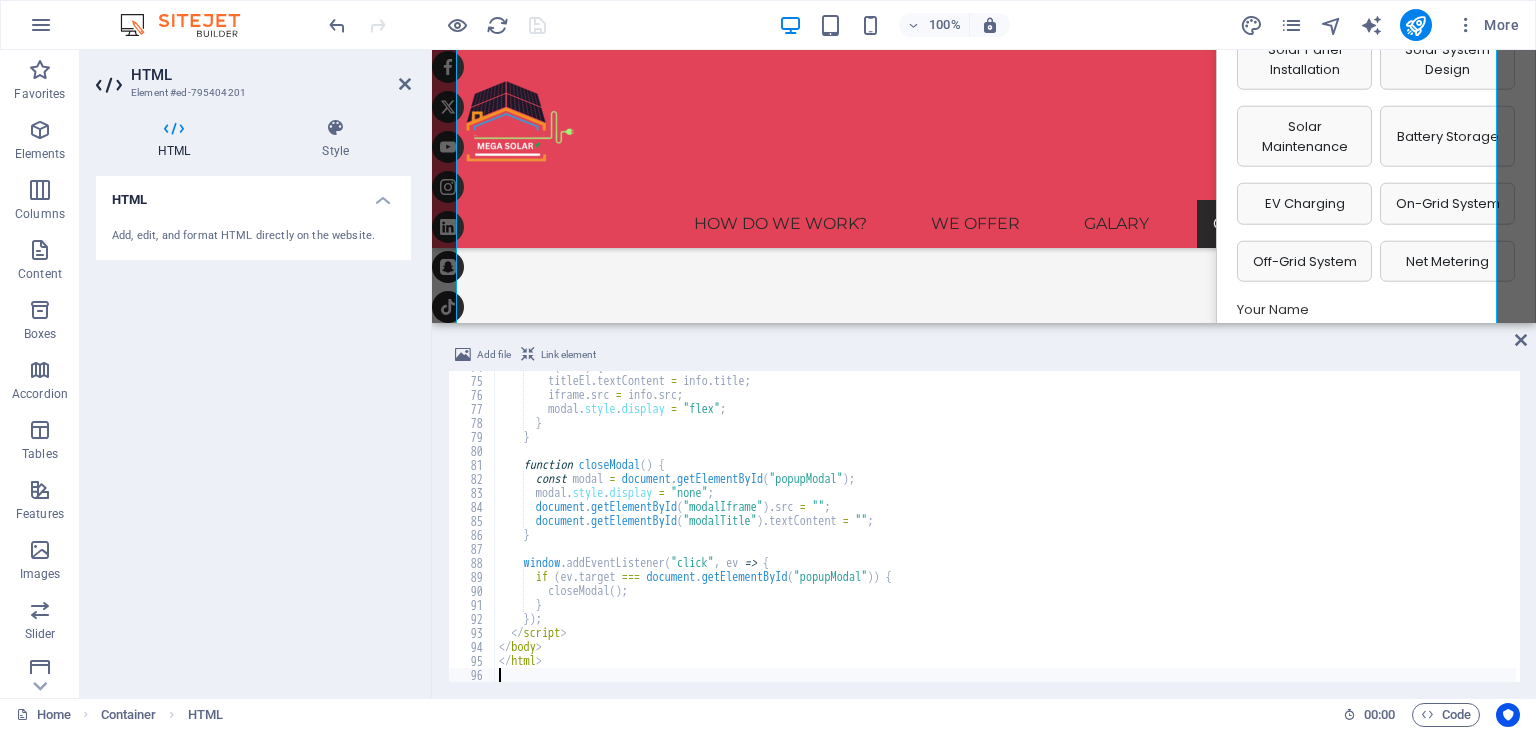 scroll, scrollTop: 1032, scrollLeft: 0, axis: vertical 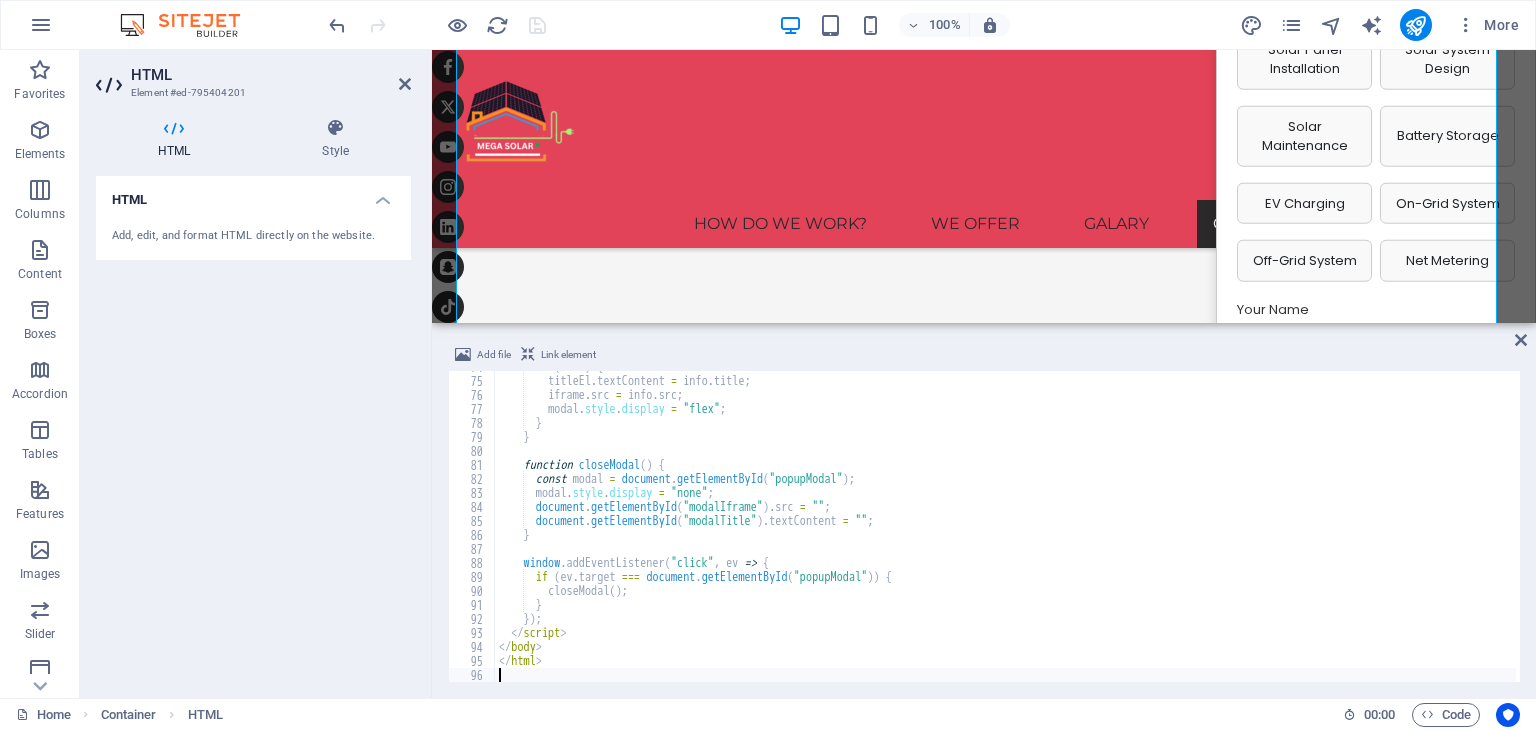 type on "</html>" 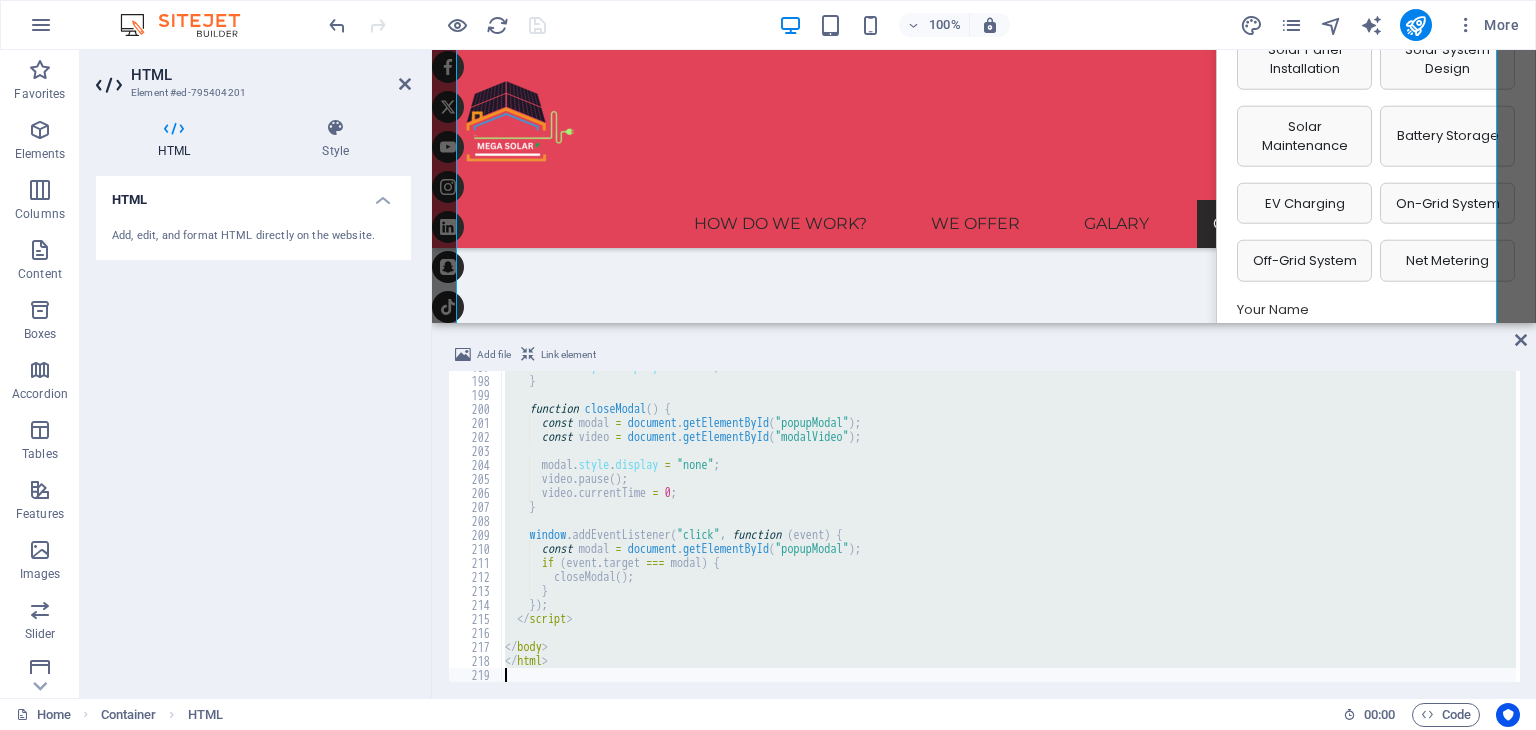 scroll, scrollTop: 4981, scrollLeft: 0, axis: vertical 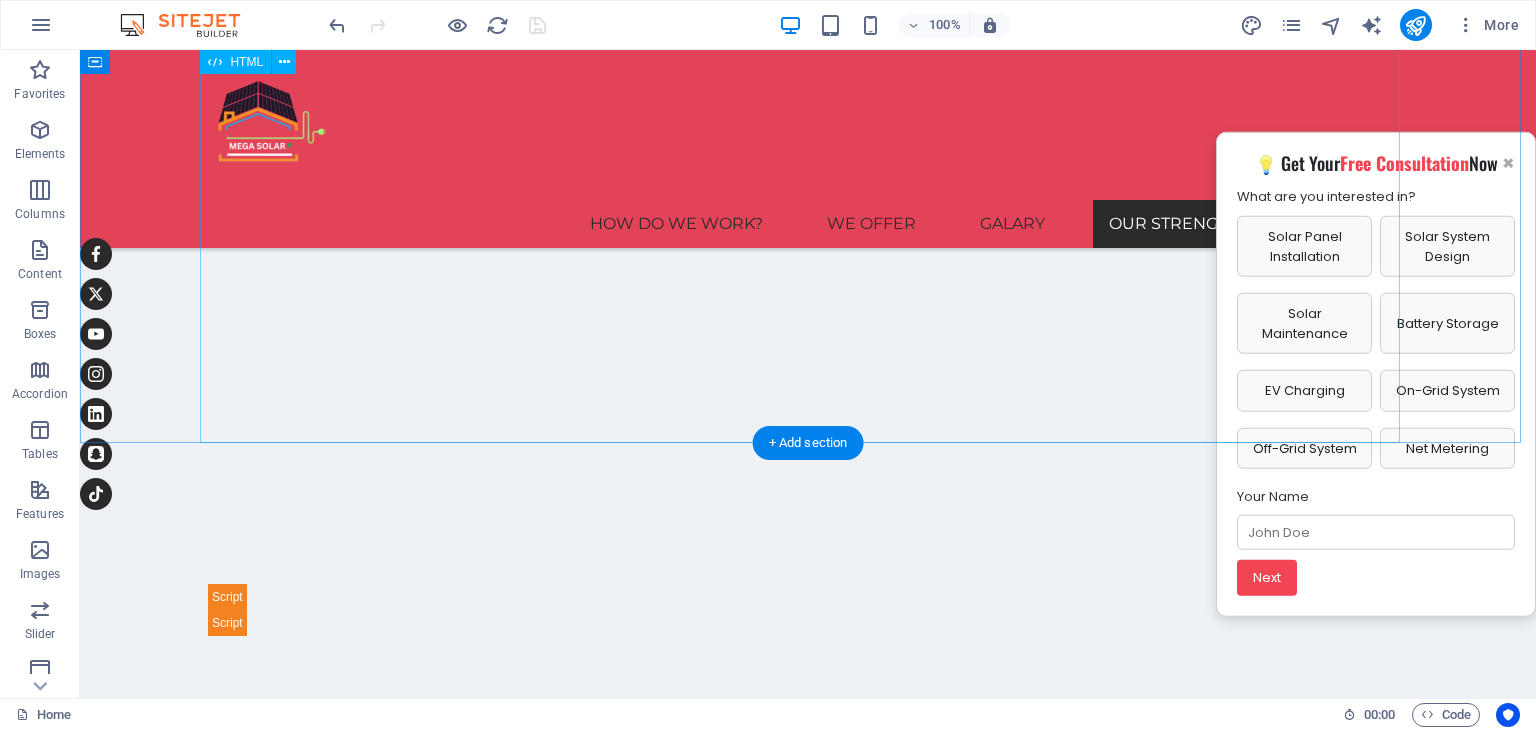 click on "Mission & Vision with Videos
Our Mission & Vision
🌍 Our Mission
Learn more about our mission to lead Dubai’s transition to clean, solar-powered energy through innovation and integrity.
🚀 Our Vision
Explore our long-term vision to drive a sustainable future powered by reliable and accessible solar solutions.
Maximum Savings
Reduce energy costs by up to 80% with smart systems.
Carbon Reduction
Each installation helps lower your carbon footprint.
Smart Monitoring
Track your system in real-time from anywhere.
×
Your browser does not support the video tag." at bounding box center [808, 1079] 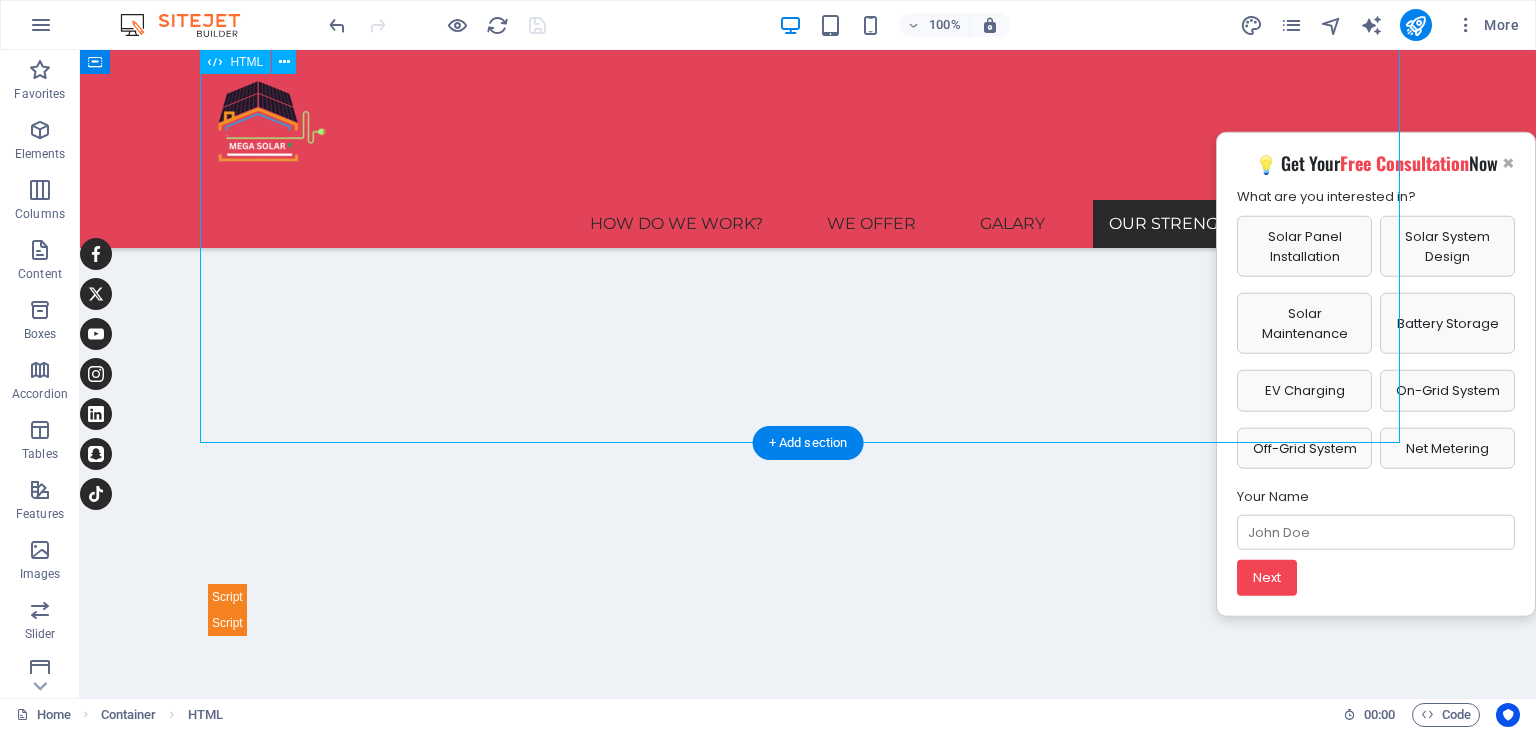 click on "Mission & Vision with Videos
Our Mission & Vision
🌍 Our Mission
Learn more about our mission to lead Dubai’s transition to clean, solar-powered energy through innovation and integrity.
🚀 Our Vision
Explore our long-term vision to drive a sustainable future powered by reliable and accessible solar solutions.
Maximum Savings
Reduce energy costs by up to 80% with smart systems.
Carbon Reduction
Each installation helps lower your carbon footprint.
Smart Monitoring
Track your system in real-time from anywhere.
×
Your browser does not support the video tag." at bounding box center (808, 1079) 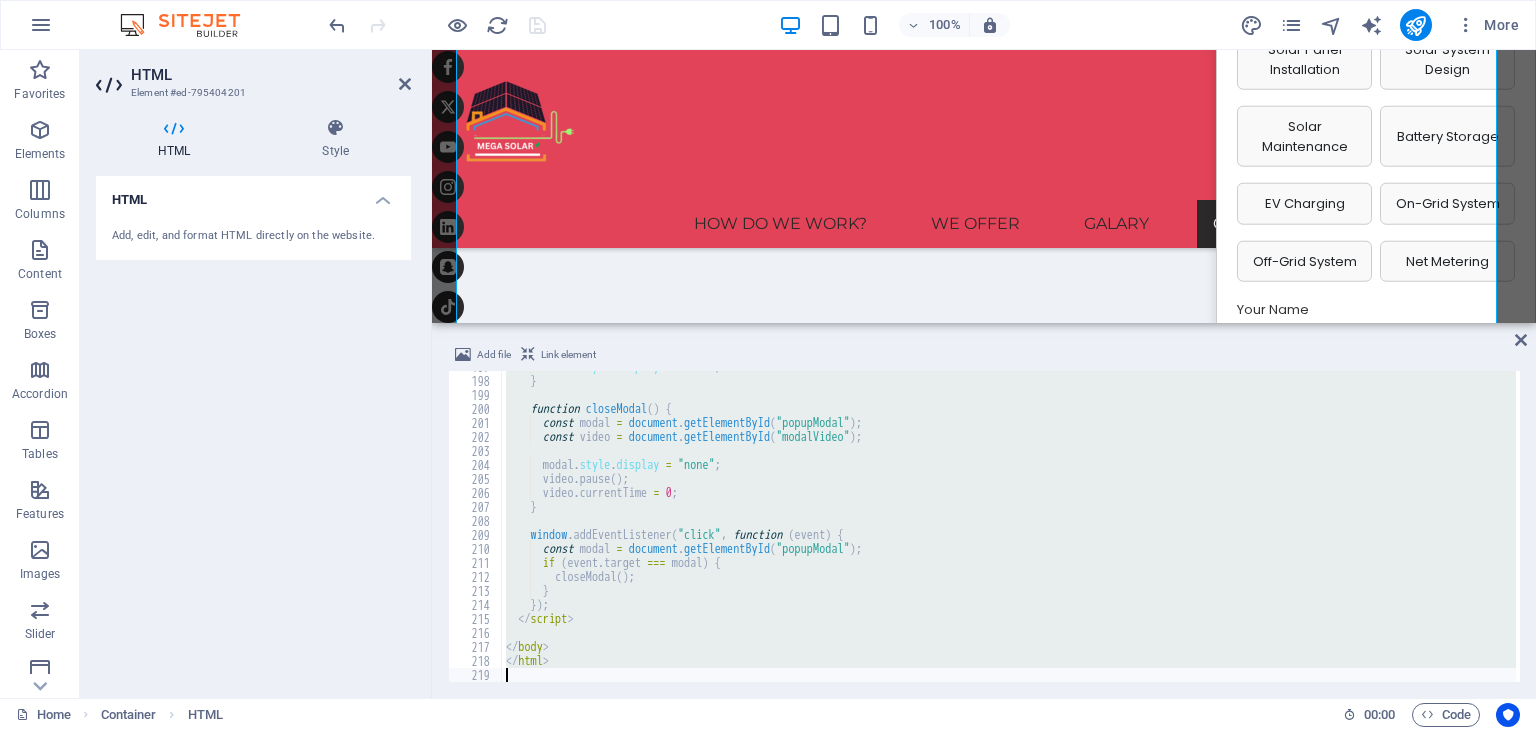 scroll, scrollTop: 2755, scrollLeft: 0, axis: vertical 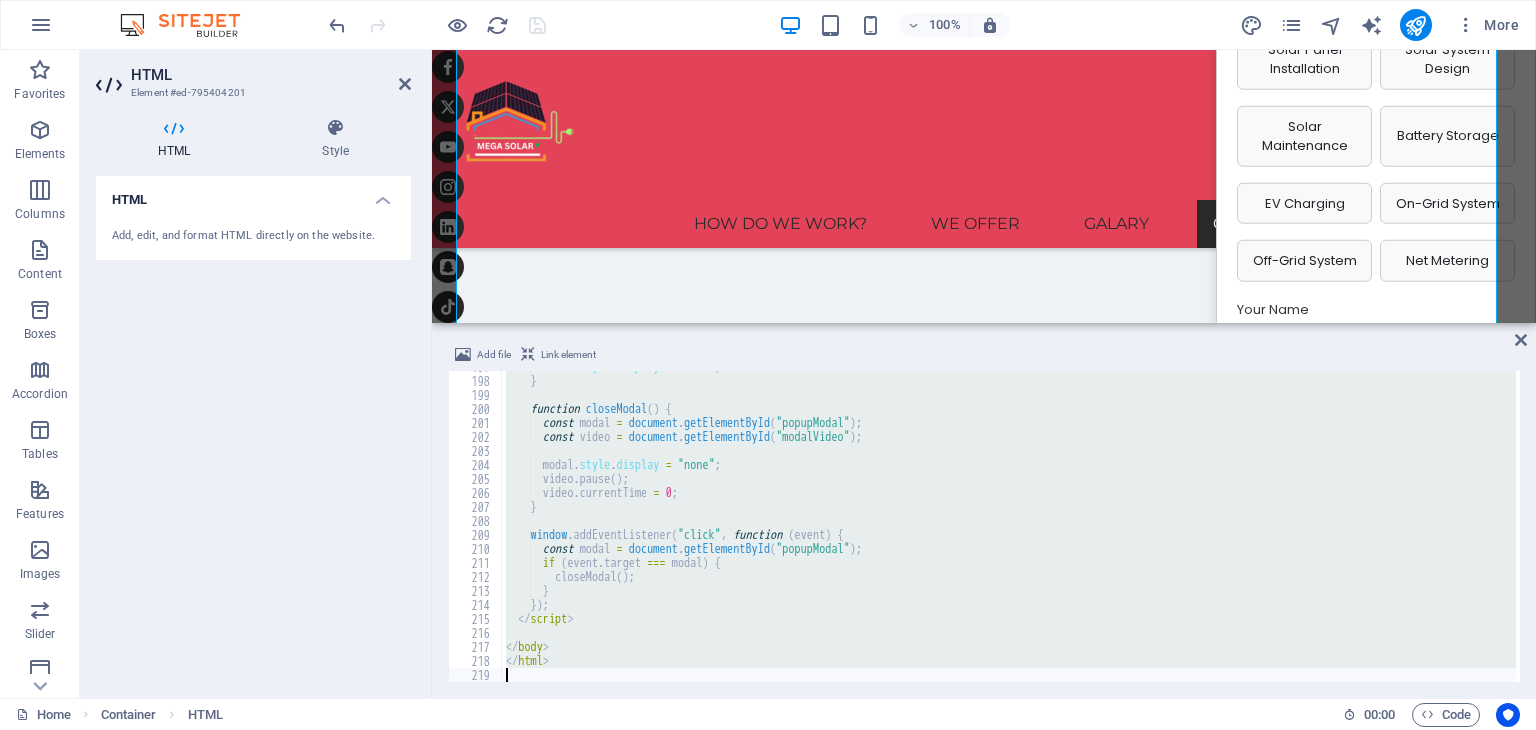 type 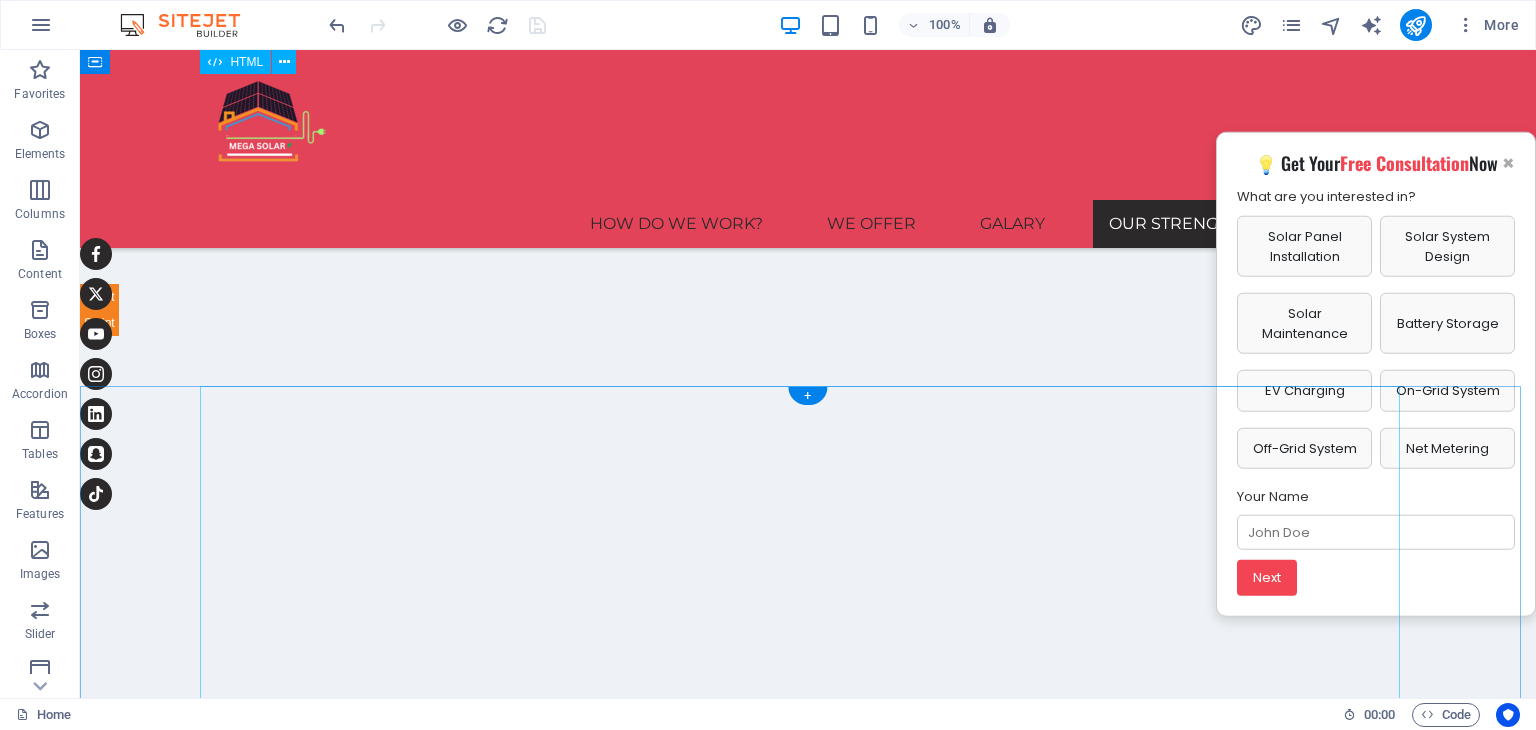 scroll, scrollTop: 4349, scrollLeft: 0, axis: vertical 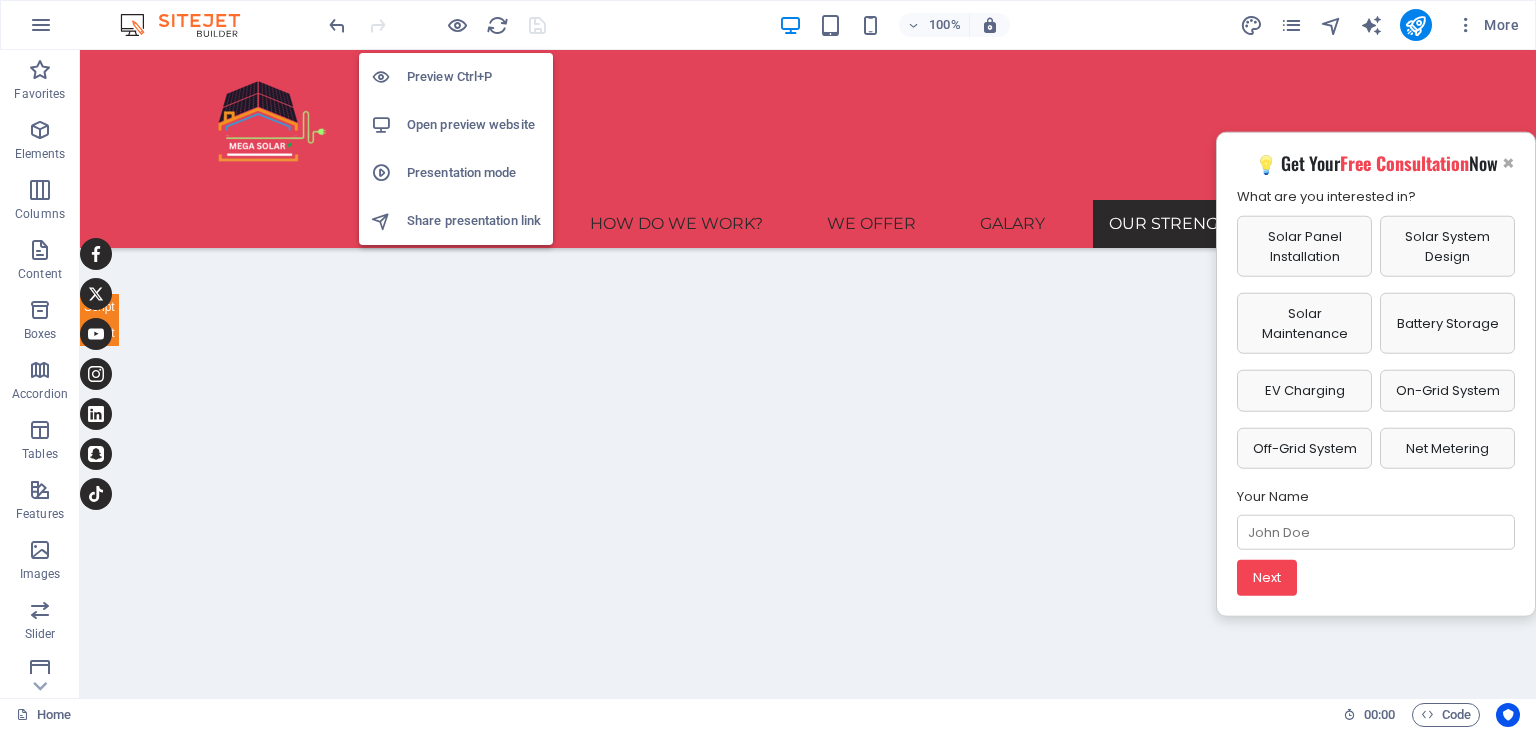 click on "Open preview website" at bounding box center (456, 125) 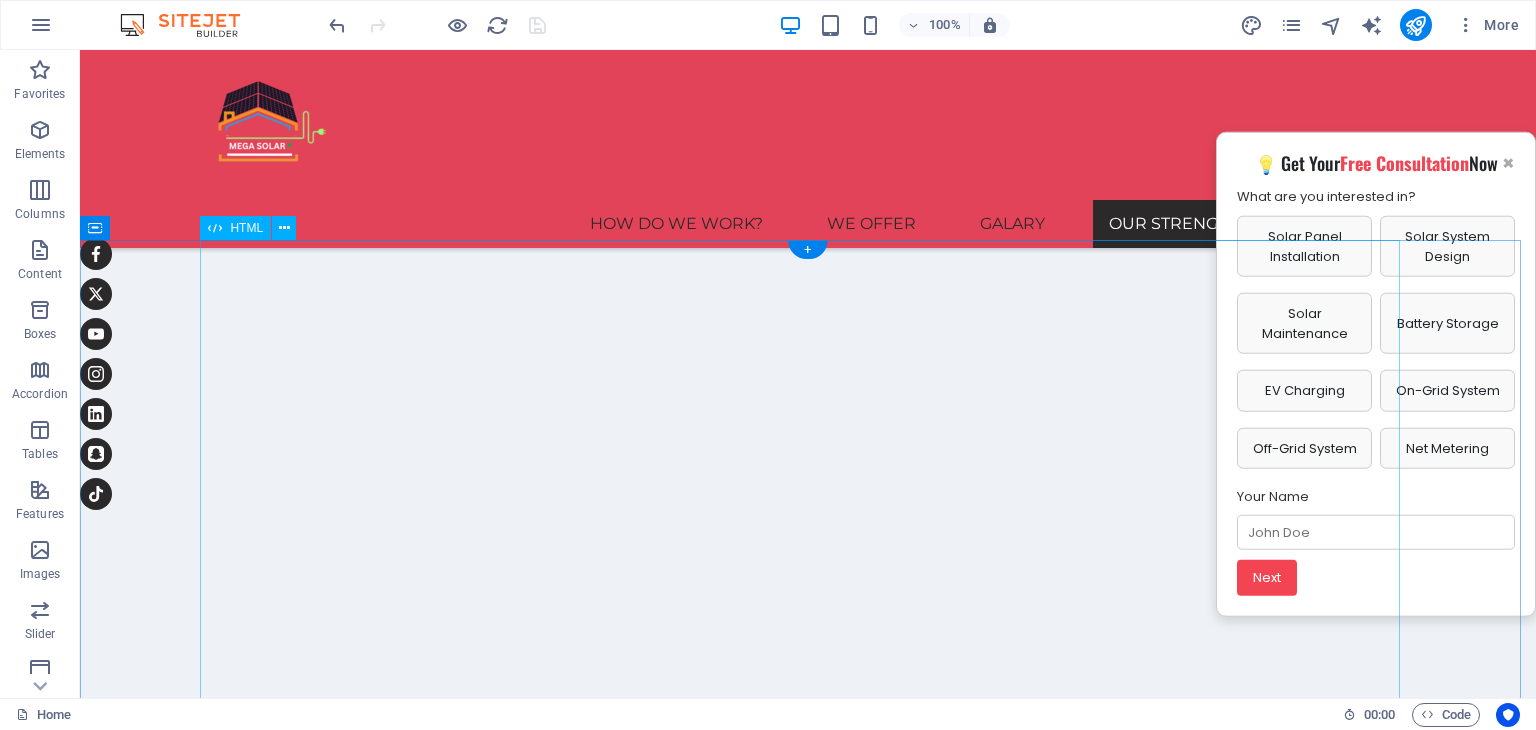 scroll, scrollTop: 4500, scrollLeft: 0, axis: vertical 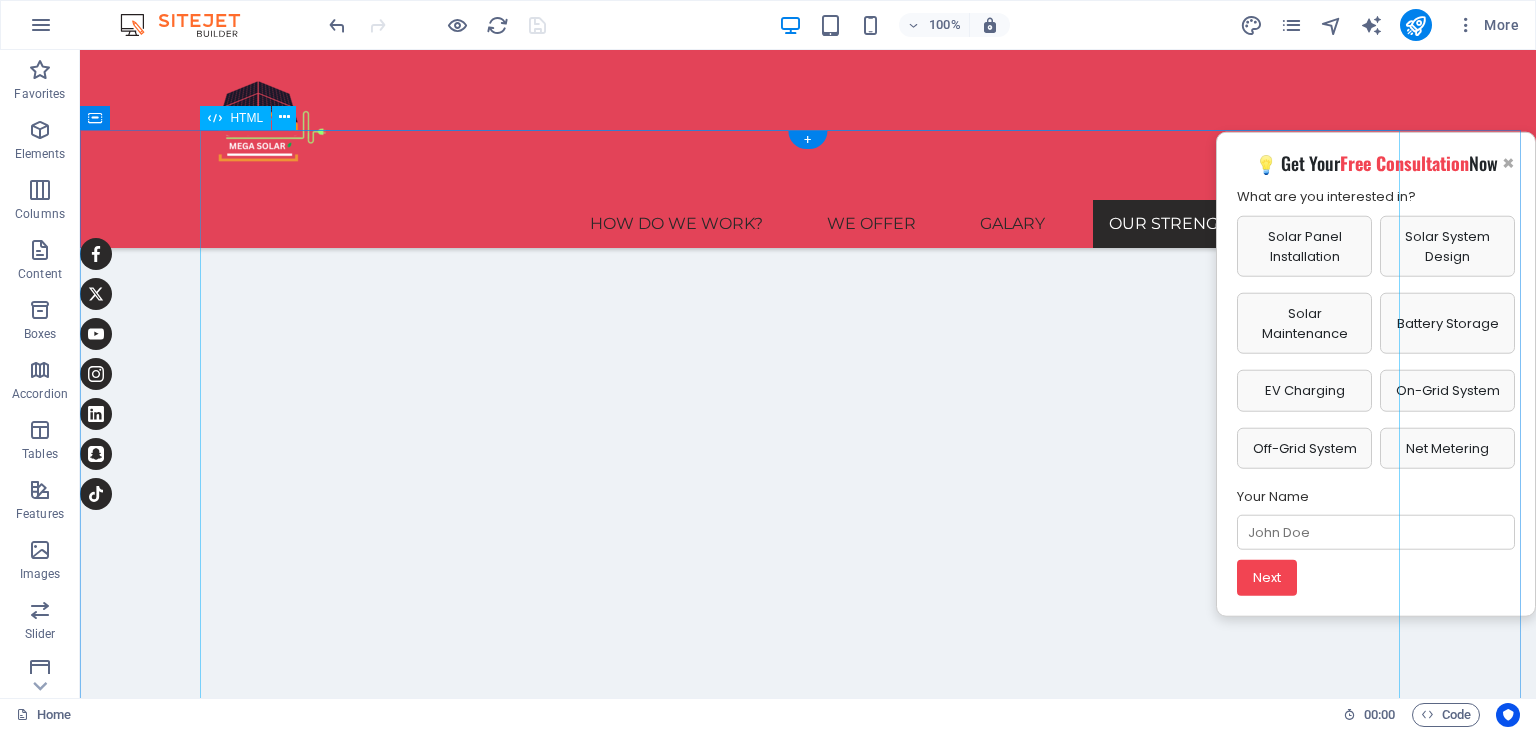 click on "[PRODUCT], [PRODUCT] & [PRODUCT] with [PRODUCT]
Our [PRODUCT] & [PRODUCT]
🌍 Our [PRODUCT]
Learn more about our mission to lead [CITY]’s transition to clean, solar-powered energy through innovation and integrity.
🚀 Our [PRODUCT]
Explore our long-term vision to drive a sustainable future powered by reliable and accessible solar solutions.
×" at bounding box center [808, 1506] 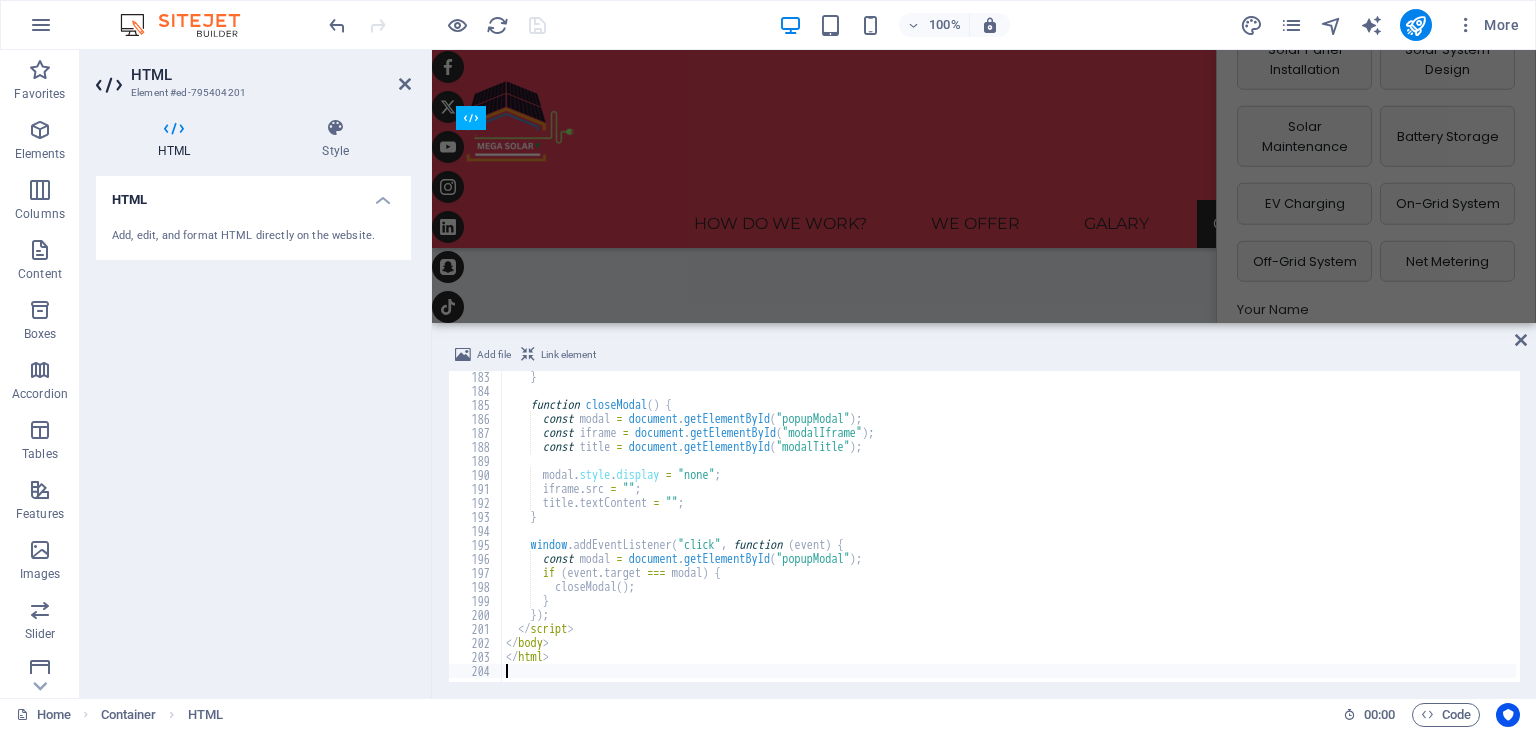 scroll, scrollTop: 4312, scrollLeft: 0, axis: vertical 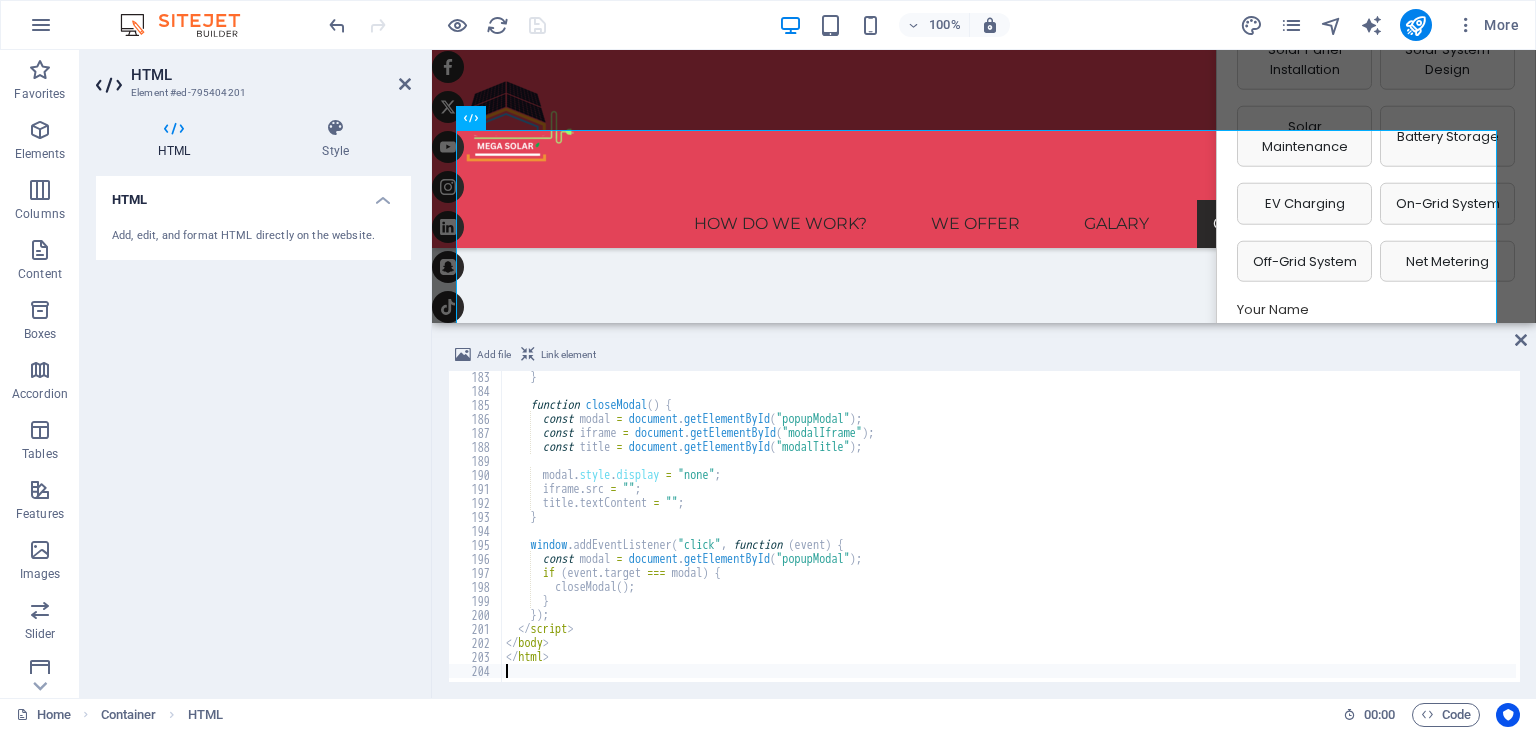 type on "</html>" 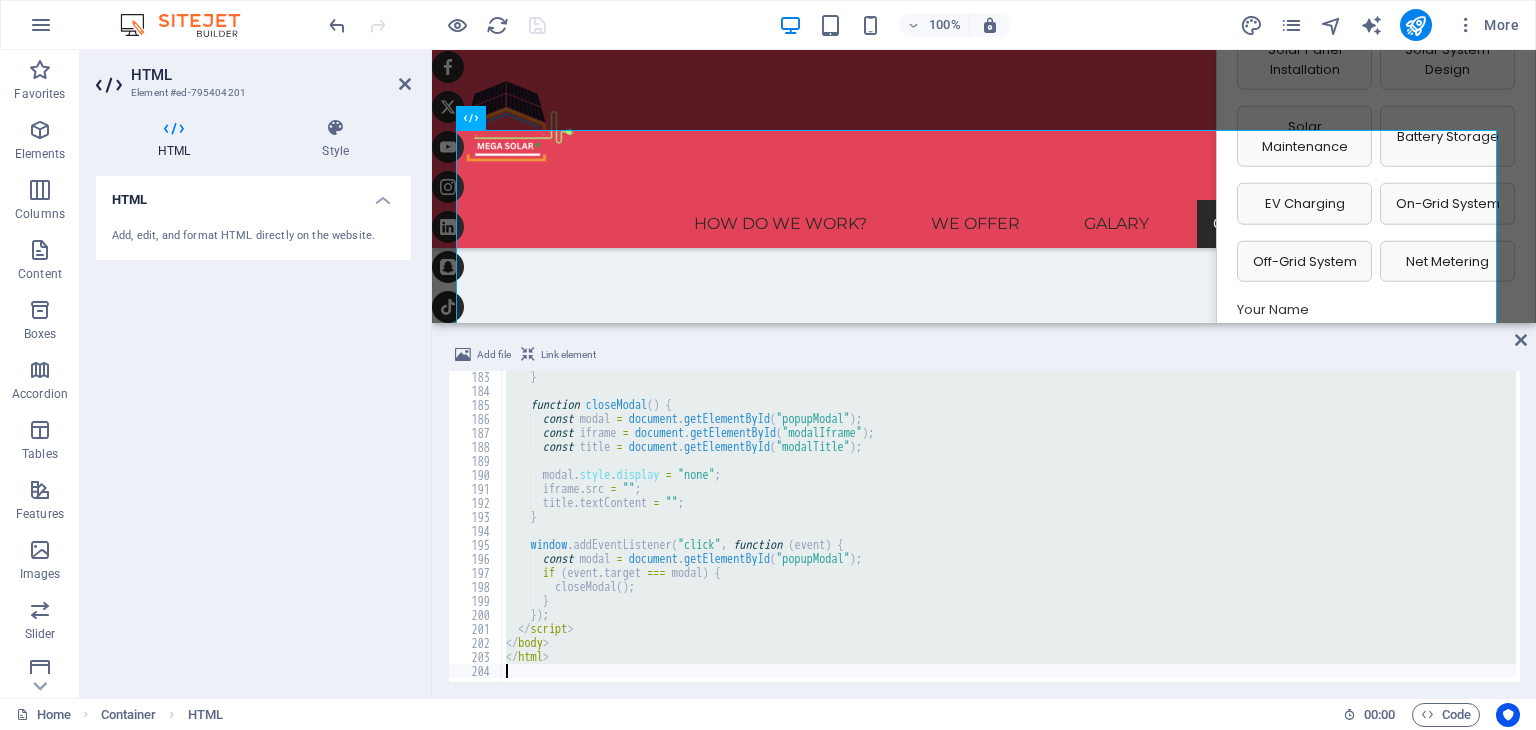 type 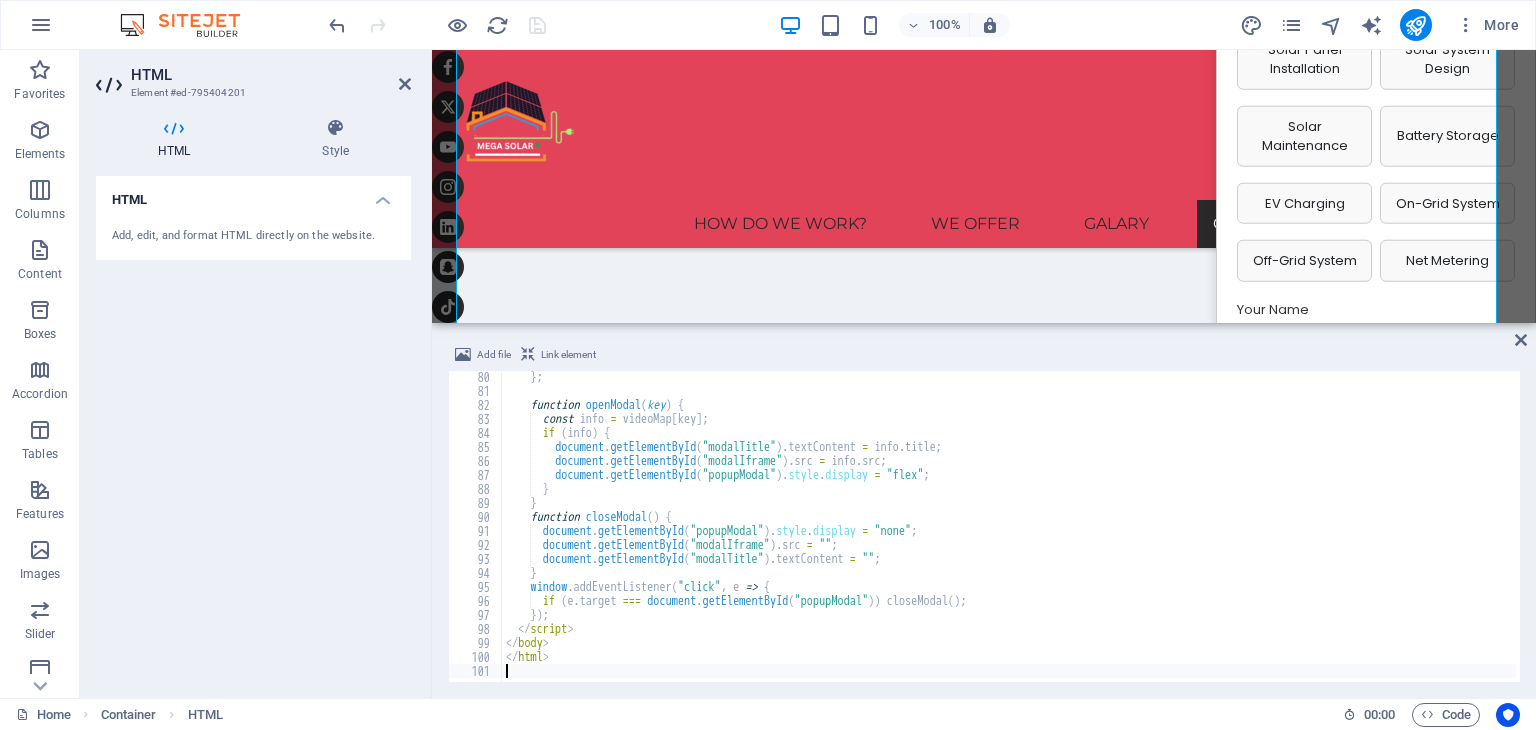 scroll, scrollTop: 4606, scrollLeft: 0, axis: vertical 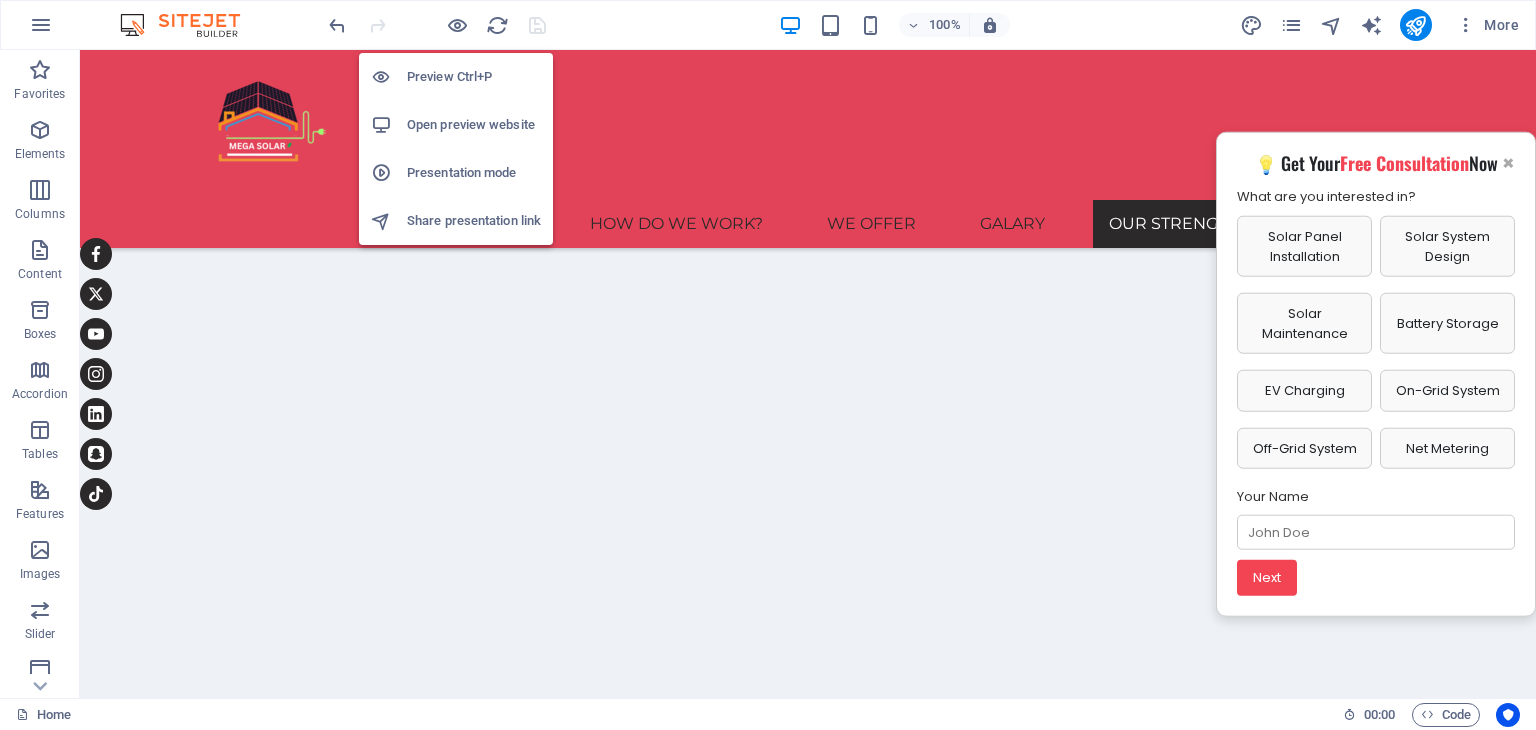 click on "Open preview website" at bounding box center (474, 125) 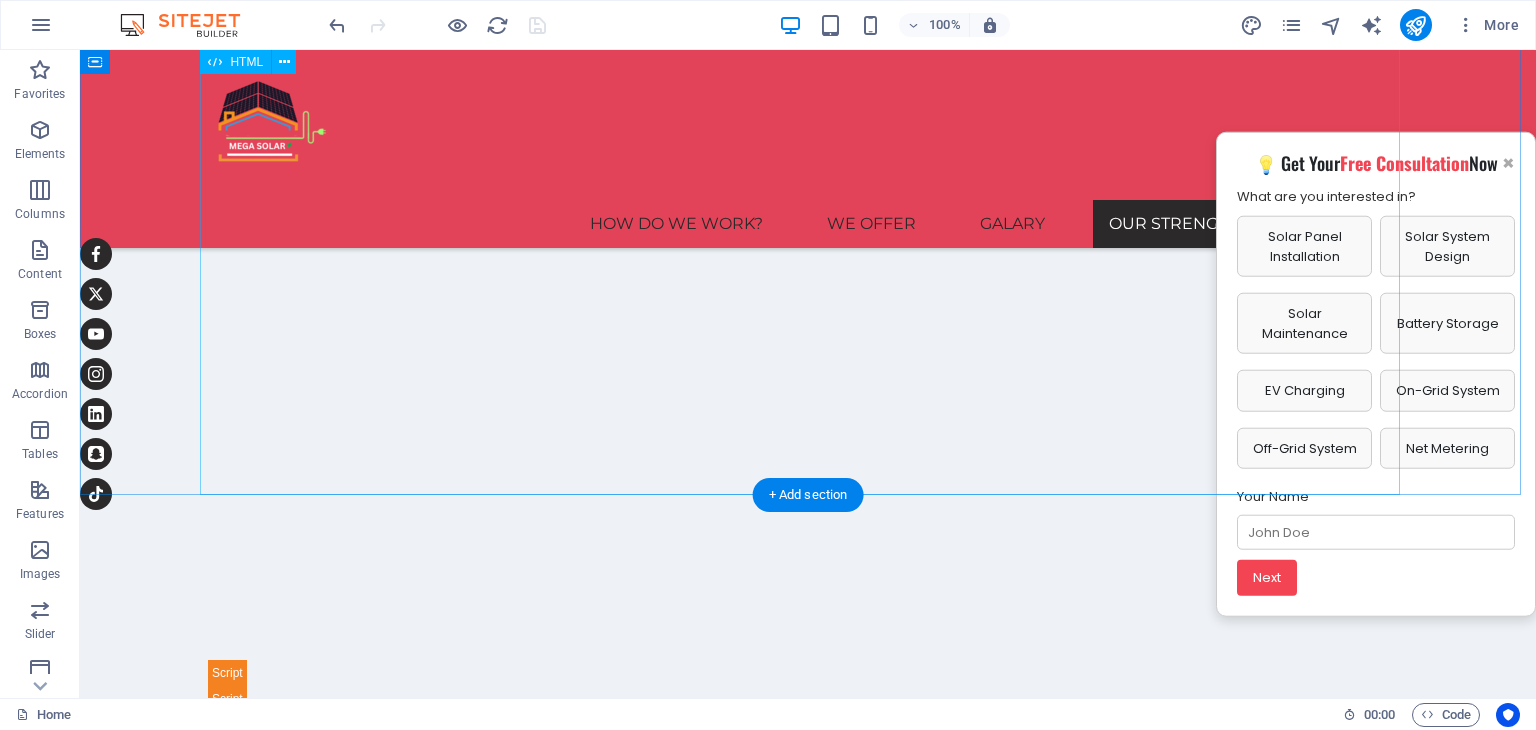 click on "Mission, Vision & Benefits with Videos
Our Mission & Vision
🌍 Our Mission
Leading Dubai’s solar energy transition.
🚀 Our Vision
Fulfilling client commitments sustainably.
Maximum Savings
Smart systems cut costs significantly.
Carbon Reduction
Reducing emissions with solar in UAE.
Smart Monitoring
Real‑time system performance tracking.
×" at bounding box center [808, 1143] 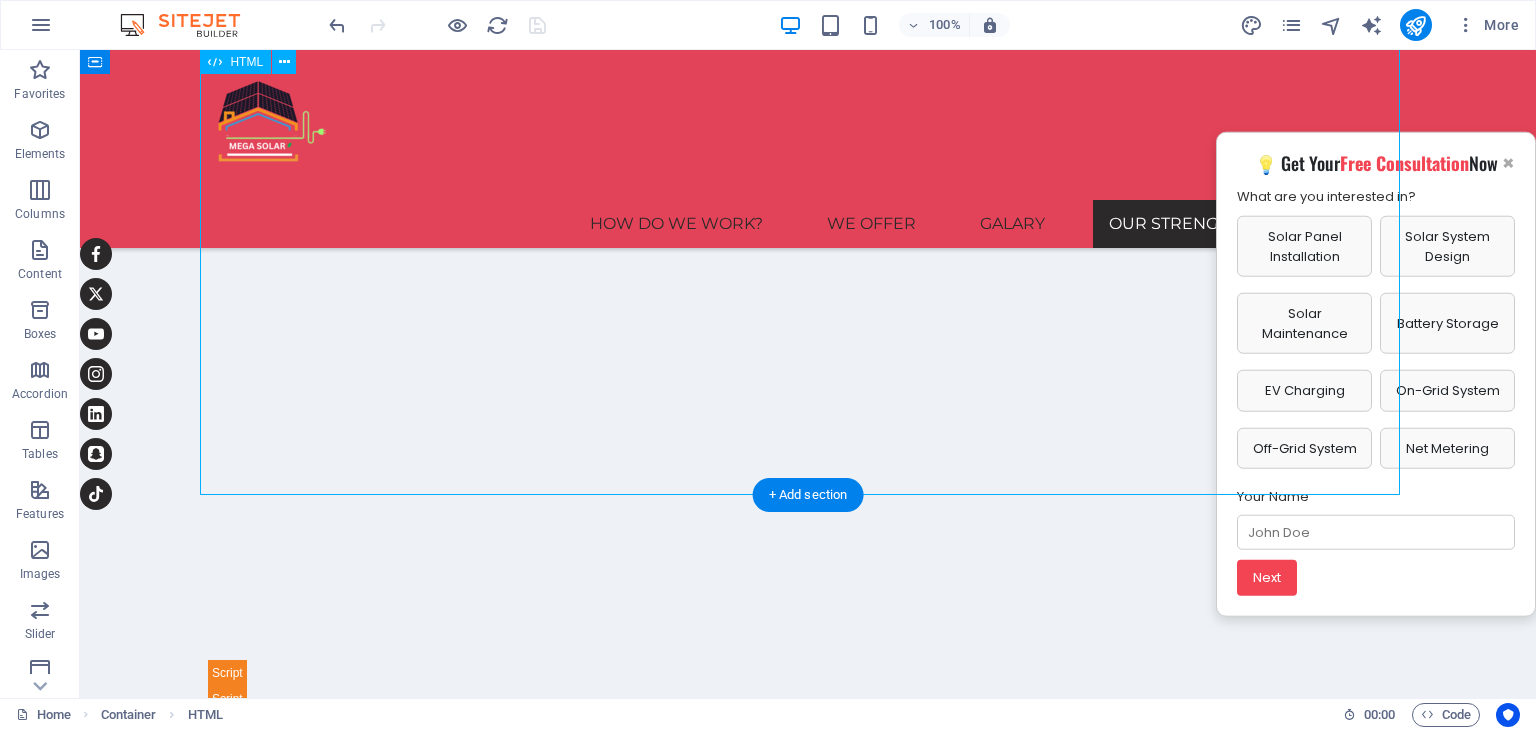 click on "Mission, Vision & Benefits with Videos
Our Mission & Vision
🌍 Our Mission
Leading Dubai’s solar energy transition.
🚀 Our Vision
Fulfilling client commitments sustainably.
Maximum Savings
Smart systems cut costs significantly.
Carbon Reduction
Reducing emissions with solar in UAE.
Smart Monitoring
Real‑time system performance tracking.
×" at bounding box center [808, 1143] 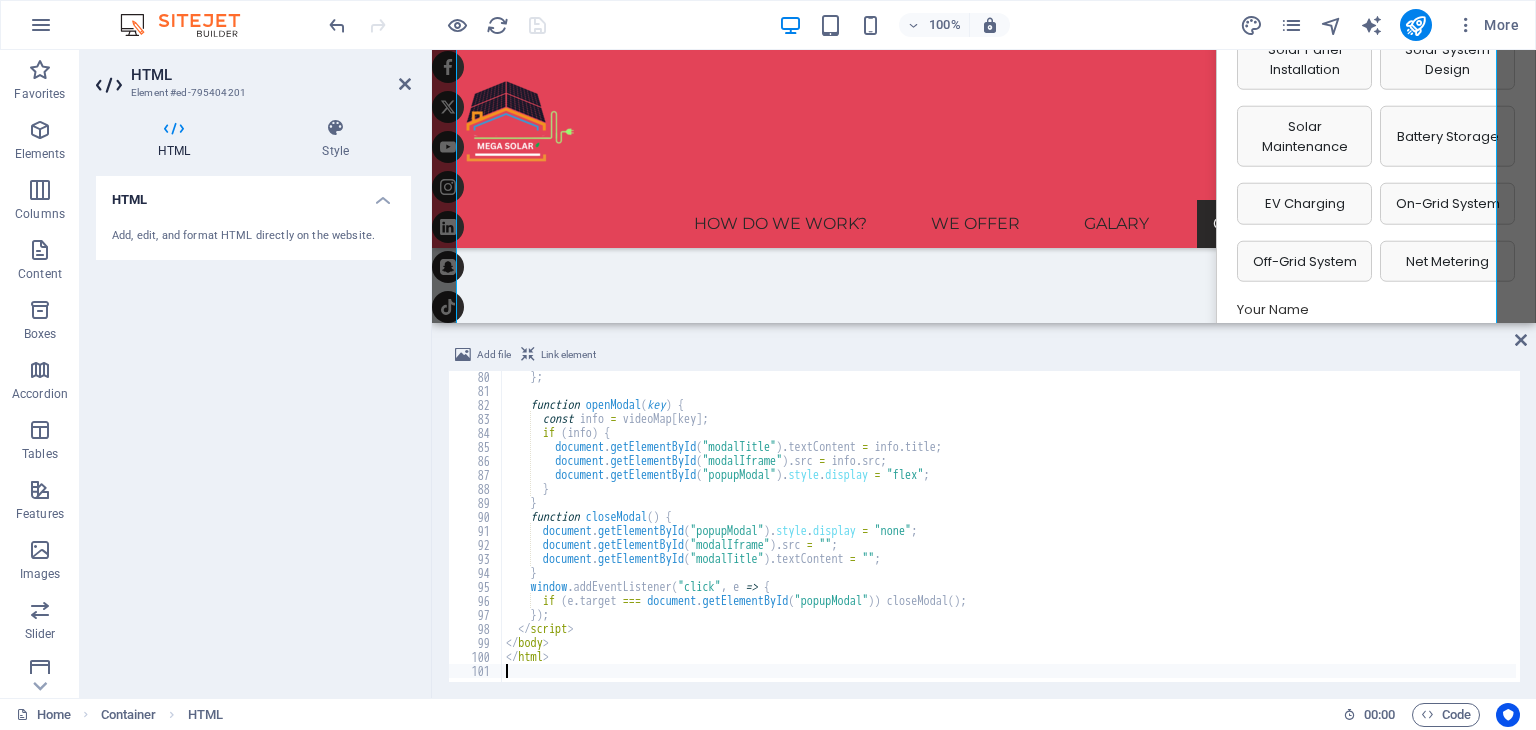 scroll, scrollTop: 1107, scrollLeft: 0, axis: vertical 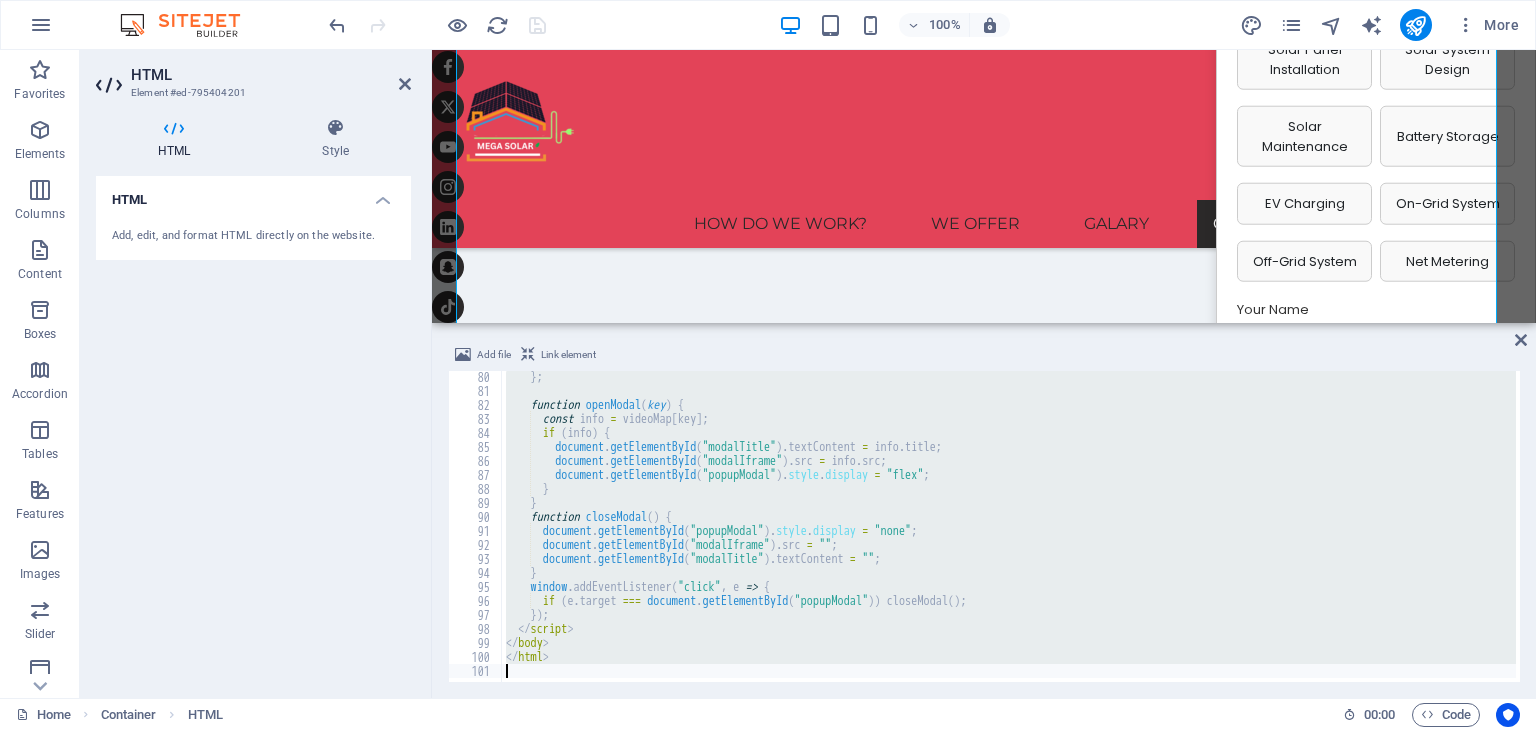 type 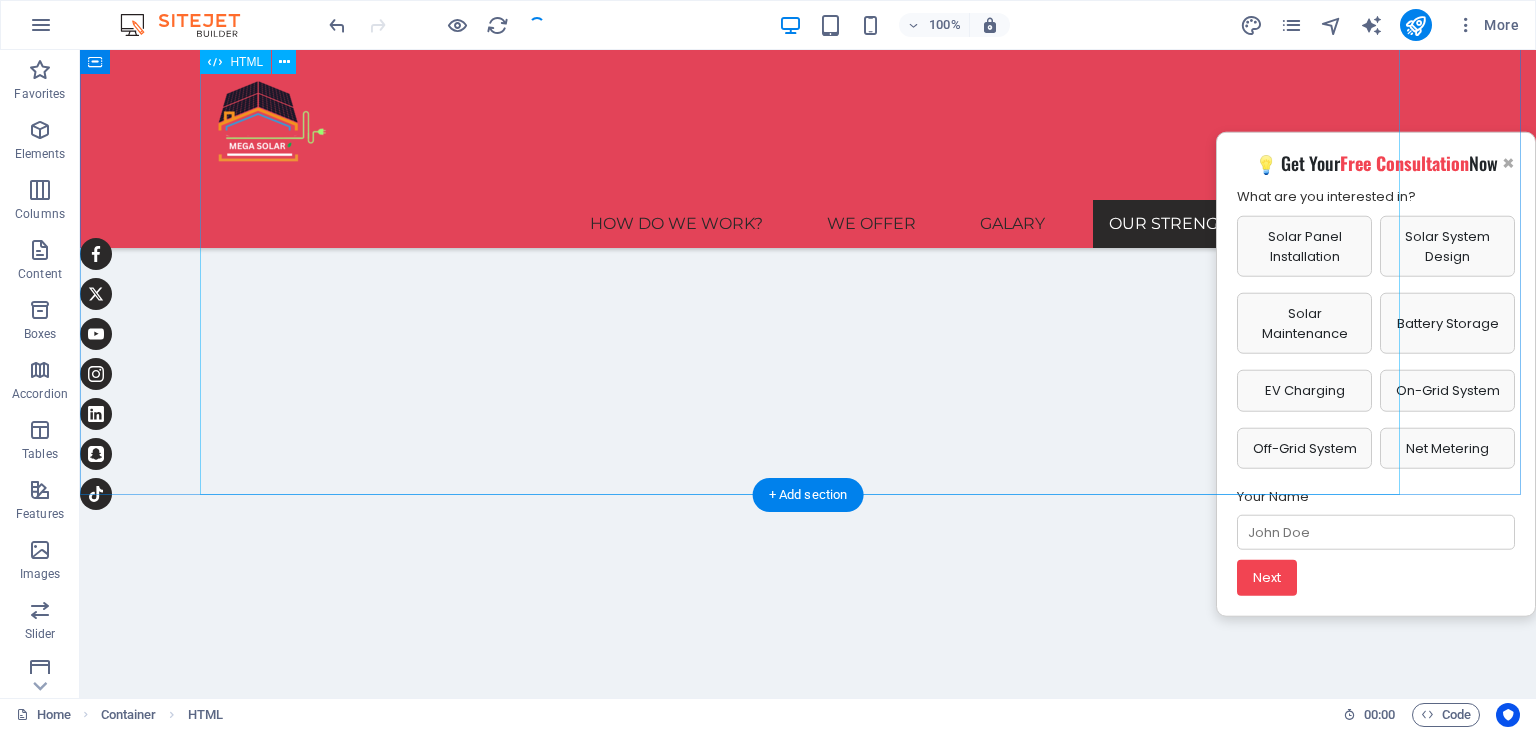 scroll, scrollTop: 4891, scrollLeft: 0, axis: vertical 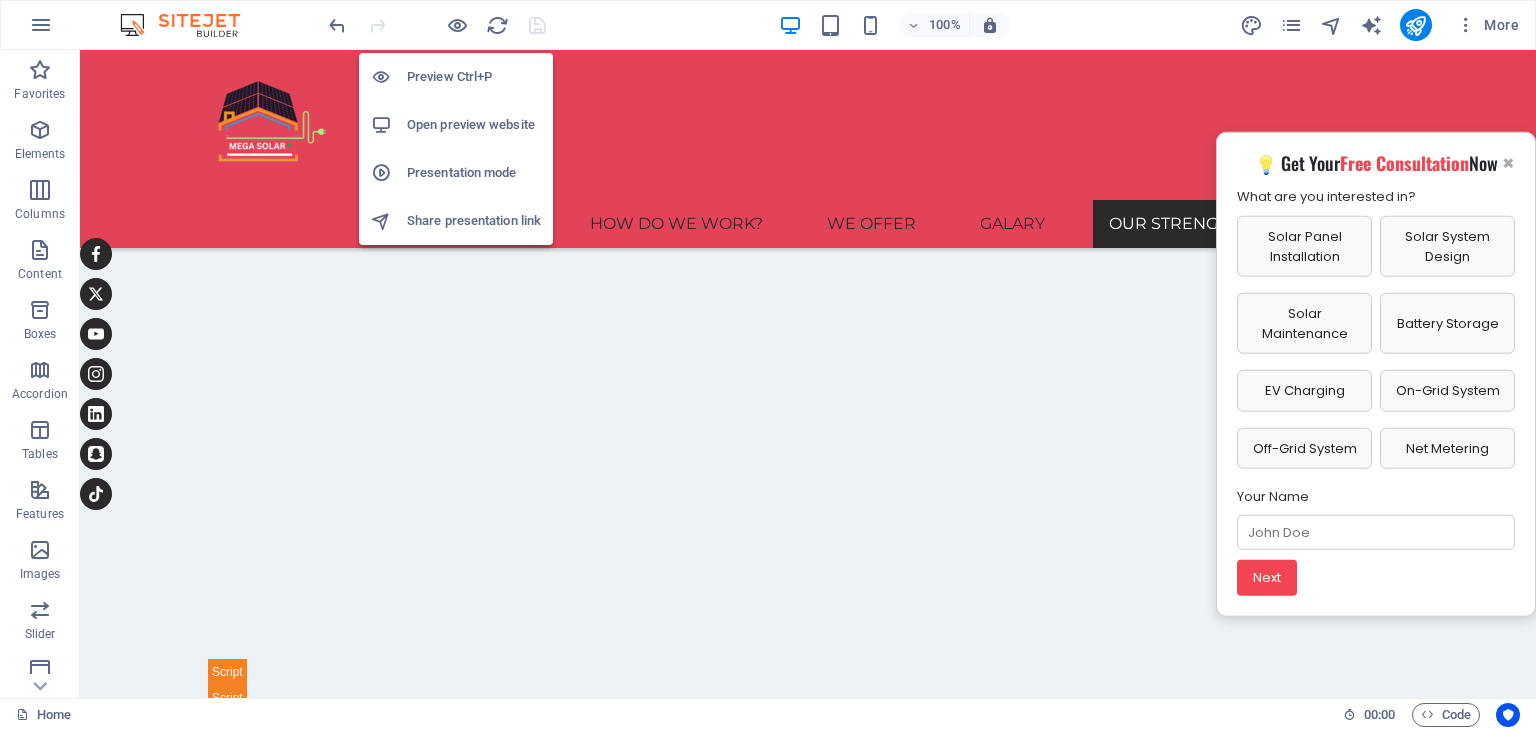 click on "Open preview website" at bounding box center [474, 125] 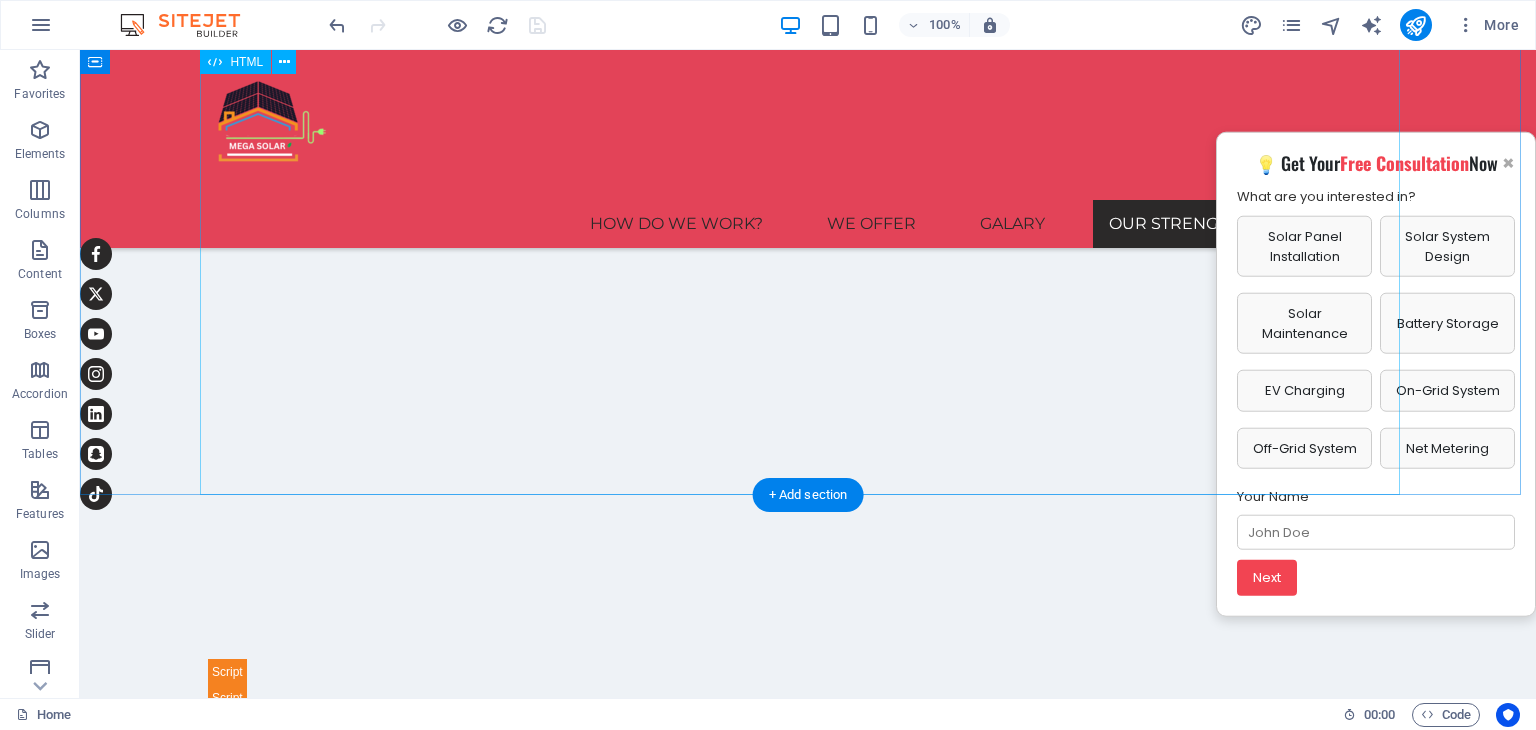 click on "[PRODUCT], [PRODUCT] & [PRODUCT] with [PRODUCT] [PRODUCT]
Our [PRODUCT] & [PRODUCT]
🌍 Our [PRODUCT]
Leading [CITY]’s solar energy transition.
🚀 Our [PRODUCT]
Fulfilling client commitments sustainably.
[PRODUCT] [PRODUCT]
Smart systems cut costs significantly.
[PRODUCT] [PRODUCT]
Reducing emissions with solar in [COUNTRY].
[PRODUCT] [PRODUCT]
Real-time system performance tracking.
×" at bounding box center [808, 1142] 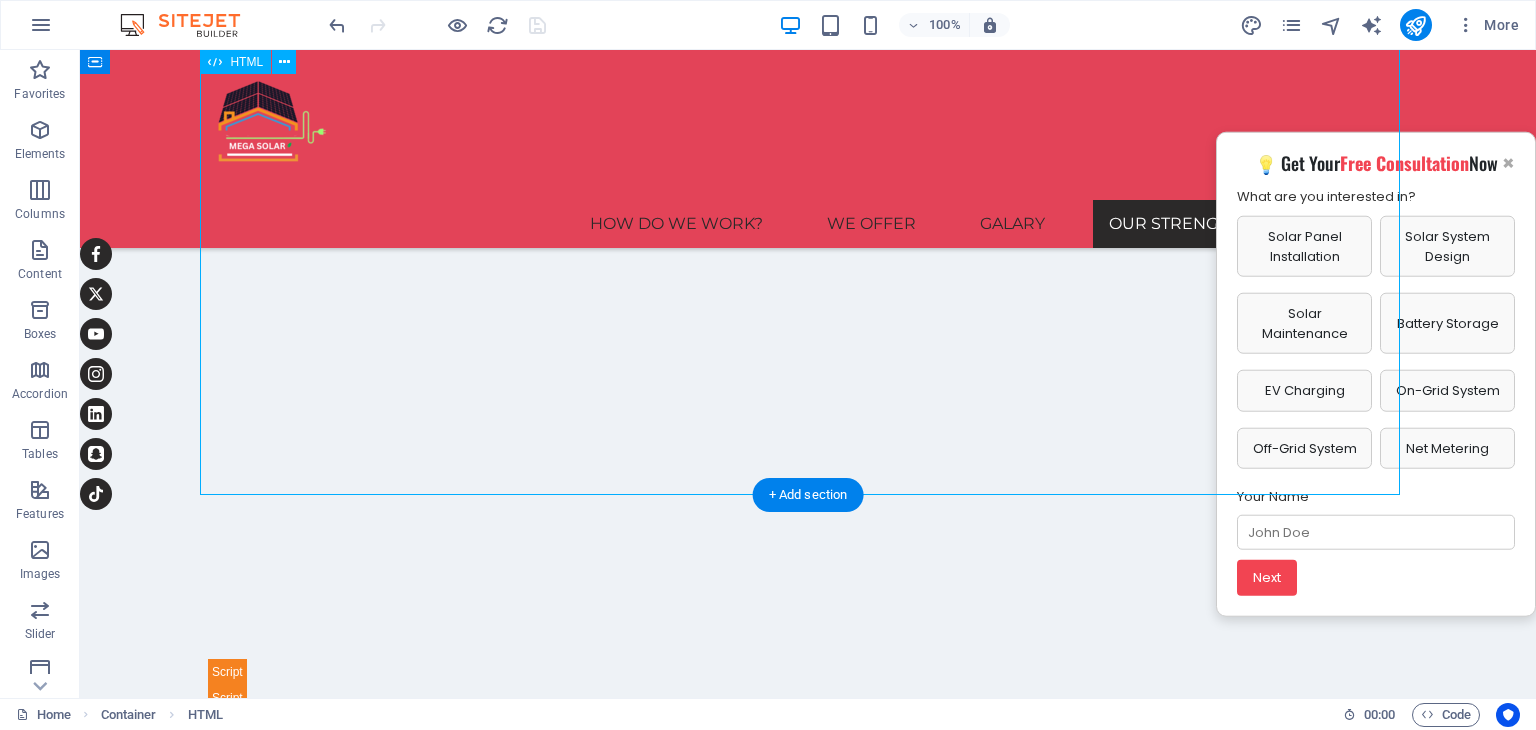 click on "[PRODUCT], [PRODUCT] & [PRODUCT] with [PRODUCT] [PRODUCT]
Our [PRODUCT] & [PRODUCT]
🌍 Our [PRODUCT]
Leading [CITY]’s solar energy transition.
🚀 Our [PRODUCT]
Fulfilling client commitments sustainably.
[PRODUCT] [PRODUCT]
Smart systems cut costs significantly.
[PRODUCT] [PRODUCT]
Reducing emissions with solar in [COUNTRY].
[PRODUCT] [PRODUCT]
Real-time system performance tracking.
×" at bounding box center (808, 1142) 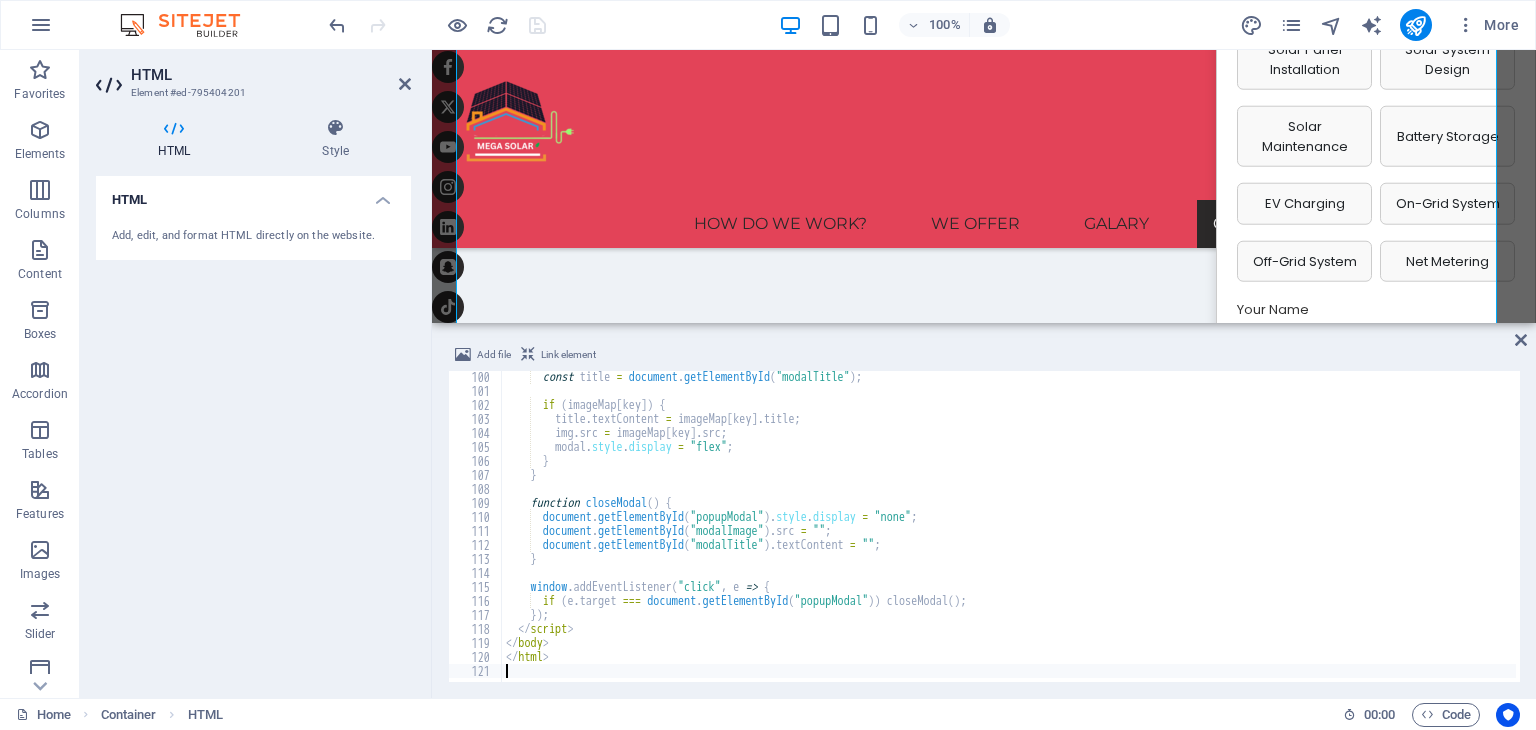 scroll, scrollTop: 1387, scrollLeft: 0, axis: vertical 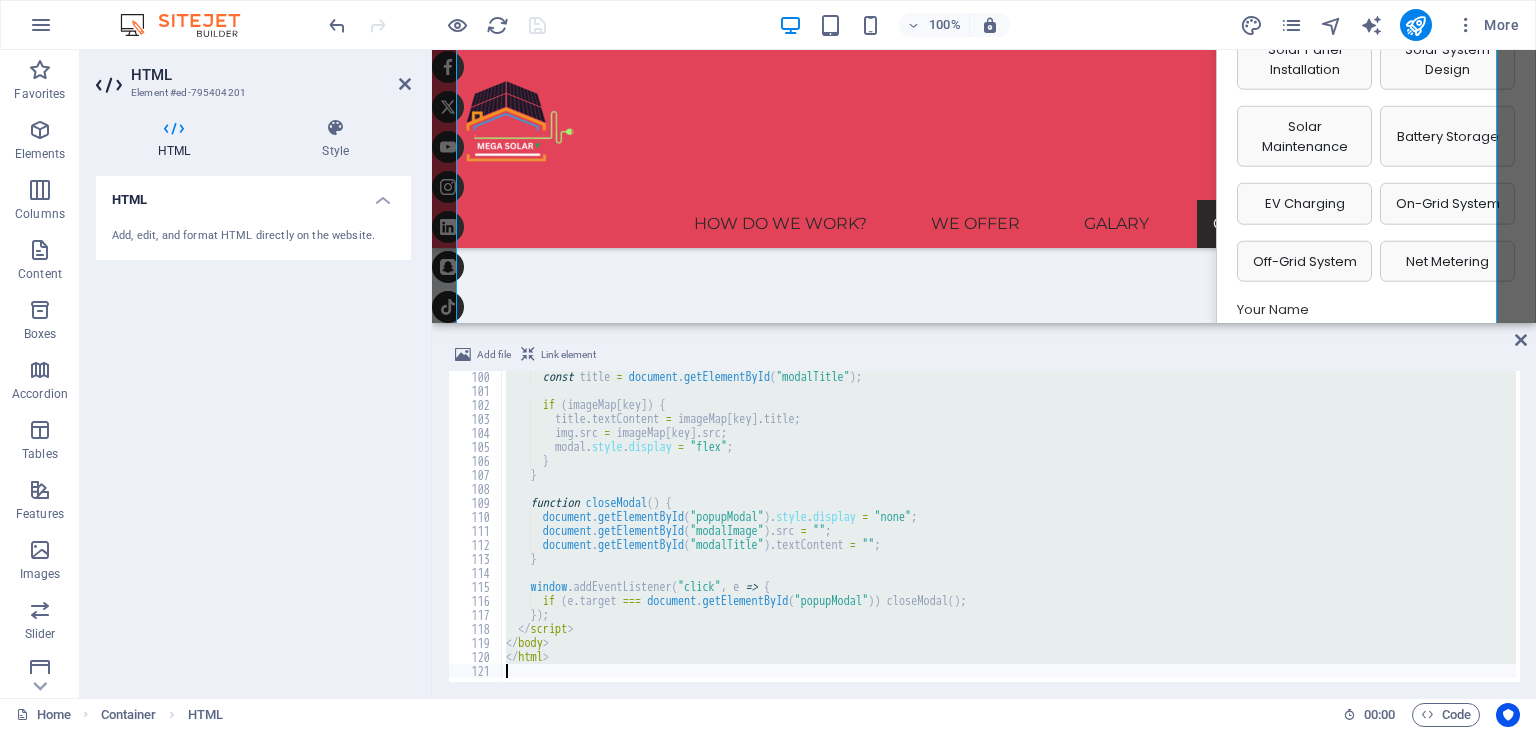 type 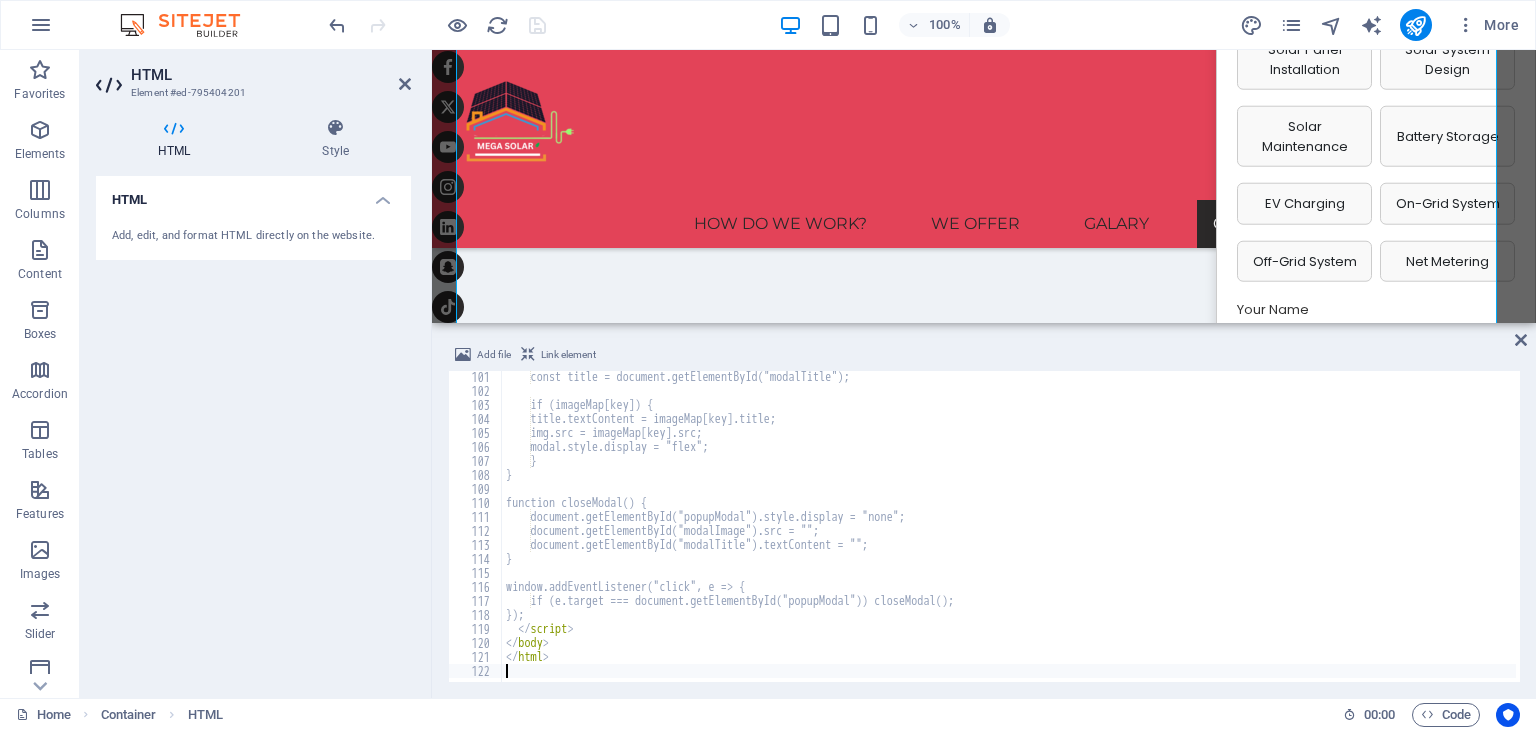 scroll, scrollTop: 1400, scrollLeft: 0, axis: vertical 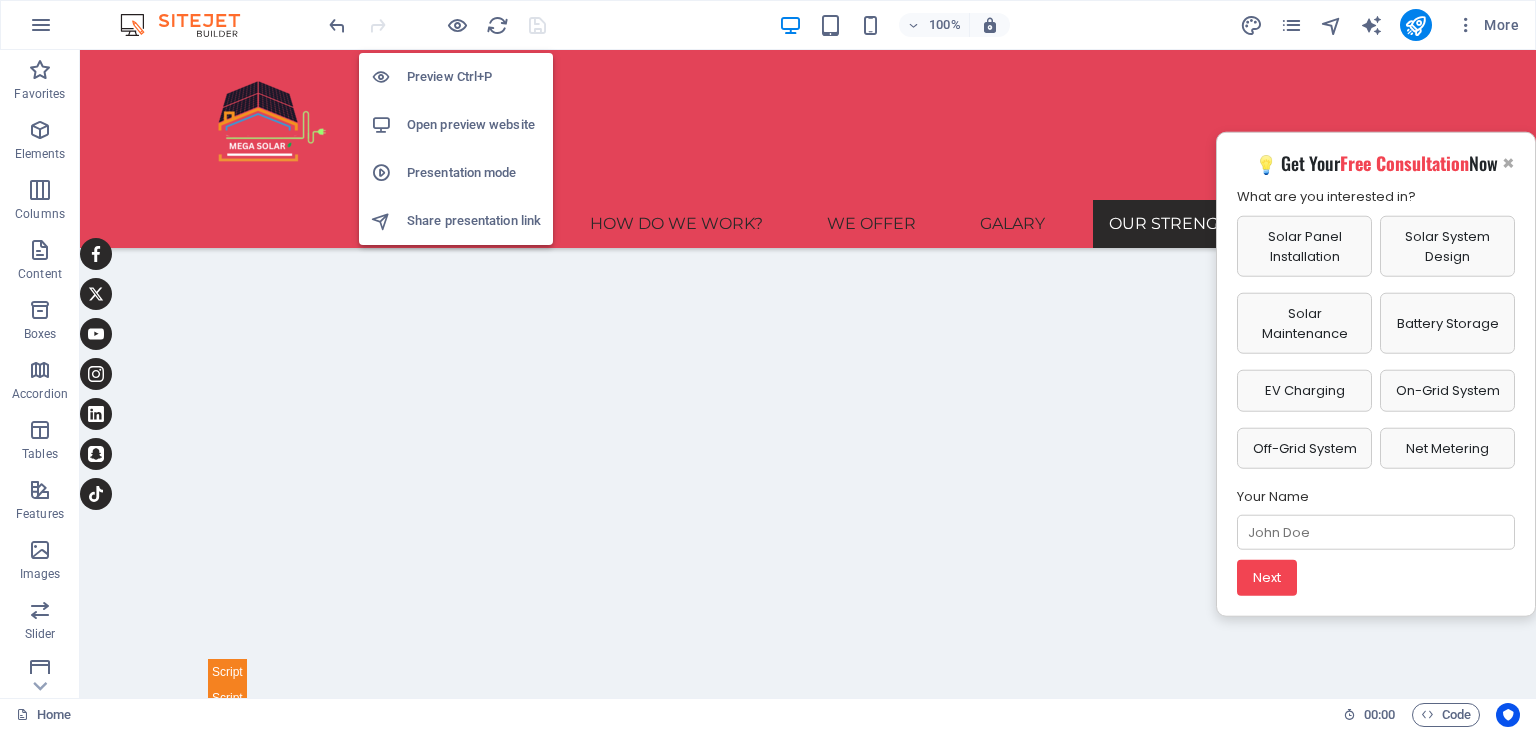 click on "Open preview website" at bounding box center [474, 125] 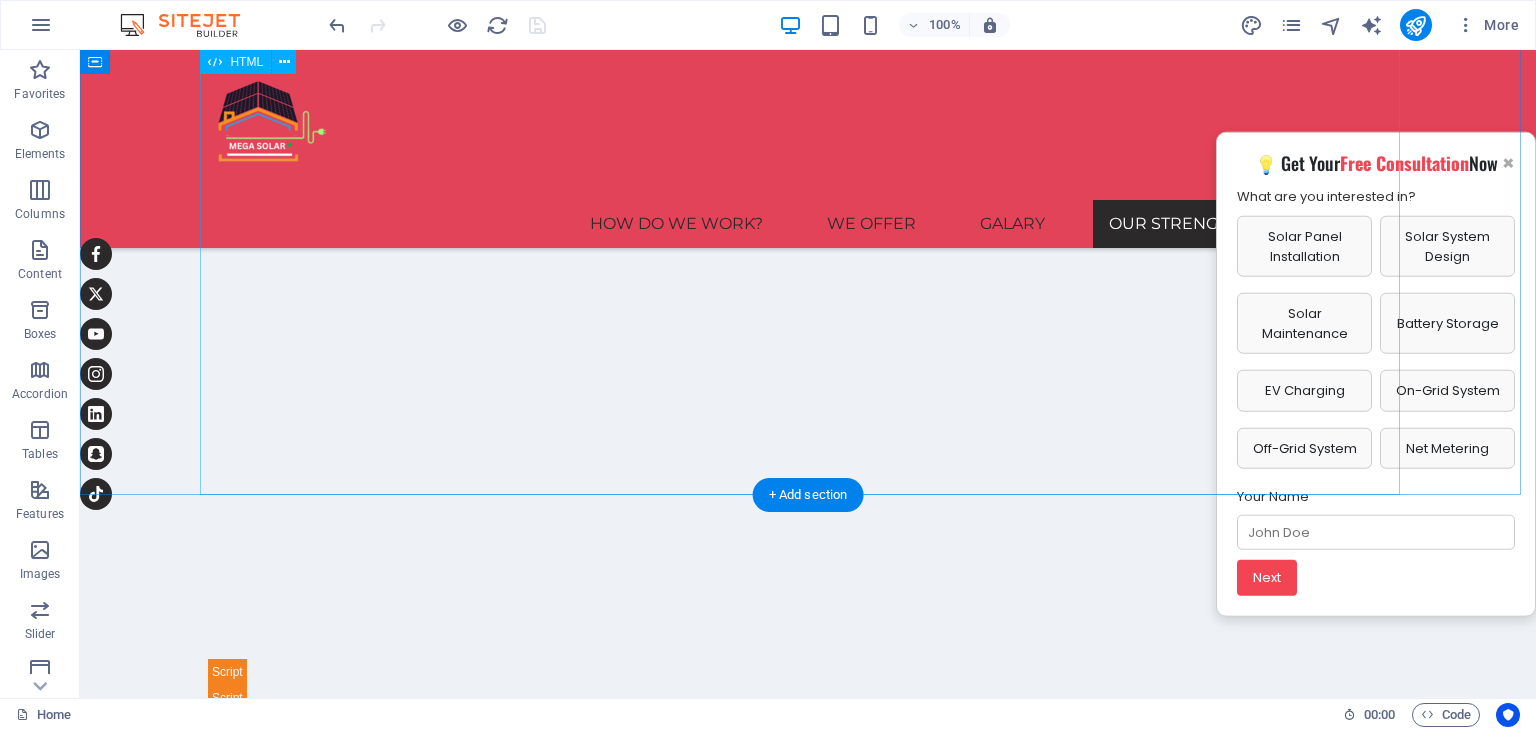 click on "[PRODUCT], [PRODUCT] & [PRODUCT] with [PRODUCT] [PRODUCT]
Our [PRODUCT] & [PRODUCT]
🌍 Our [PRODUCT]
Leading [CITY]’s solar energy transition.
🚀 Our [PRODUCT]
Fulfilling client commitments sustainably.
[PRODUCT] [PRODUCT]
Smart systems cut costs significantly.
[PRODUCT] [PRODUCT]
Reducing emissions with solar in [COUNTRY].
[PRODUCT] [PRODUCT]
Real-time system performance tracking.
×" at bounding box center [808, 1142] 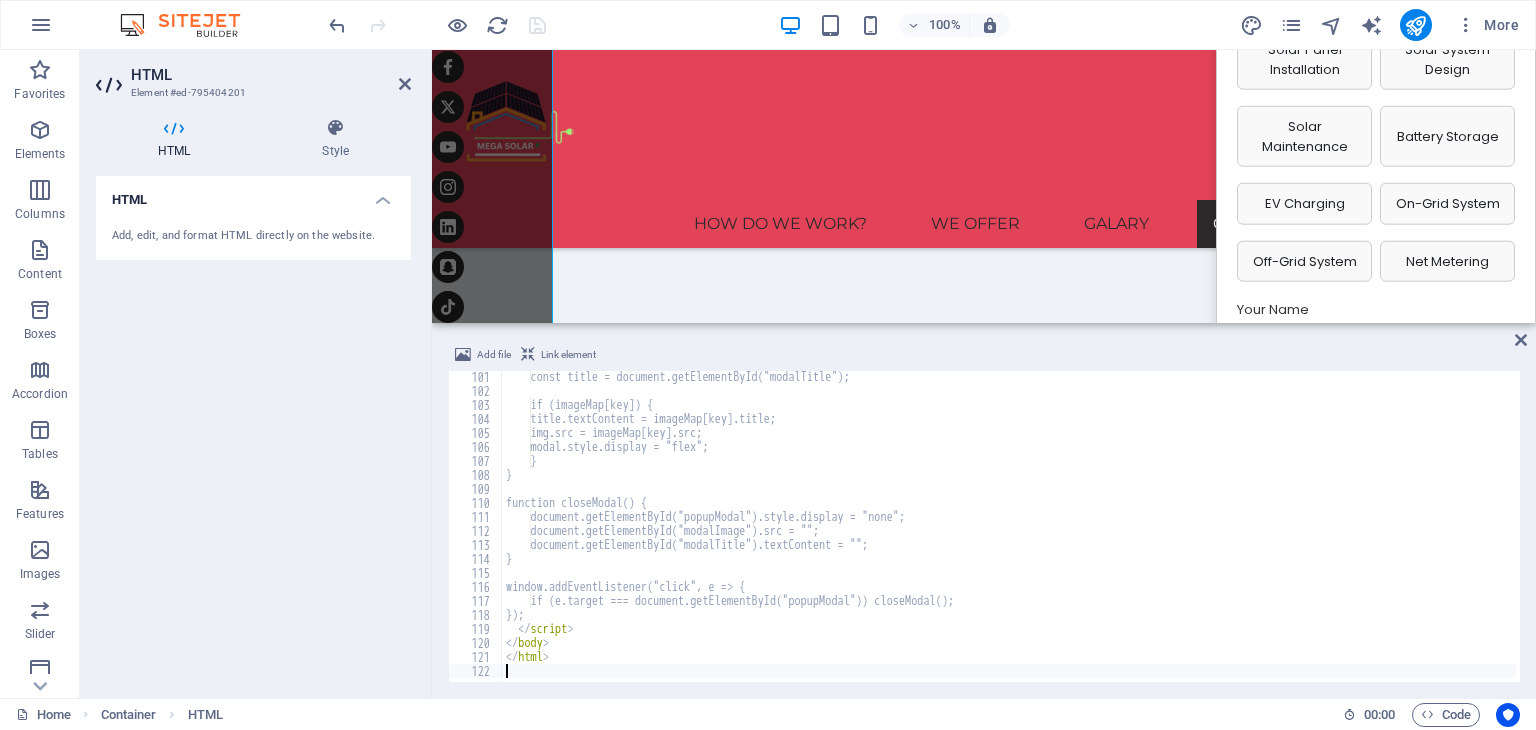 scroll, scrollTop: 4622, scrollLeft: 0, axis: vertical 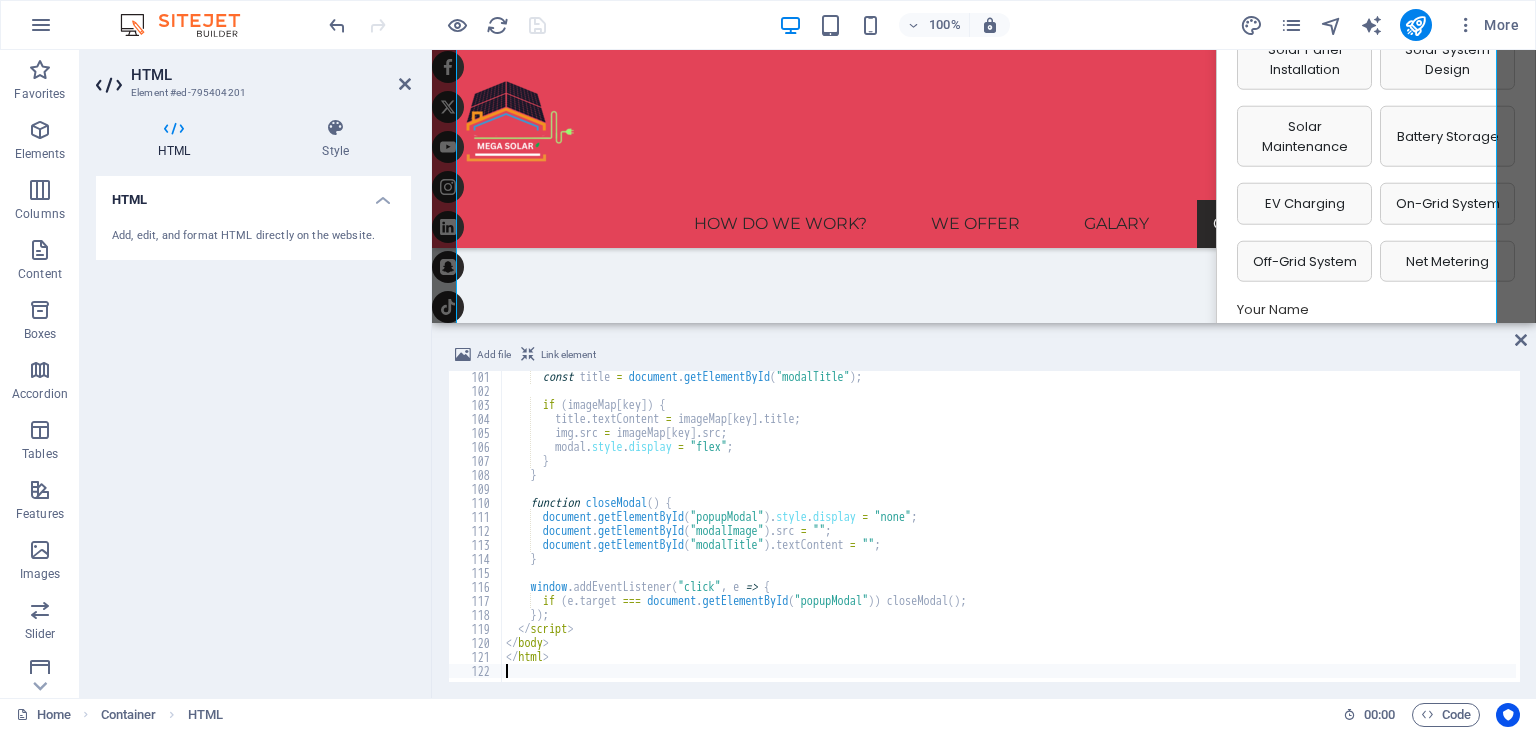 type on "</html>" 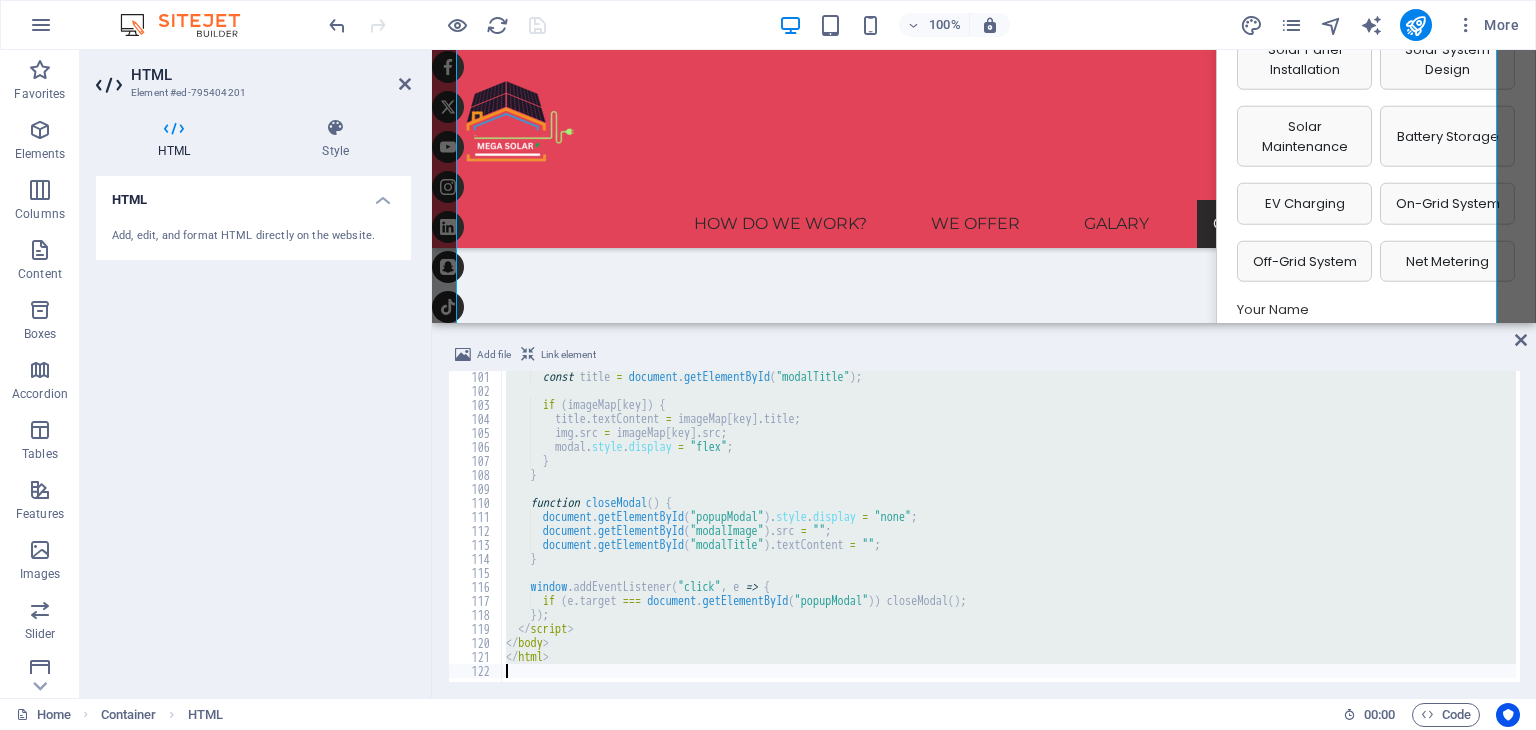 type 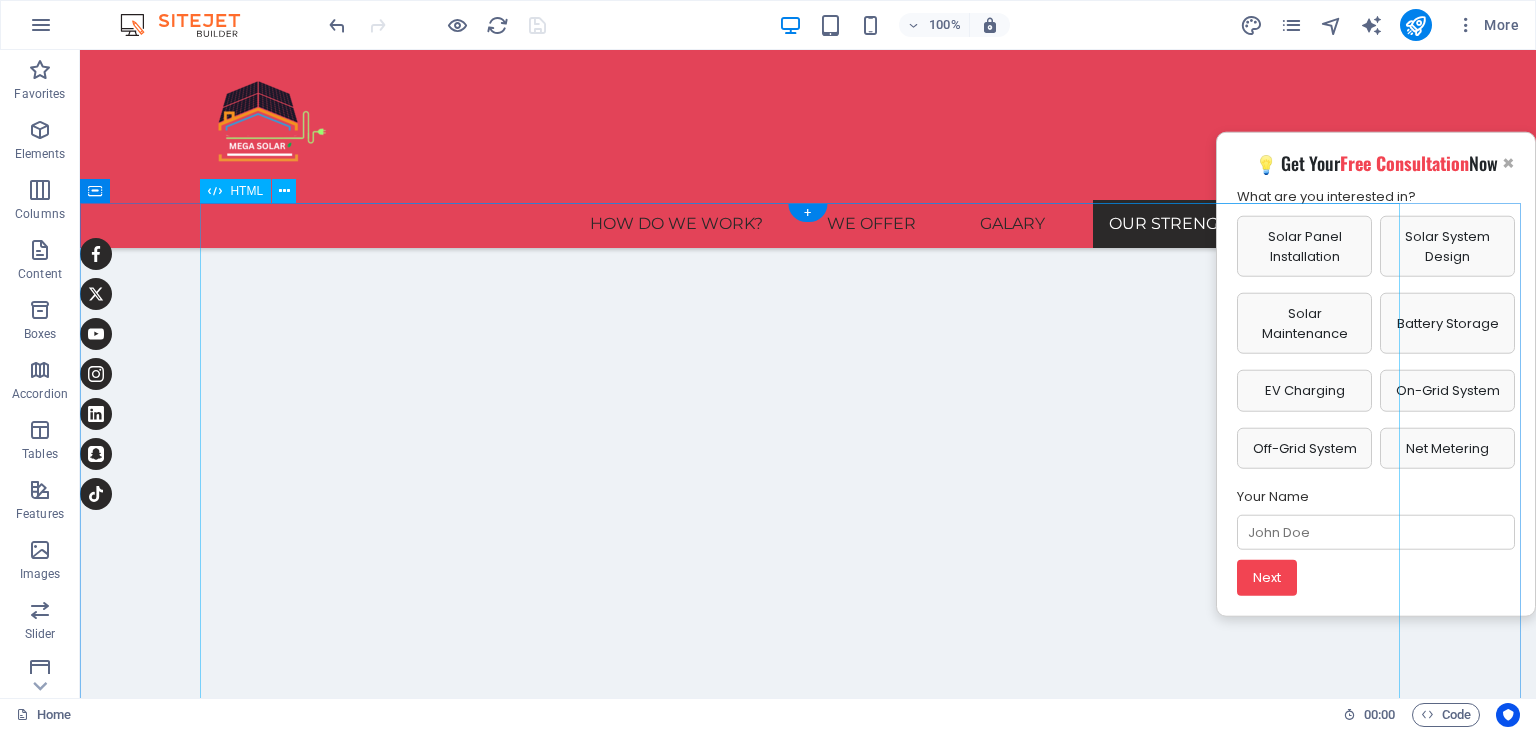 scroll, scrollTop: 4492, scrollLeft: 0, axis: vertical 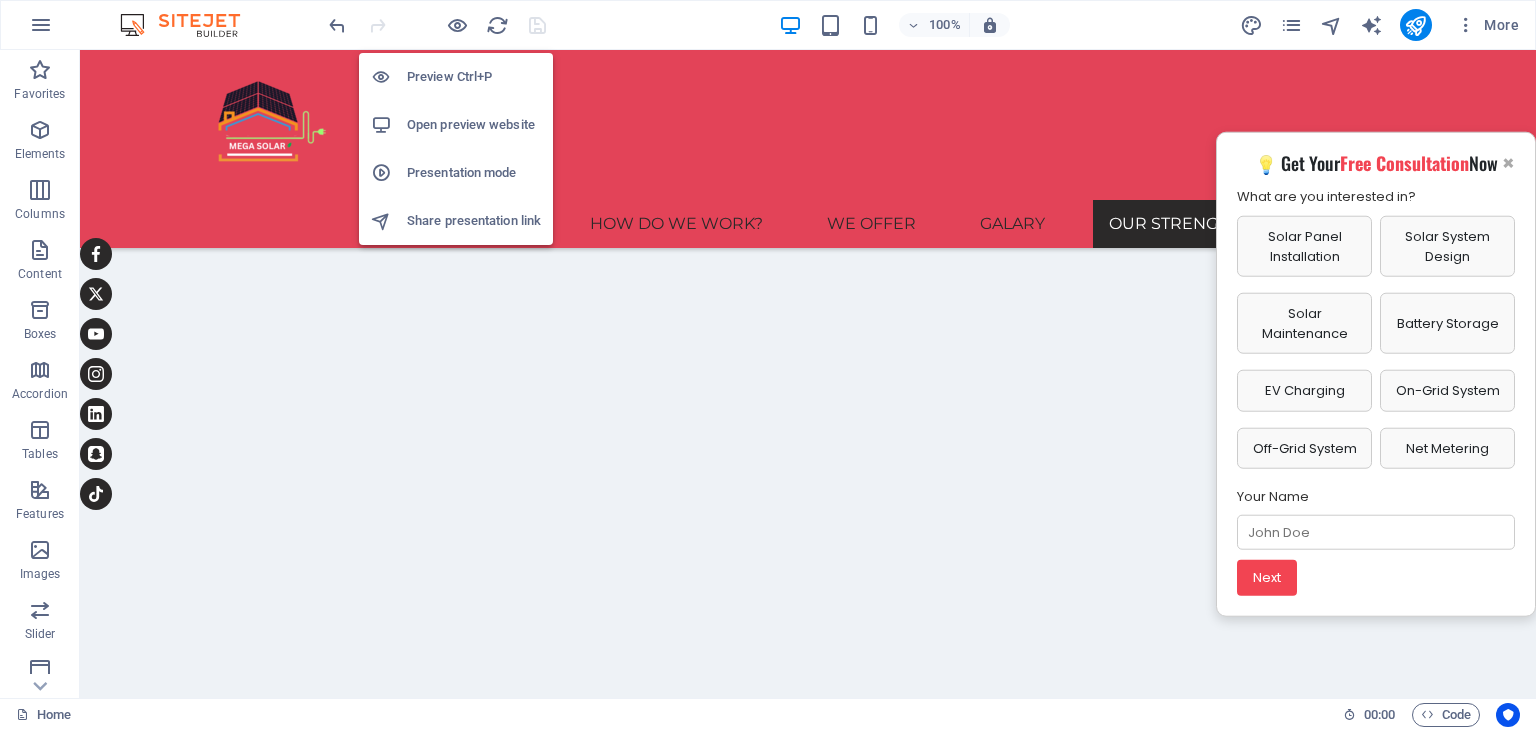 click on "Open preview website" at bounding box center (474, 125) 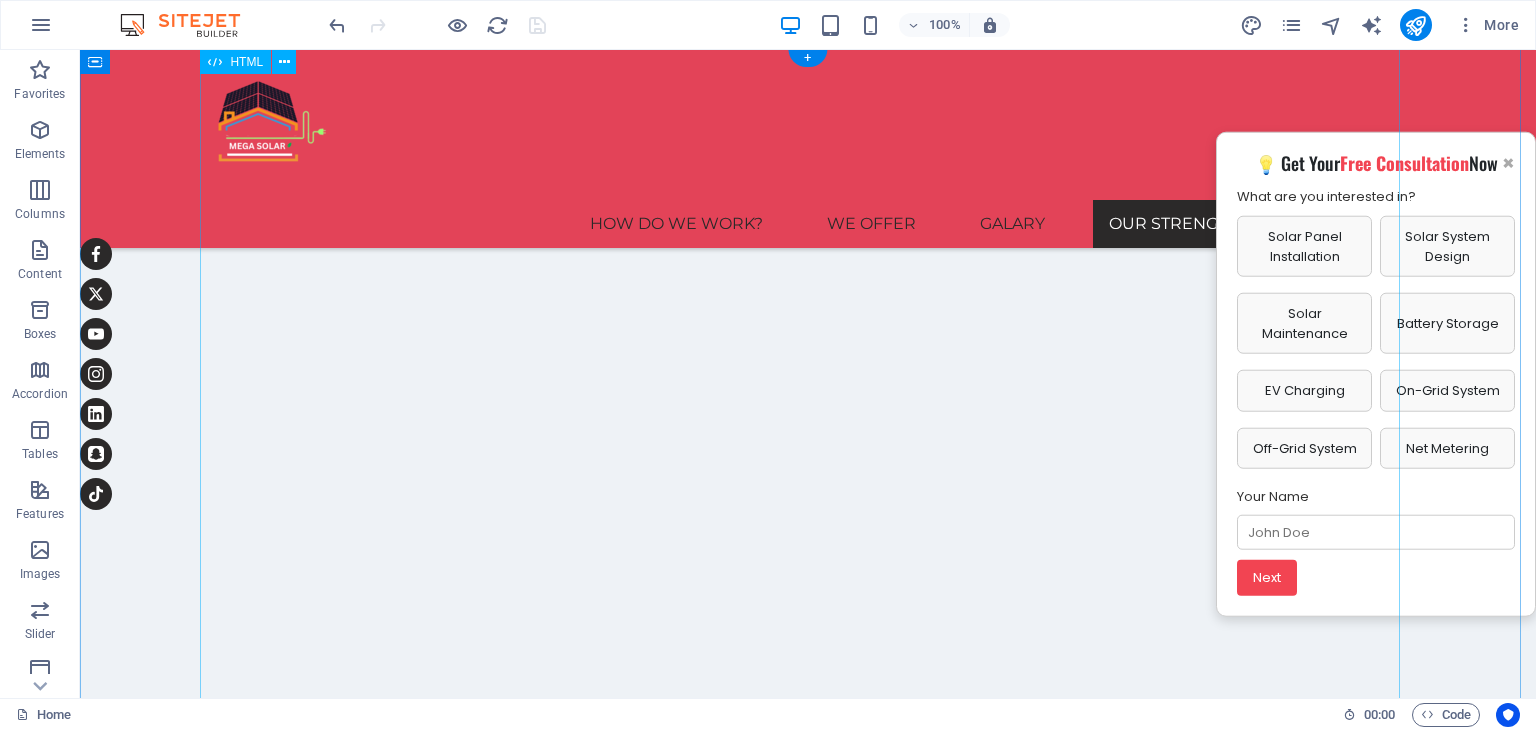 click on "[PRODUCT], [PRODUCT] & [PRODUCT] with [PRODUCT]
Our [PRODUCT] & [PRODUCT]
🌍 Our [PRODUCT]
Leading [CITY]’s solar energy transition.
🚀 Our [PRODUCT]
Fulfilling client commitments sustainably.
[PRODUCT] [PRODUCT]
Smart systems cut costs significantly.
[PRODUCT] [PRODUCT]
Reducing emissions with solar in [COUNTRY].
[PRODUCT] [PRODUCT]
Real-time system performance tracking.
×" at bounding box center [808, 1435] 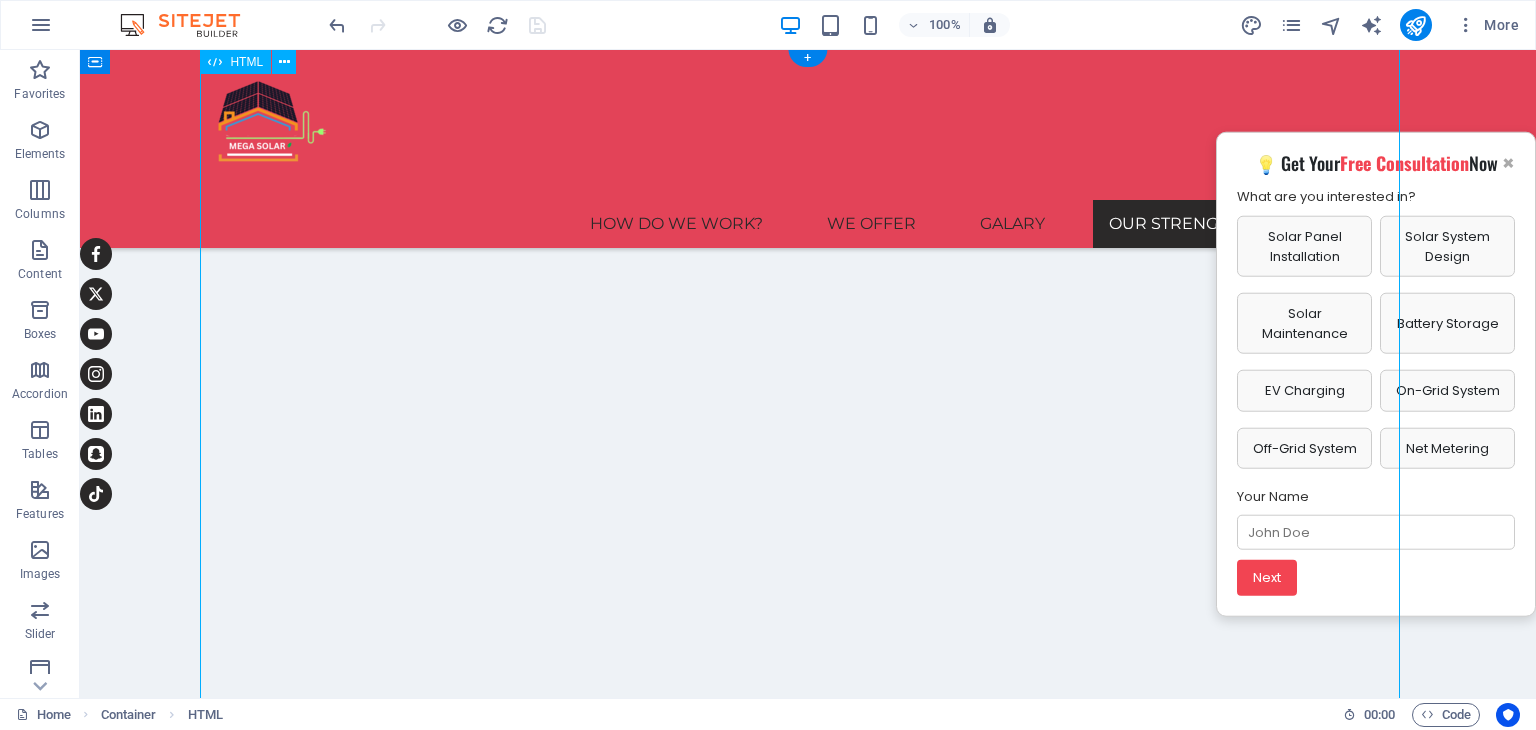 click on "[PRODUCT], [PRODUCT] & [PRODUCT] with [PRODUCT]
Our [PRODUCT] & [PRODUCT]
🌍 Our [PRODUCT]
Leading [CITY]’s solar energy transition.
🚀 Our [PRODUCT]
Fulfilling client commitments sustainably.
[PRODUCT] [PRODUCT]
Smart systems cut costs significantly.
[PRODUCT] [PRODUCT]
Reducing emissions with solar in [COUNTRY].
[PRODUCT] [PRODUCT]
Real-time system performance tracking.
×" at bounding box center (808, 1435) 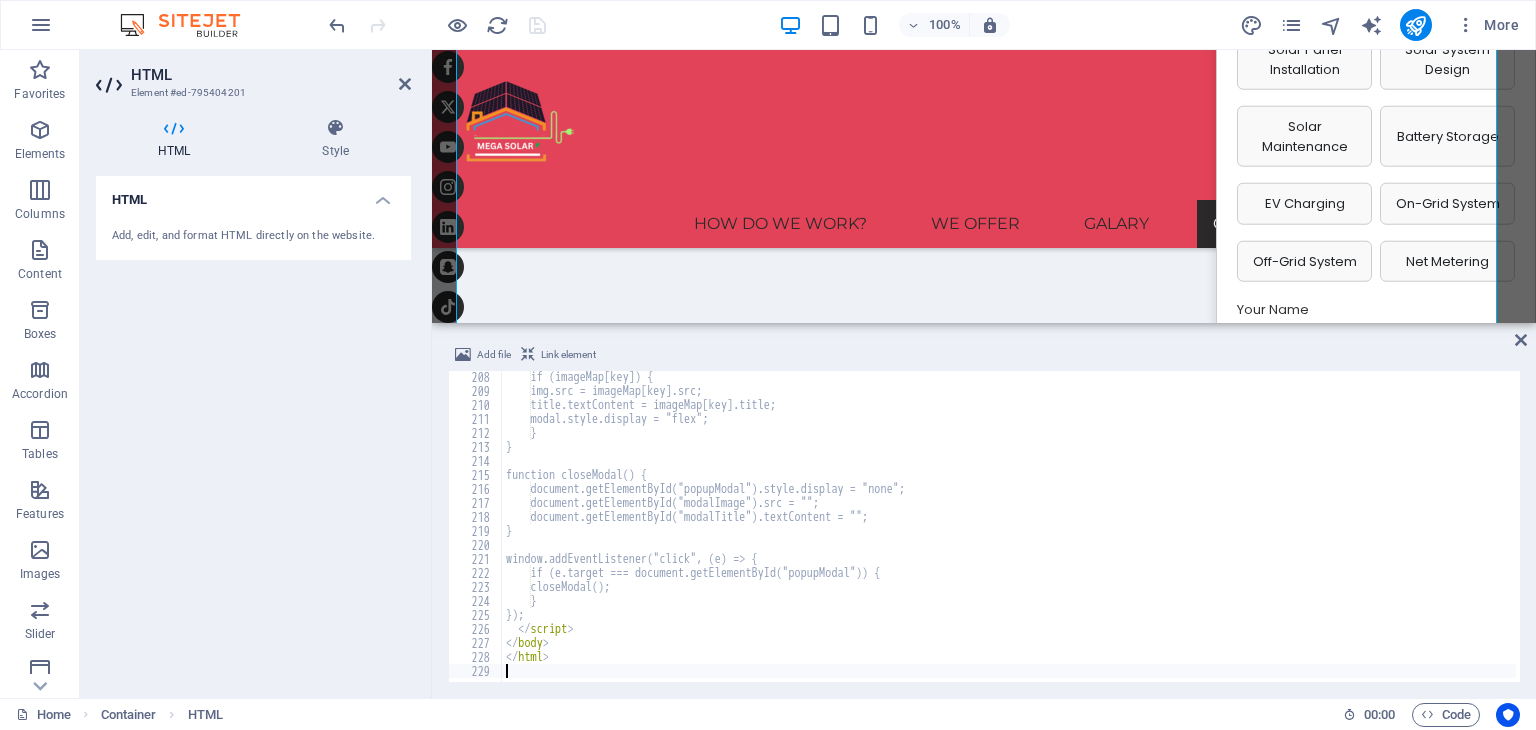 scroll, scrollTop: 4223, scrollLeft: 0, axis: vertical 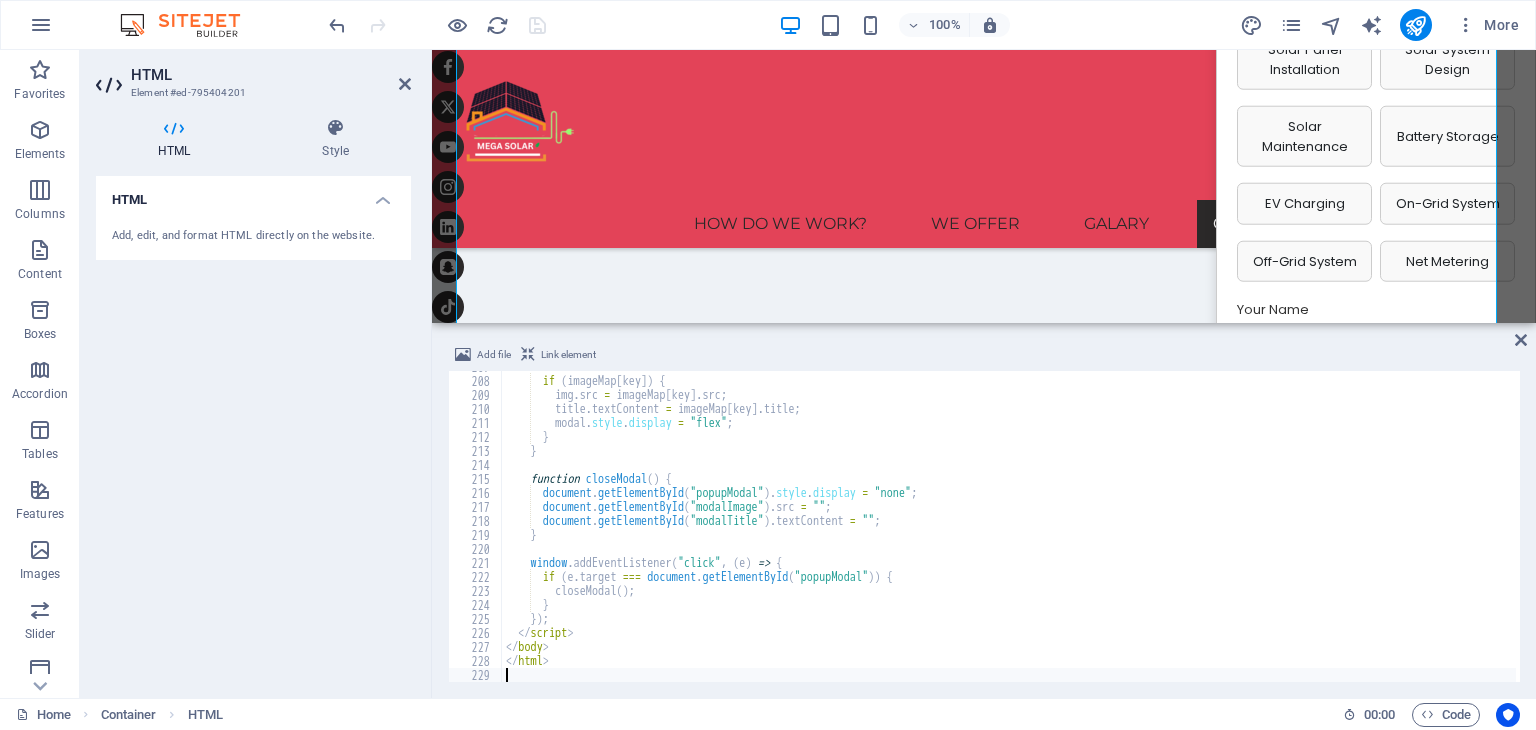 type on "</html>" 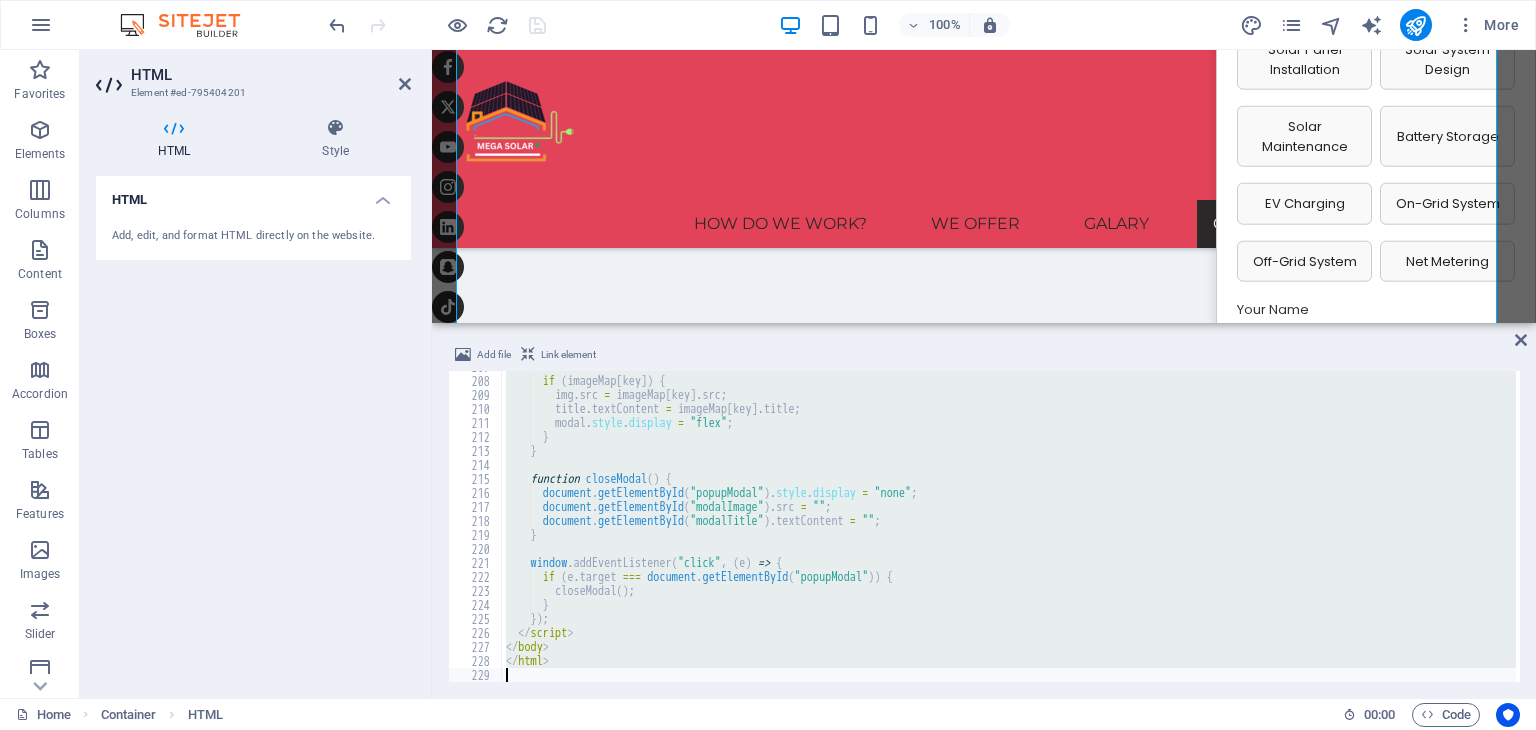 type 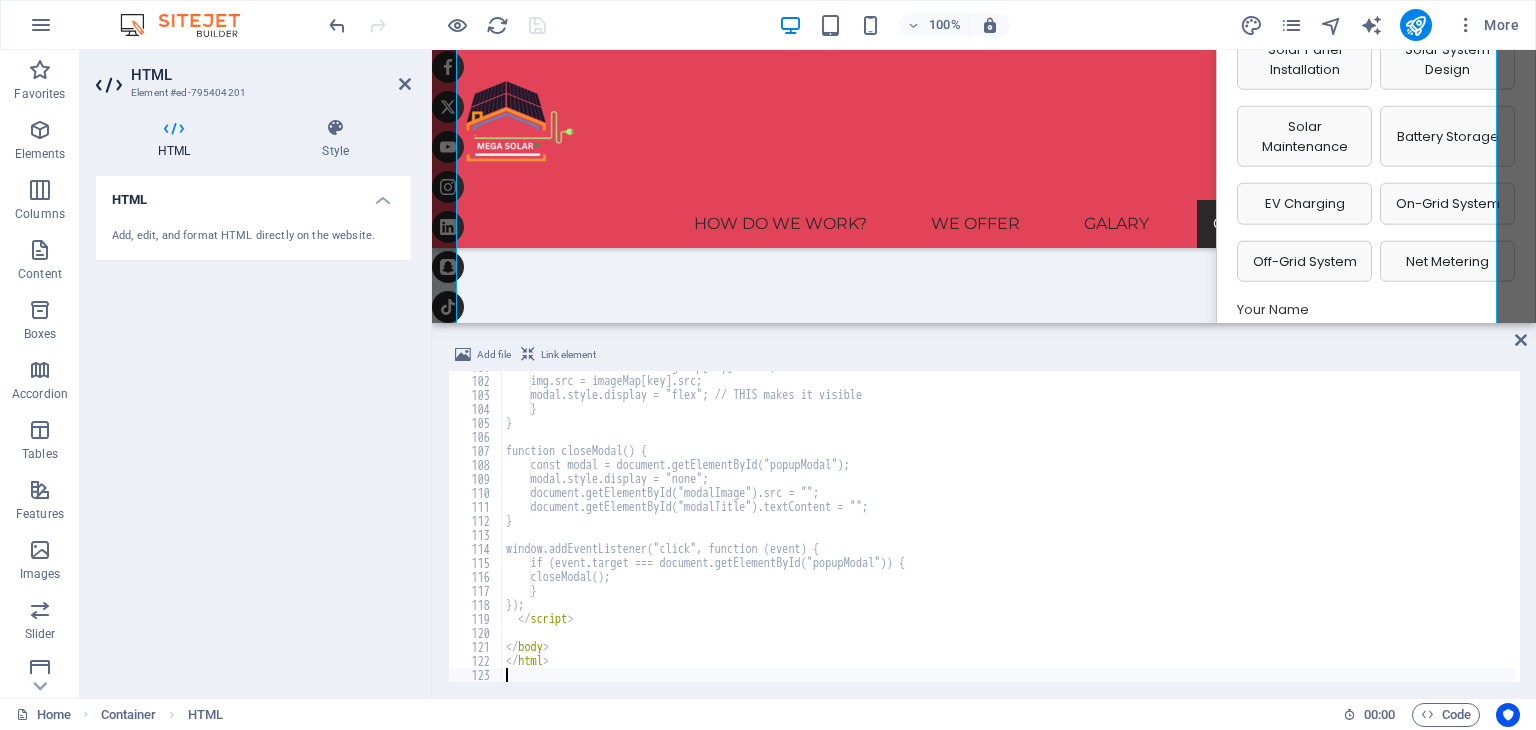 scroll, scrollTop: 1411, scrollLeft: 0, axis: vertical 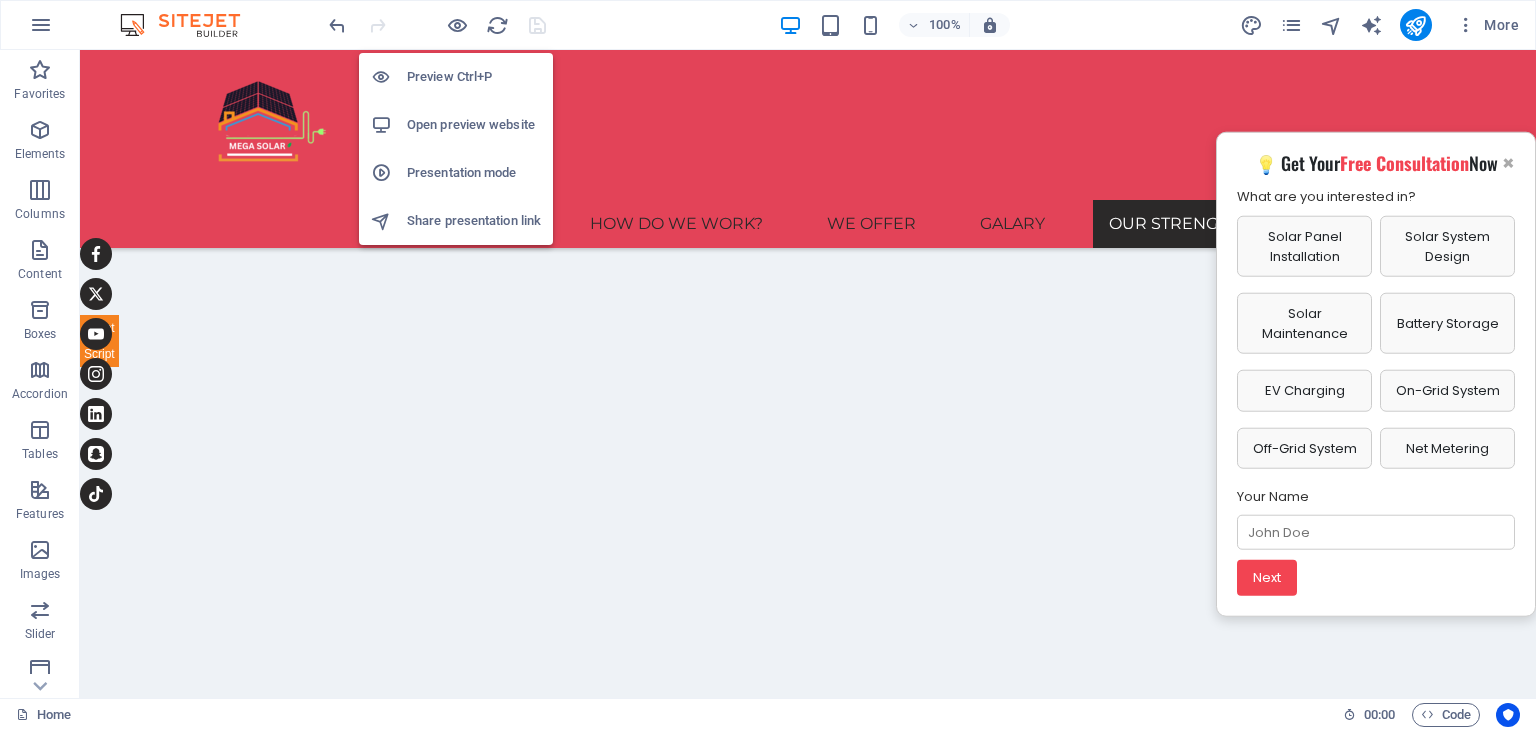 click on "Open preview website" at bounding box center [456, 125] 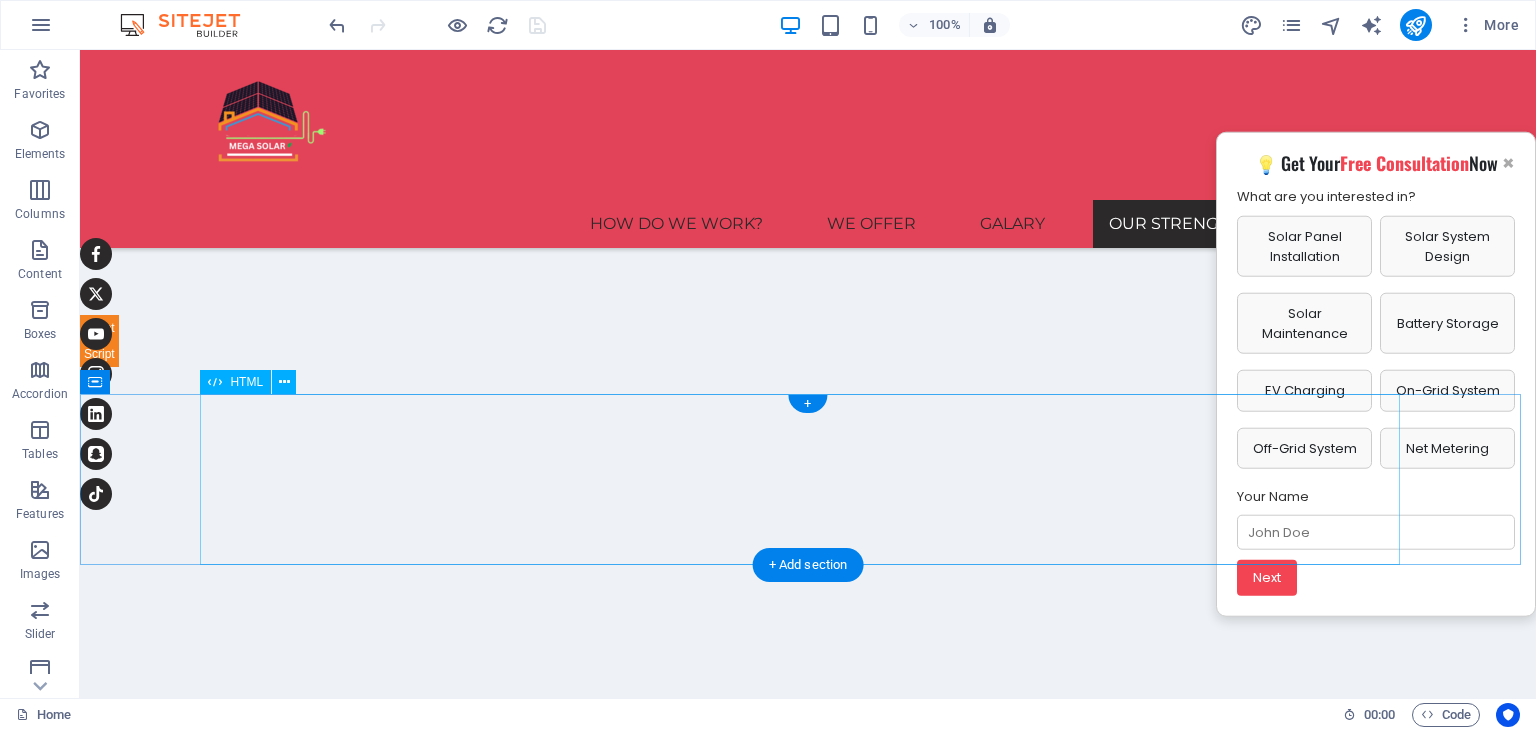 click on "Popup Image Test
🌍 Click to see Mission Image
×
Title Here" at bounding box center (808, 1547) 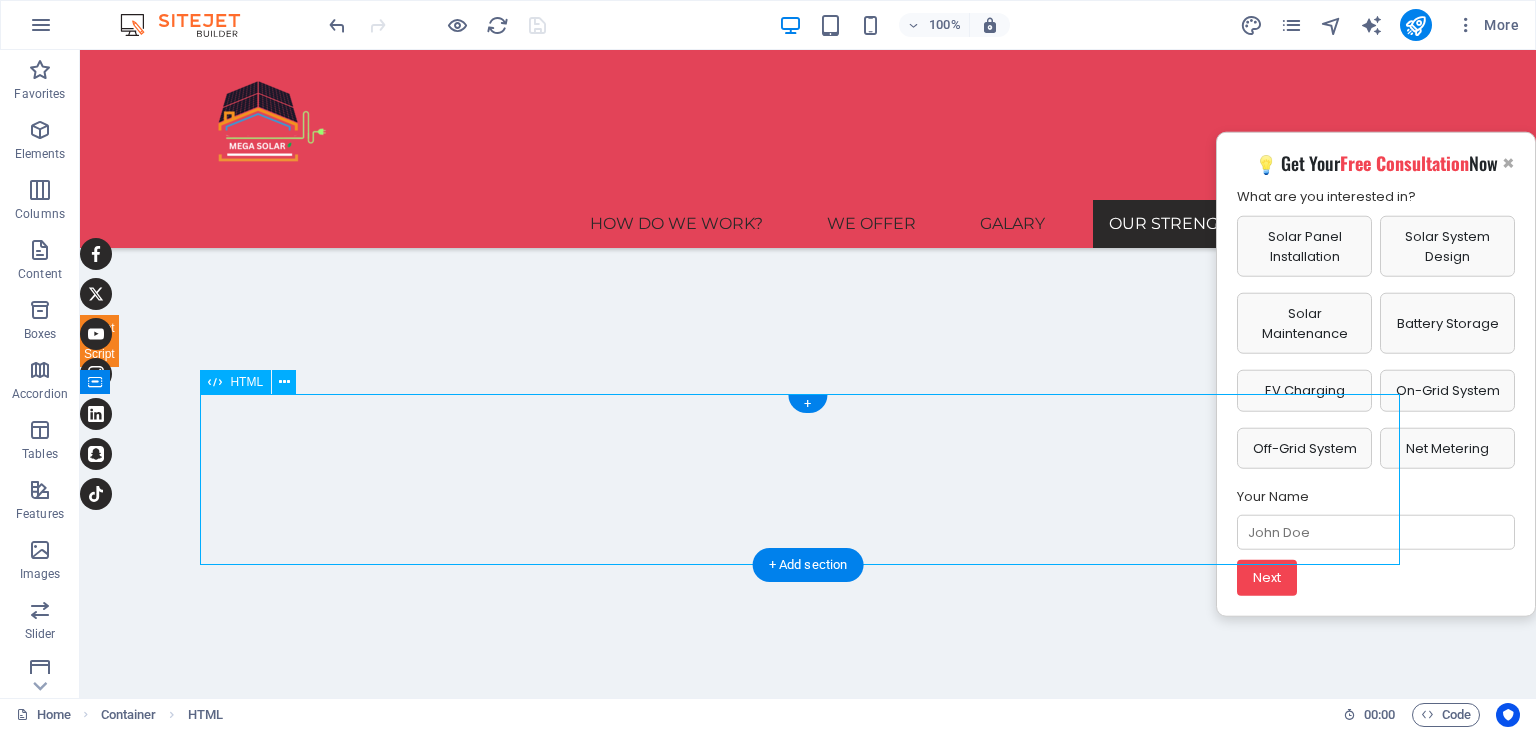 click on "Popup Image Test
🌍 Click to see Mission Image
×
Title Here" at bounding box center (808, 1547) 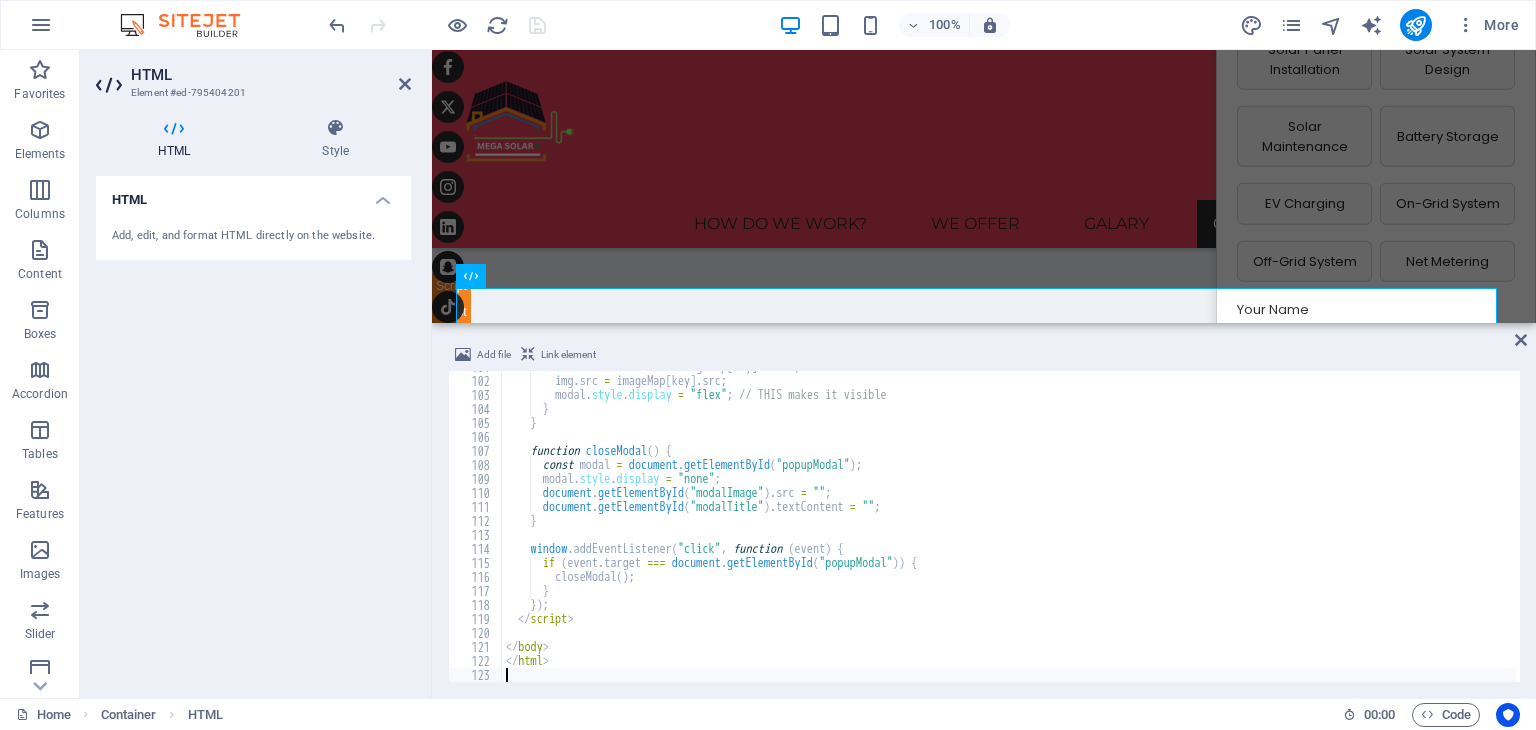 scroll, scrollTop: 4327, scrollLeft: 0, axis: vertical 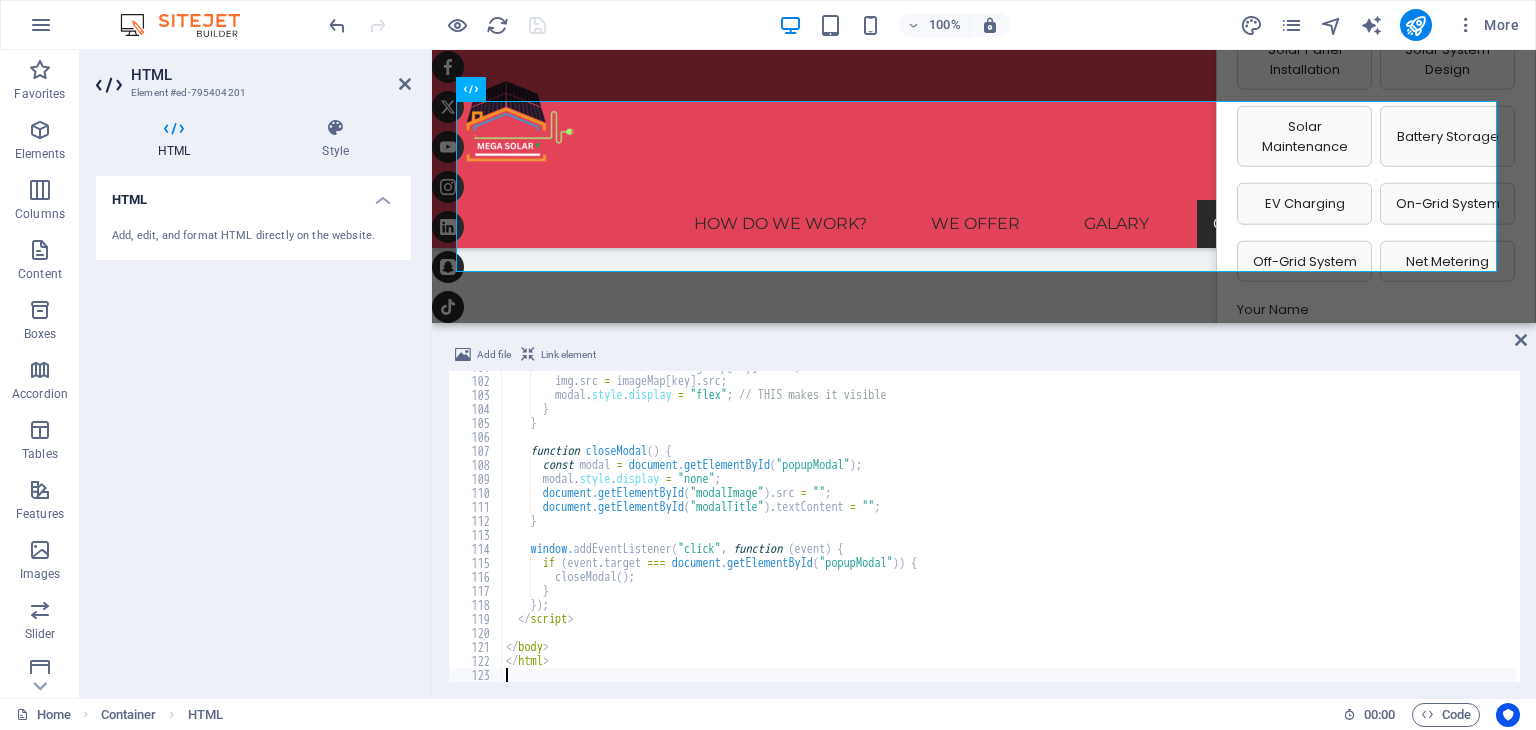 type on "</html>" 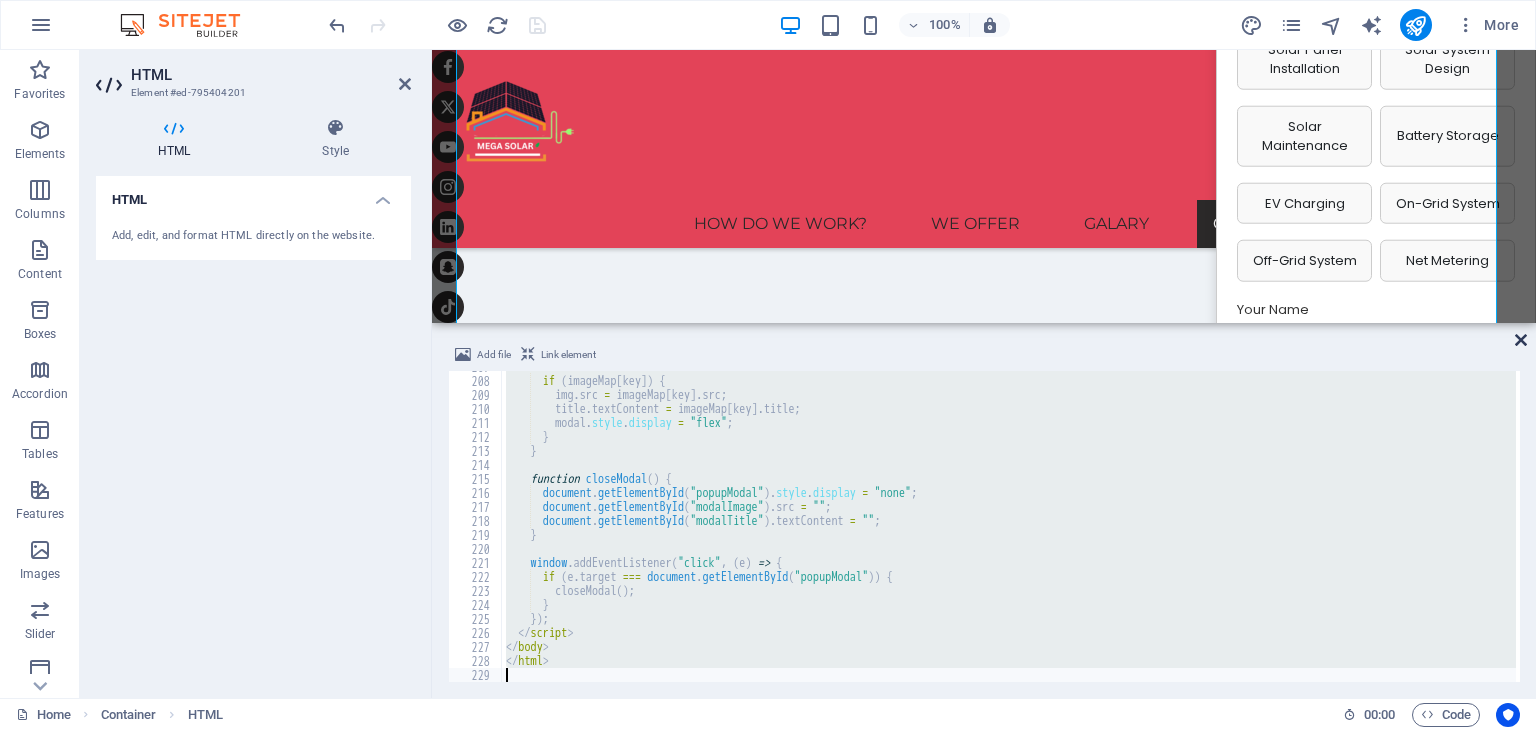 drag, startPoint x: 1520, startPoint y: 339, endPoint x: 1439, endPoint y: 289, distance: 95.189285 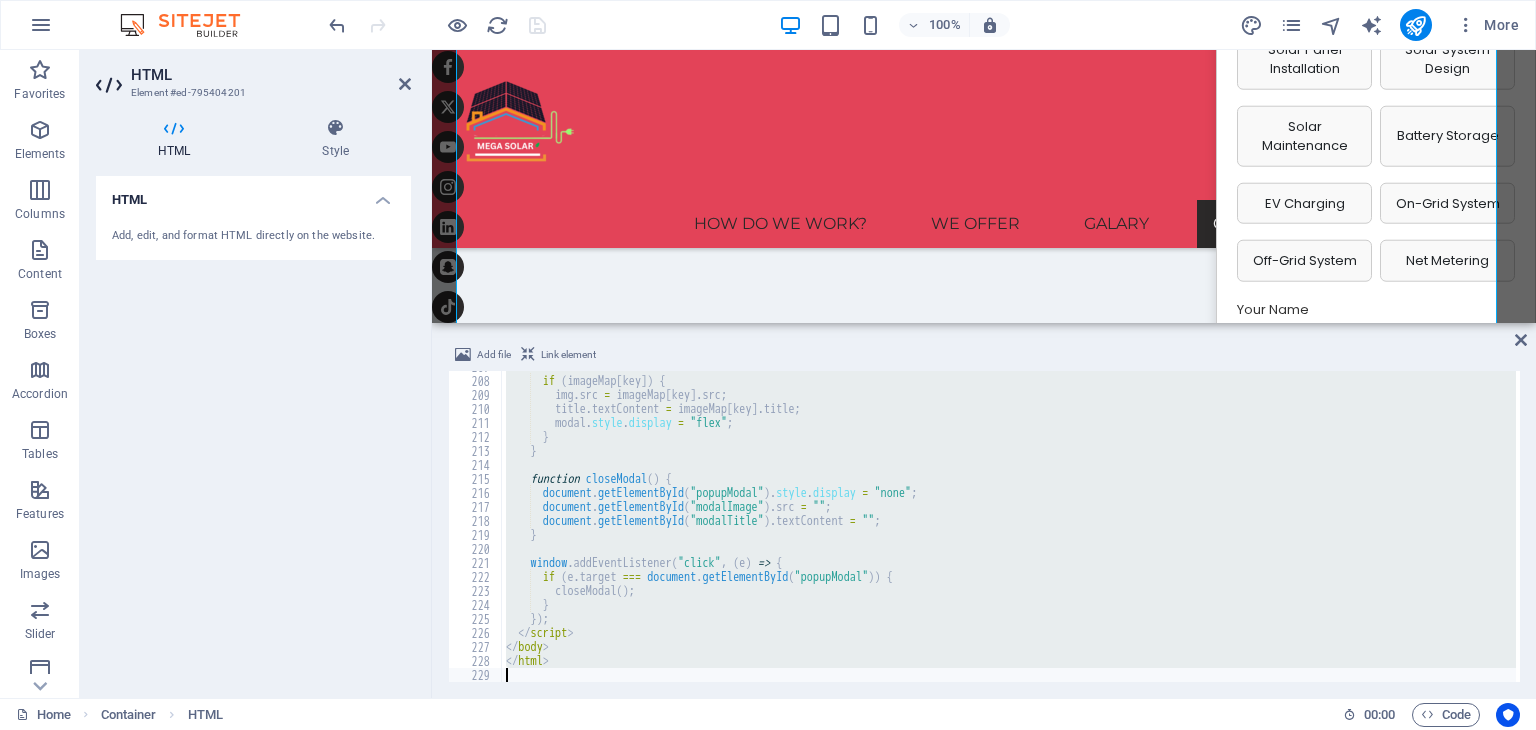 scroll, scrollTop: 4620, scrollLeft: 0, axis: vertical 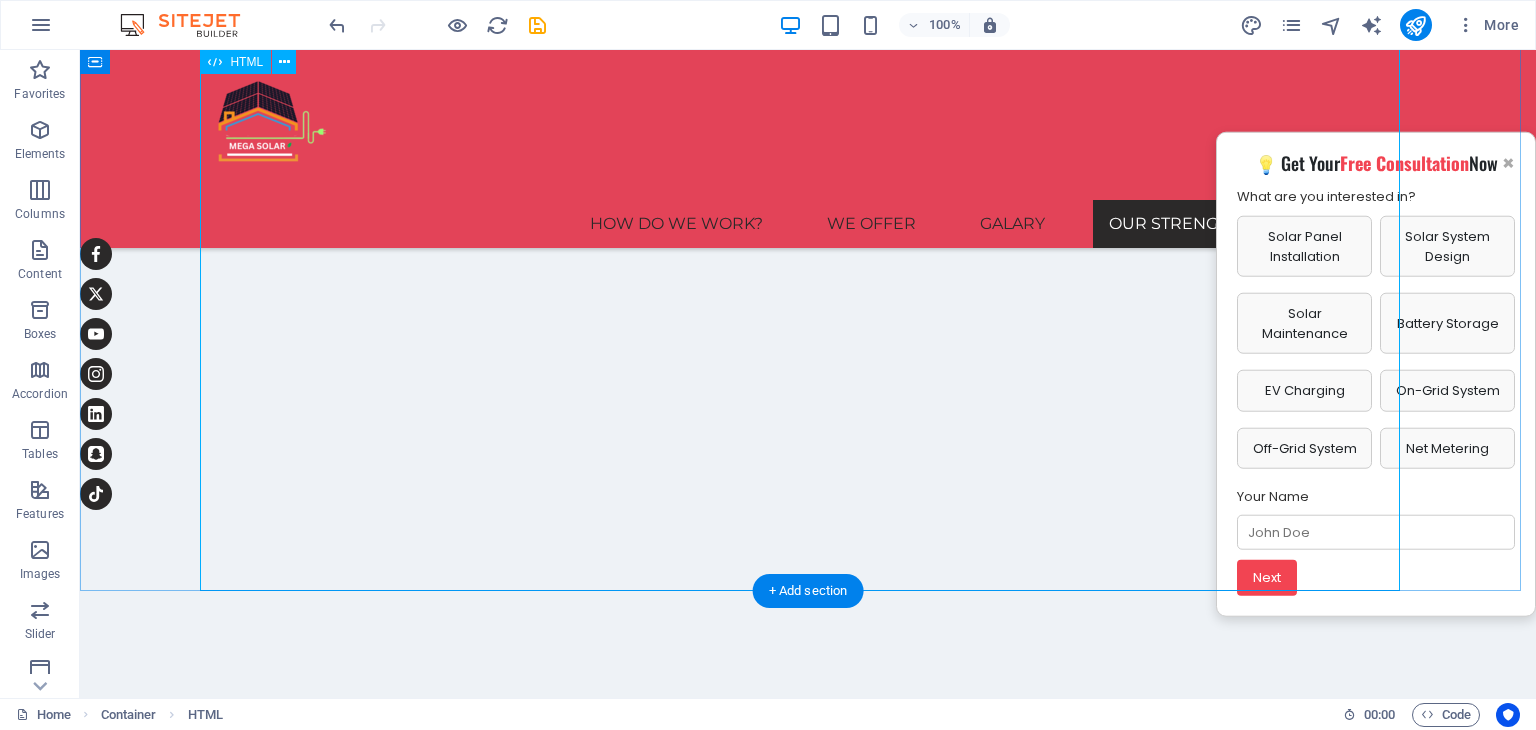 click on "[PRODUCT], [PRODUCT] & [PRODUCT] with [PRODUCT]
Our [PRODUCT] & [PRODUCT]
🌍 Our [PRODUCT]
Leading [CITY]’s solar energy transition.
🚀 Our [PRODUCT]
Fulfilling client commitments sustainably.
[PRODUCT] [PRODUCT]
Smart systems cut costs significantly.
[PRODUCT] [PRODUCT]
Reducing emissions with solar in [COUNTRY].
[PRODUCT] [PRODUCT]
Real-time system performance tracking.
×" at bounding box center [808, 1307] 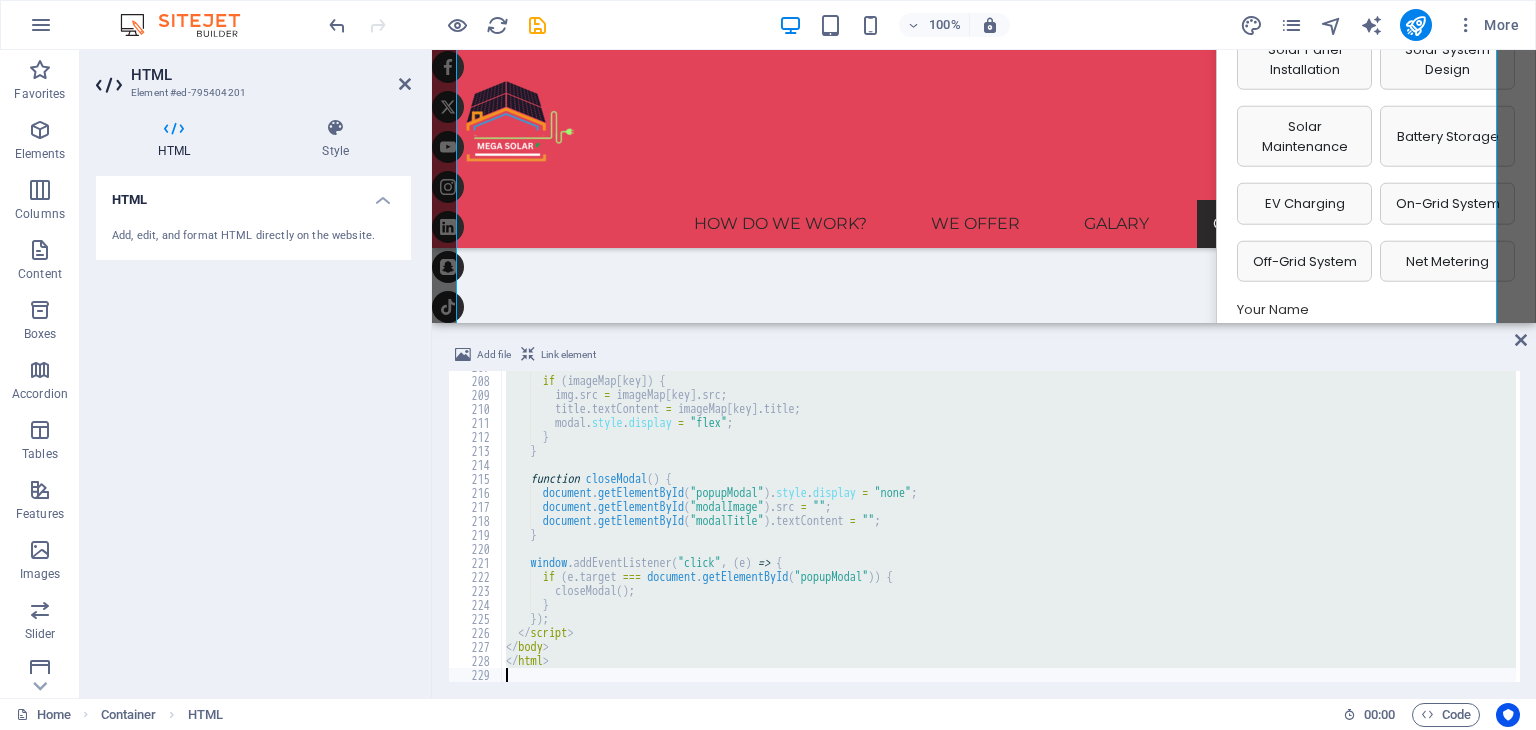 scroll, scrollTop: 4327, scrollLeft: 0, axis: vertical 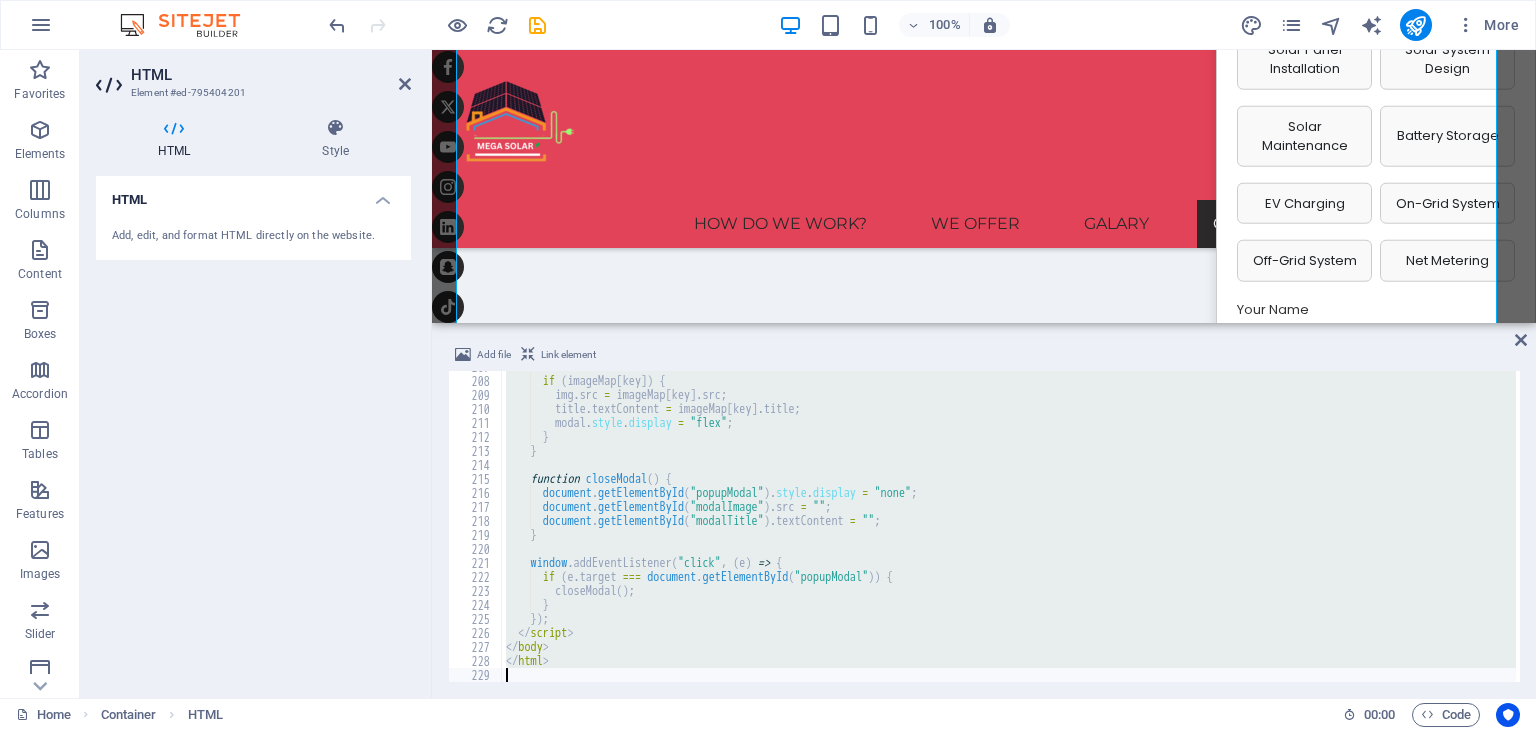 paste 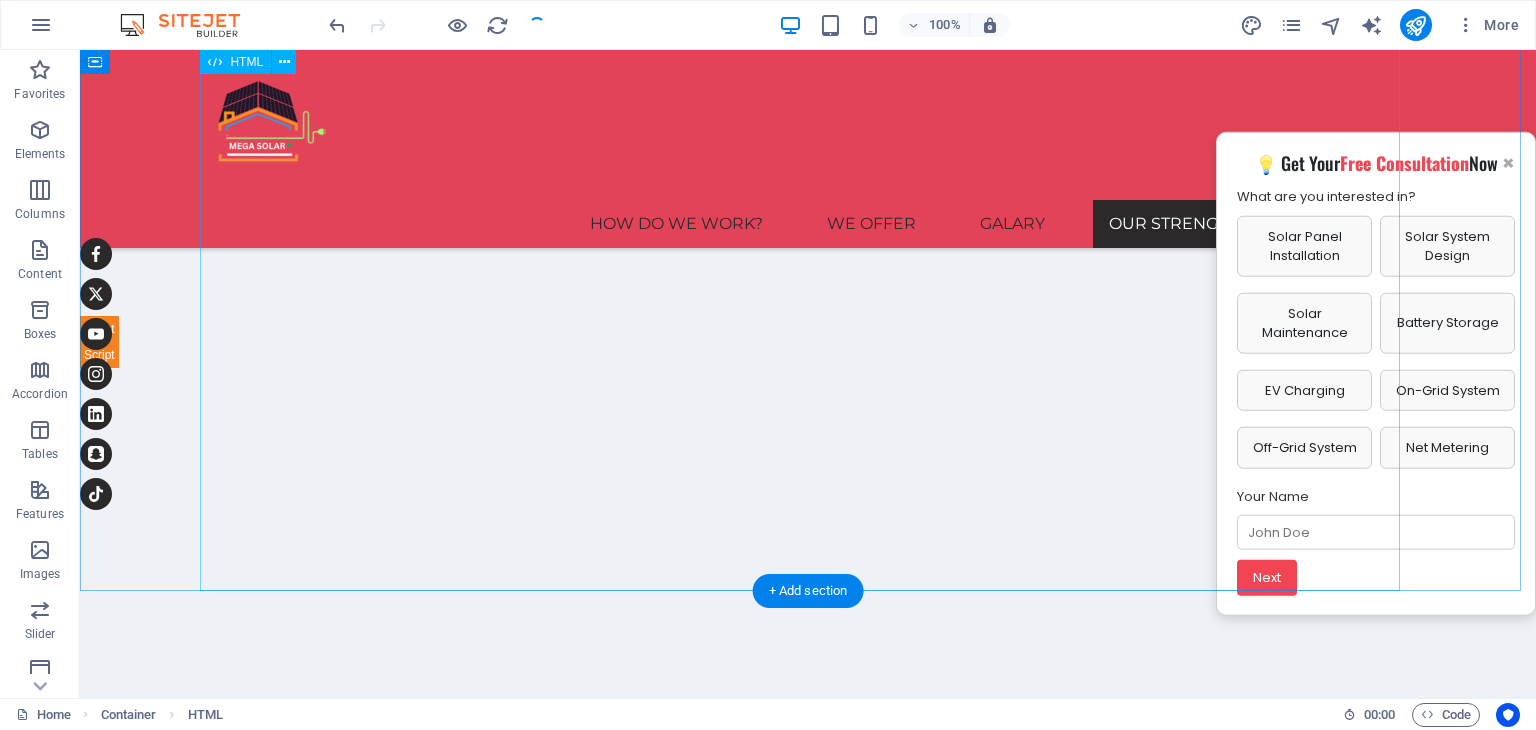 scroll, scrollTop: 4620, scrollLeft: 0, axis: vertical 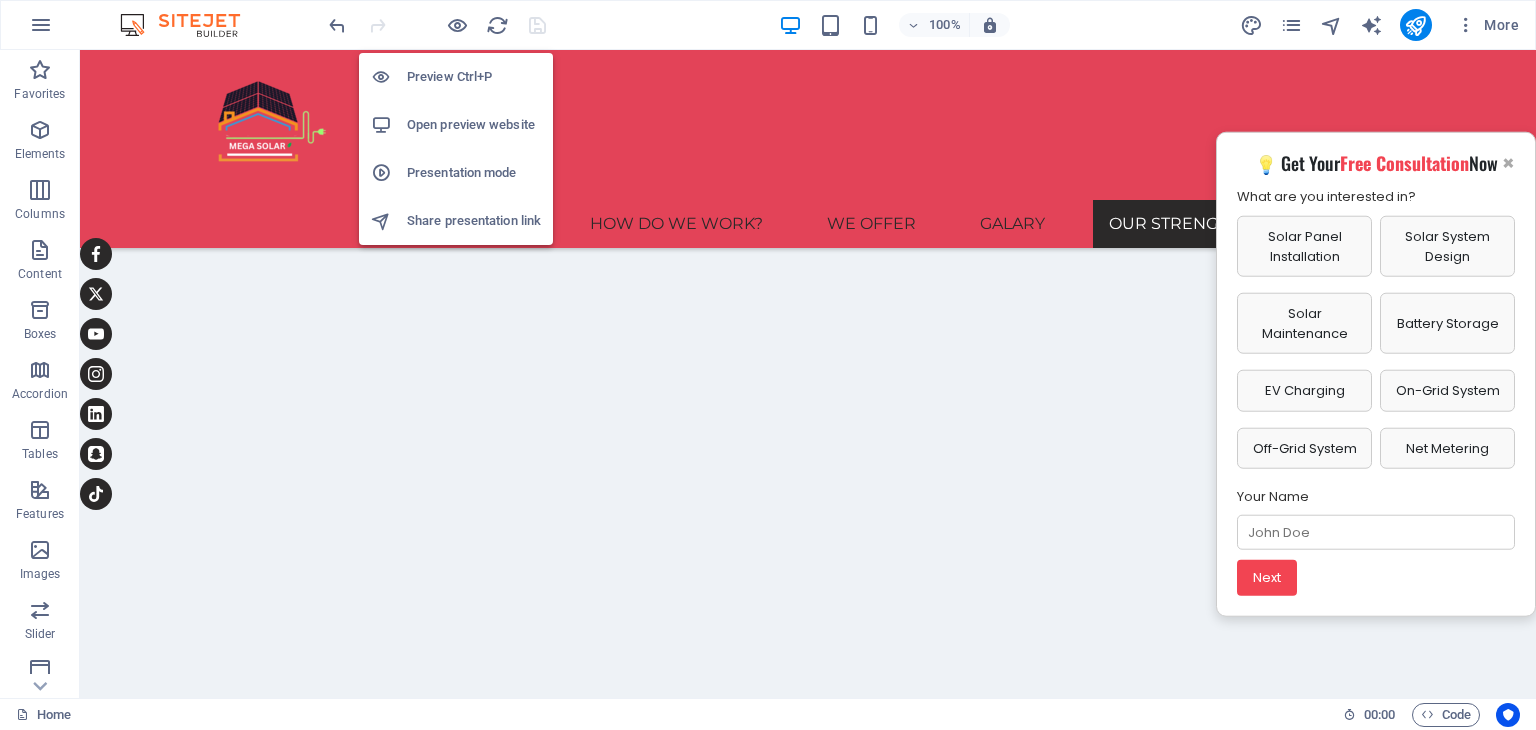 click on "Open preview website" at bounding box center (474, 125) 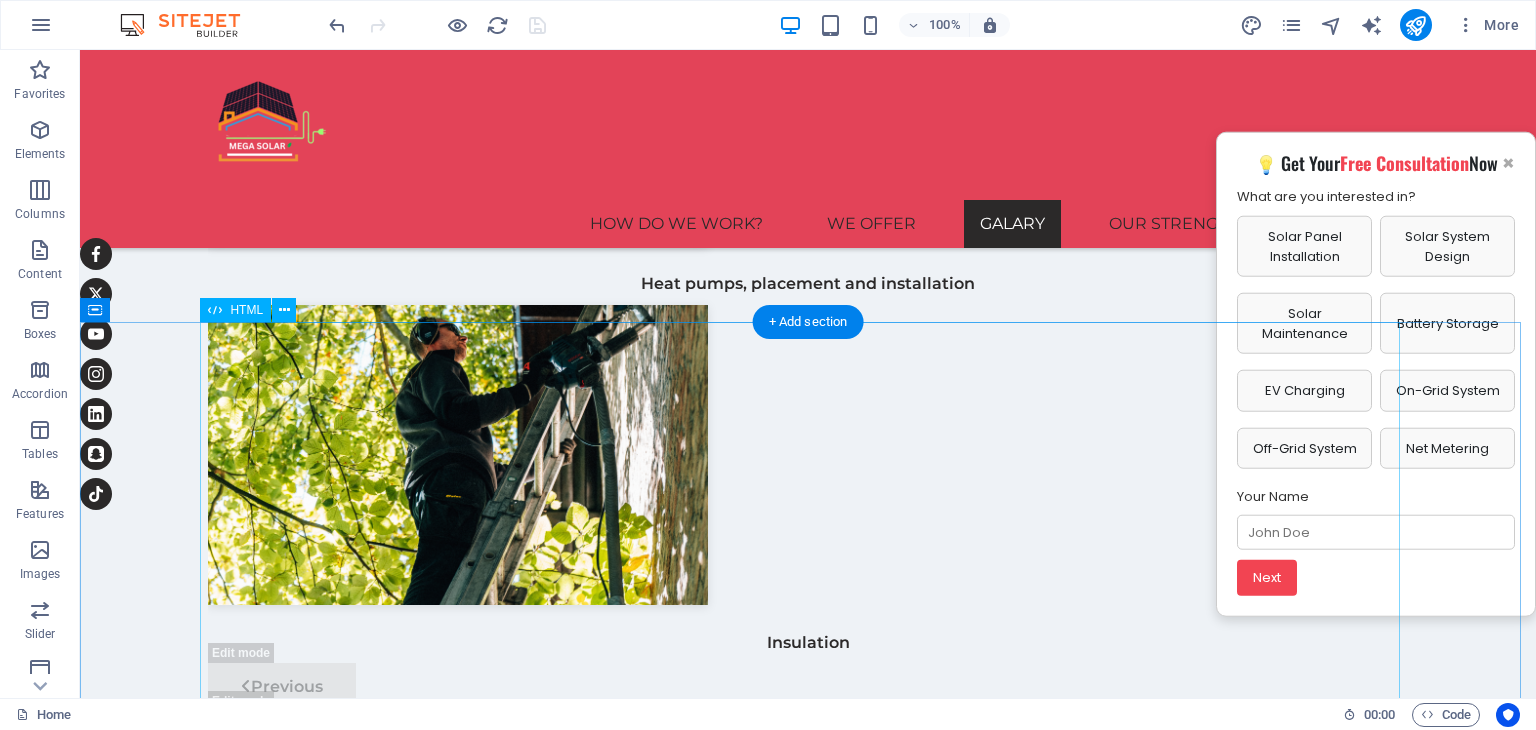 click on "Our Strength
Sustainable Energy Strategy
Customized plans for maximum energy efficiency, tailored to your needs.
Research & Analysis
In-depth site assessments and data-driven insights for optimal solutions.
Sustainability Integration
Incorporating solar seamlessly into your lifestyle or business operations.
Guarantees & Quality
25+ years warranty on panels and service with certified quality assurance.
Dutch & Dubai Expertise
Dubai-based operations powered by Dutch engineering excellence.
Smart Monitoring & Control
Real-time insights and remote control at your fingertips, 24/7.
×
Sustainable Energy Strategy
×
Research & Analysis
×
Sustainability Integration" at bounding box center (808, 1834) 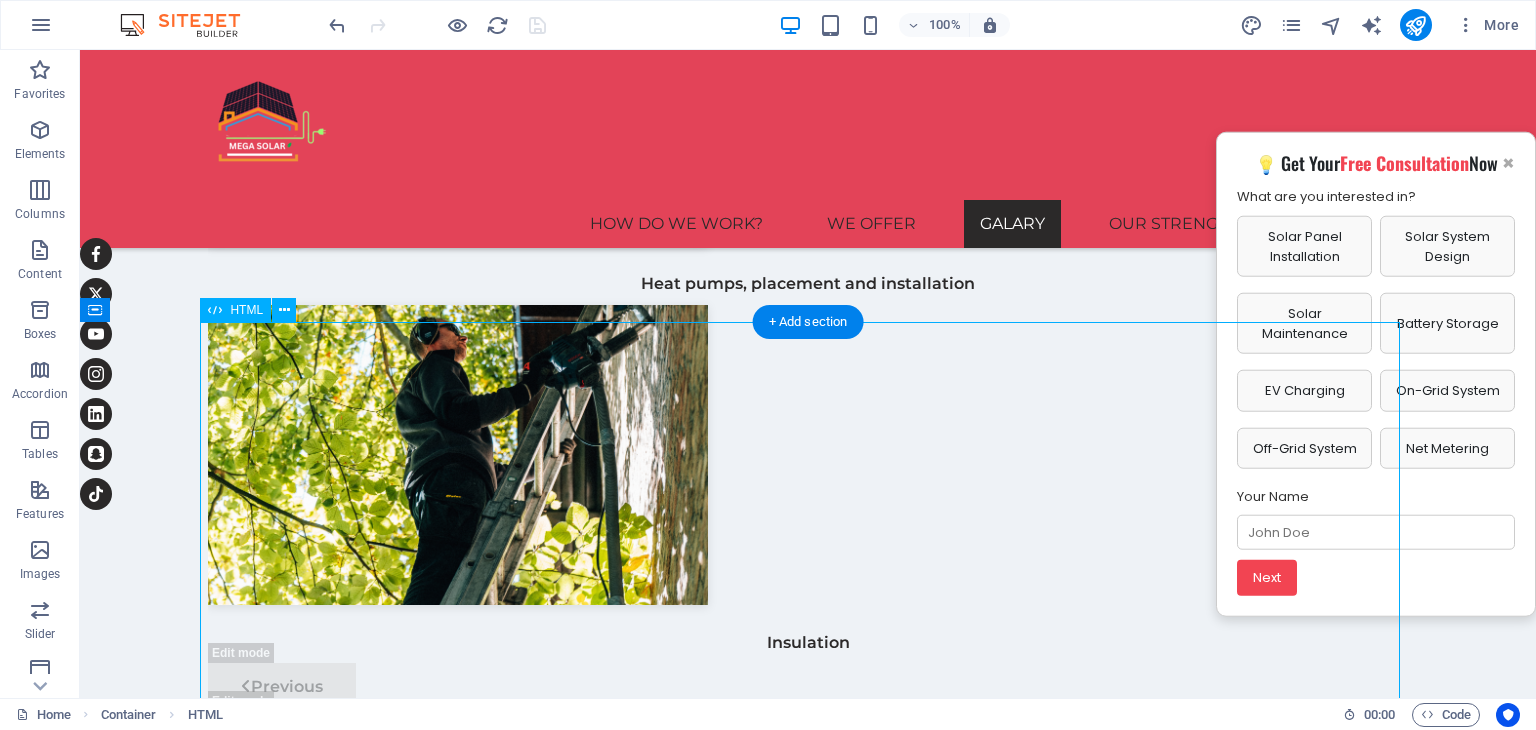 click on "Our Strength
Sustainable Energy Strategy
Customized plans for maximum energy efficiency, tailored to your needs.
Research & Analysis
In-depth site assessments and data-driven insights for optimal solutions.
Sustainability Integration
Incorporating solar seamlessly into your lifestyle or business operations.
Guarantees & Quality
25+ years warranty on panels and service with certified quality assurance.
Dutch & Dubai Expertise
Dubai-based operations powered by Dutch engineering excellence.
Smart Monitoring & Control
Real-time insights and remote control at your fingertips, 24/7.
×
Sustainable Energy Strategy
×
Research & Analysis
×
Sustainability Integration" at bounding box center [808, 1834] 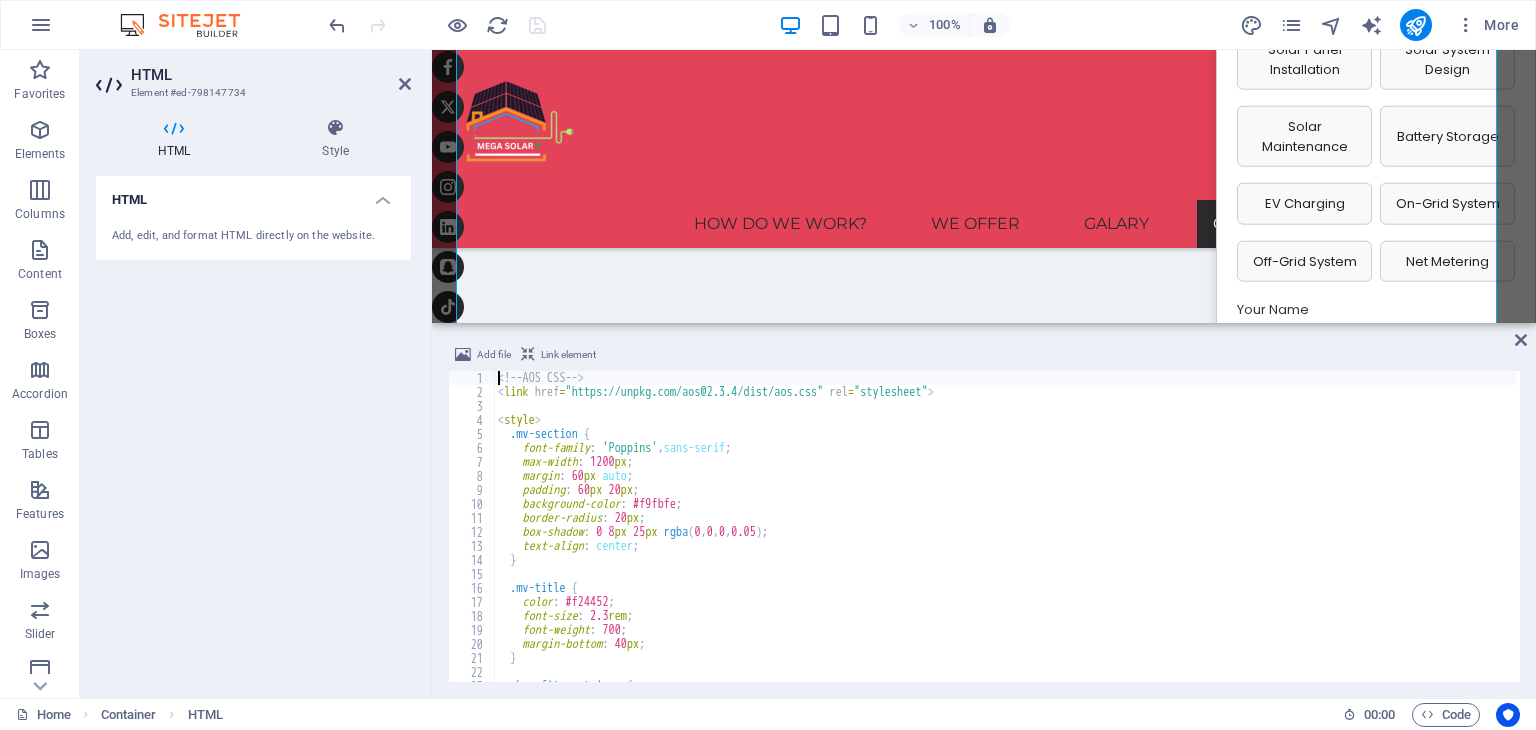 scroll, scrollTop: 3625, scrollLeft: 0, axis: vertical 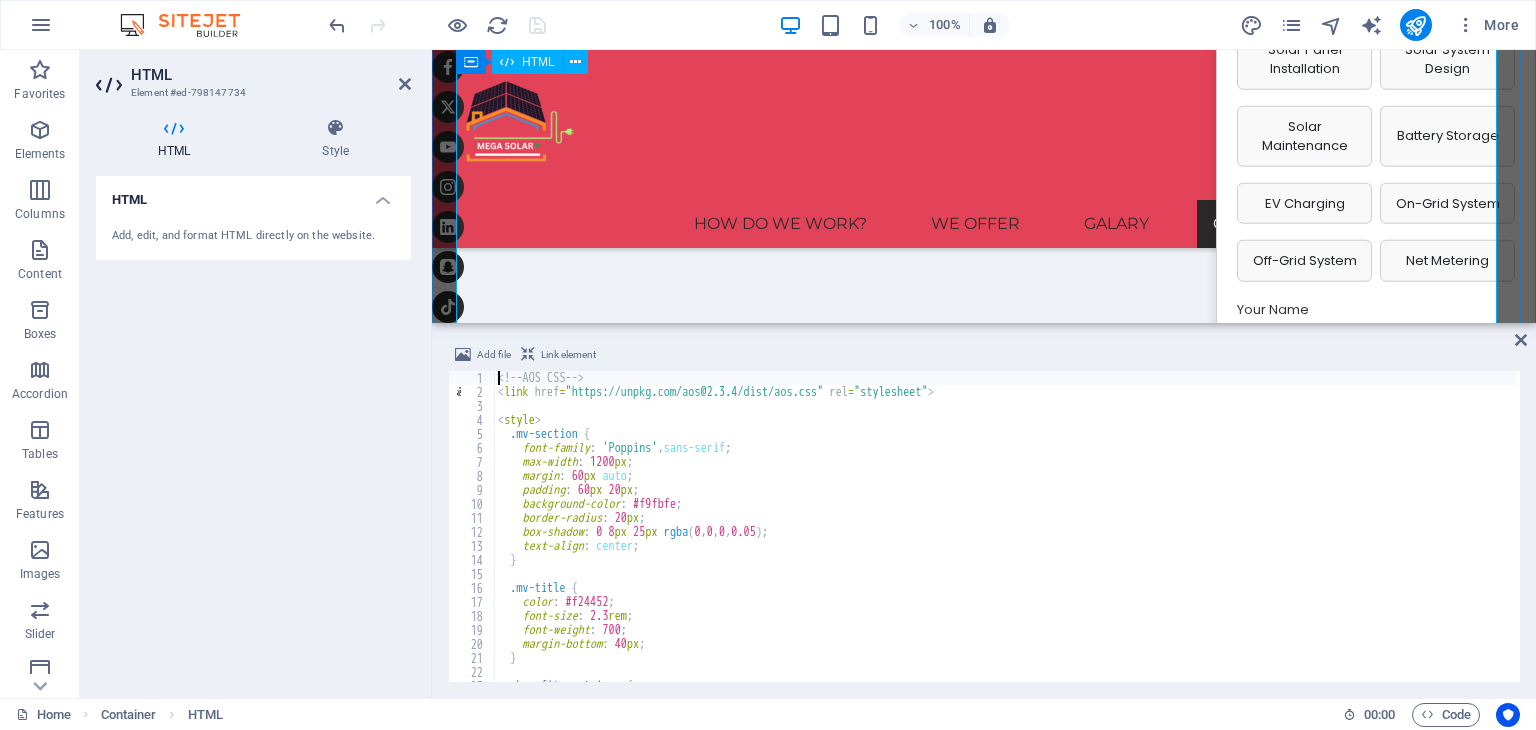 click on "Our Strength
Sustainable Energy Strategy
Customized plans for maximum energy efficiency, tailored to your needs.
Research & Analysis
In-depth site assessments and data-driven insights for optimal solutions.
Sustainability Integration
Incorporating solar seamlessly into your lifestyle or business operations.
Guarantees & Quality
25+ years warranty on panels and service with certified quality assurance.
Dutch & Dubai Expertise
Dubai-based operations powered by Dutch engineering excellence.
Smart Monitoring & Control
Real-time insights and remote control at your fingertips, 24/7.
×
Sustainable Energy Strategy
×
Research & Analysis
×
Sustainability Integration" at bounding box center [984, 1265] 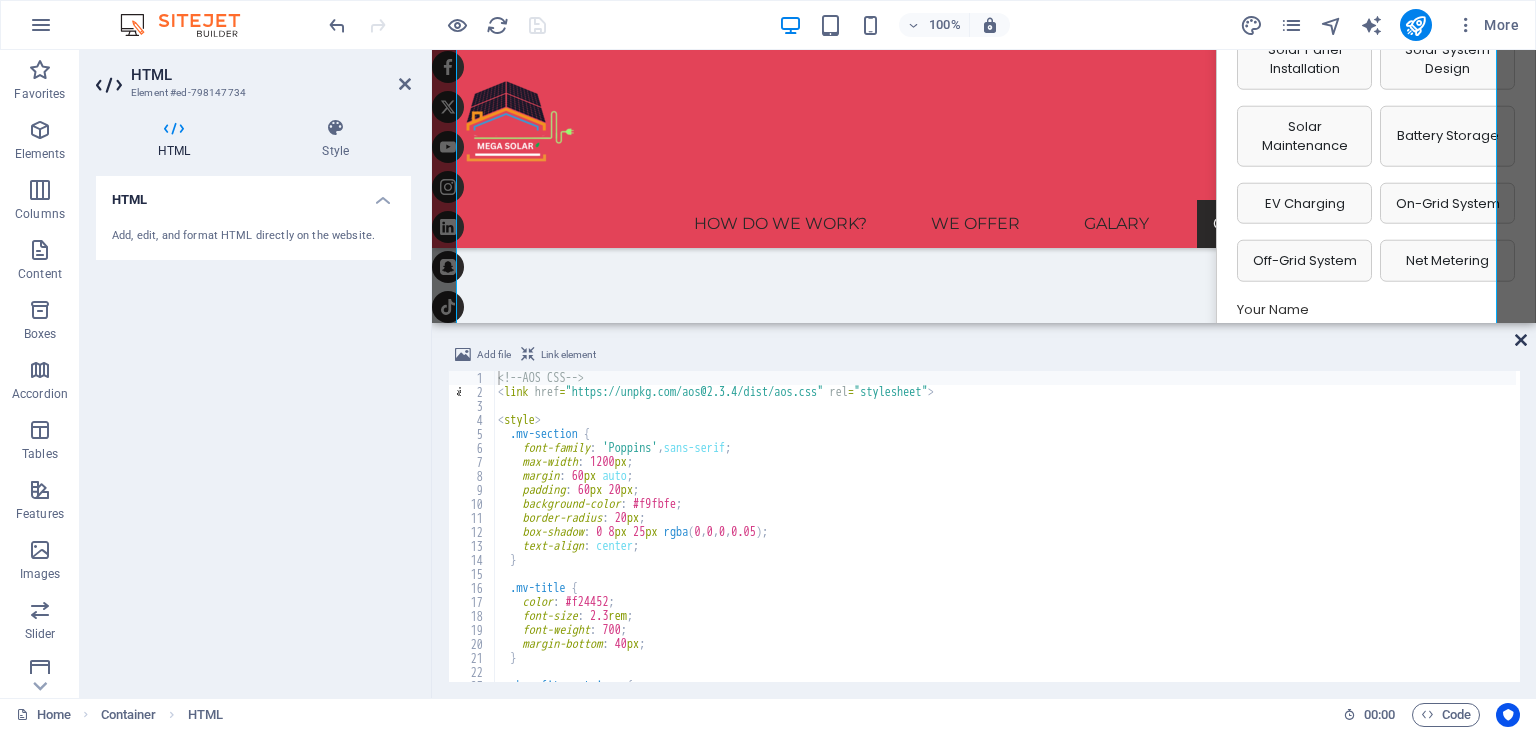click at bounding box center [1521, 340] 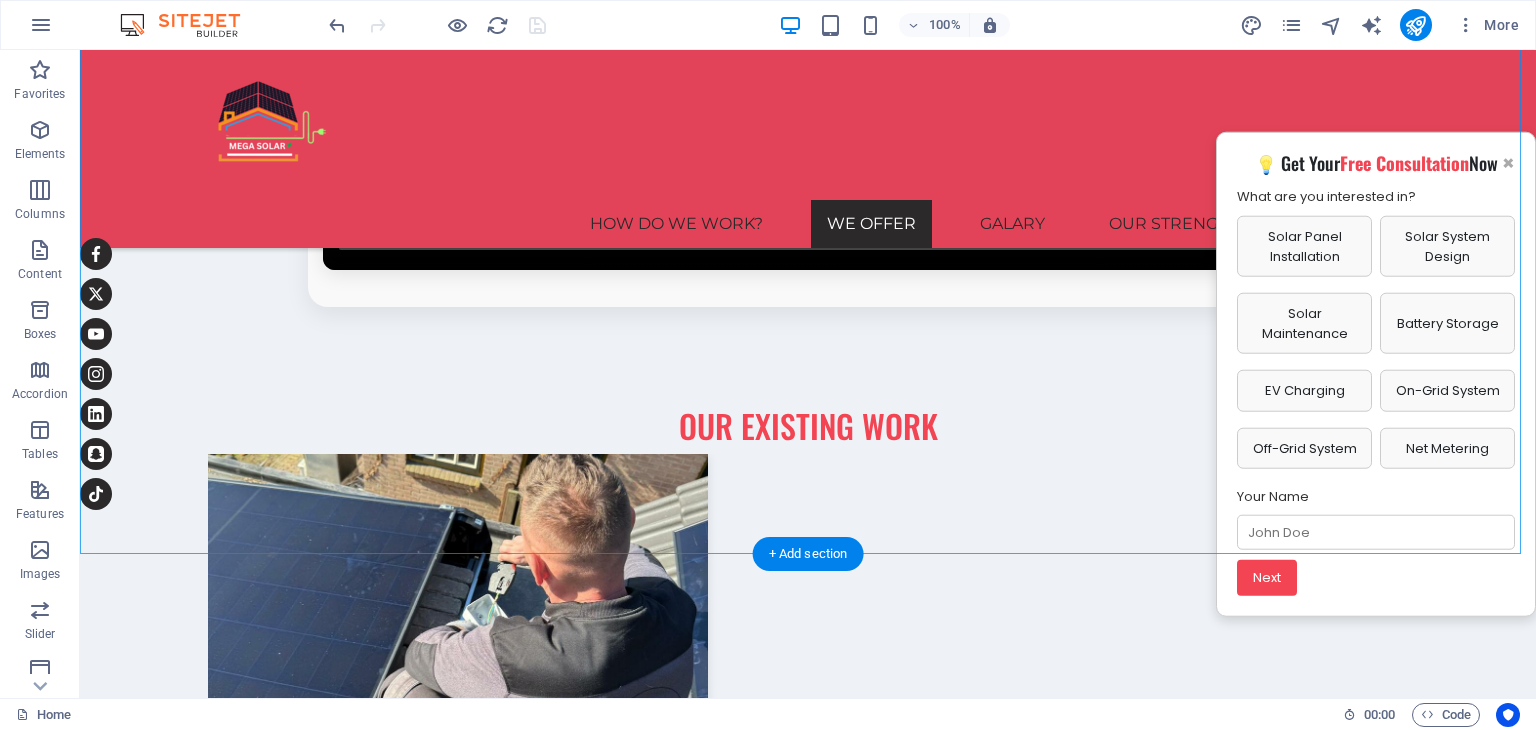 scroll, scrollTop: 2115, scrollLeft: 0, axis: vertical 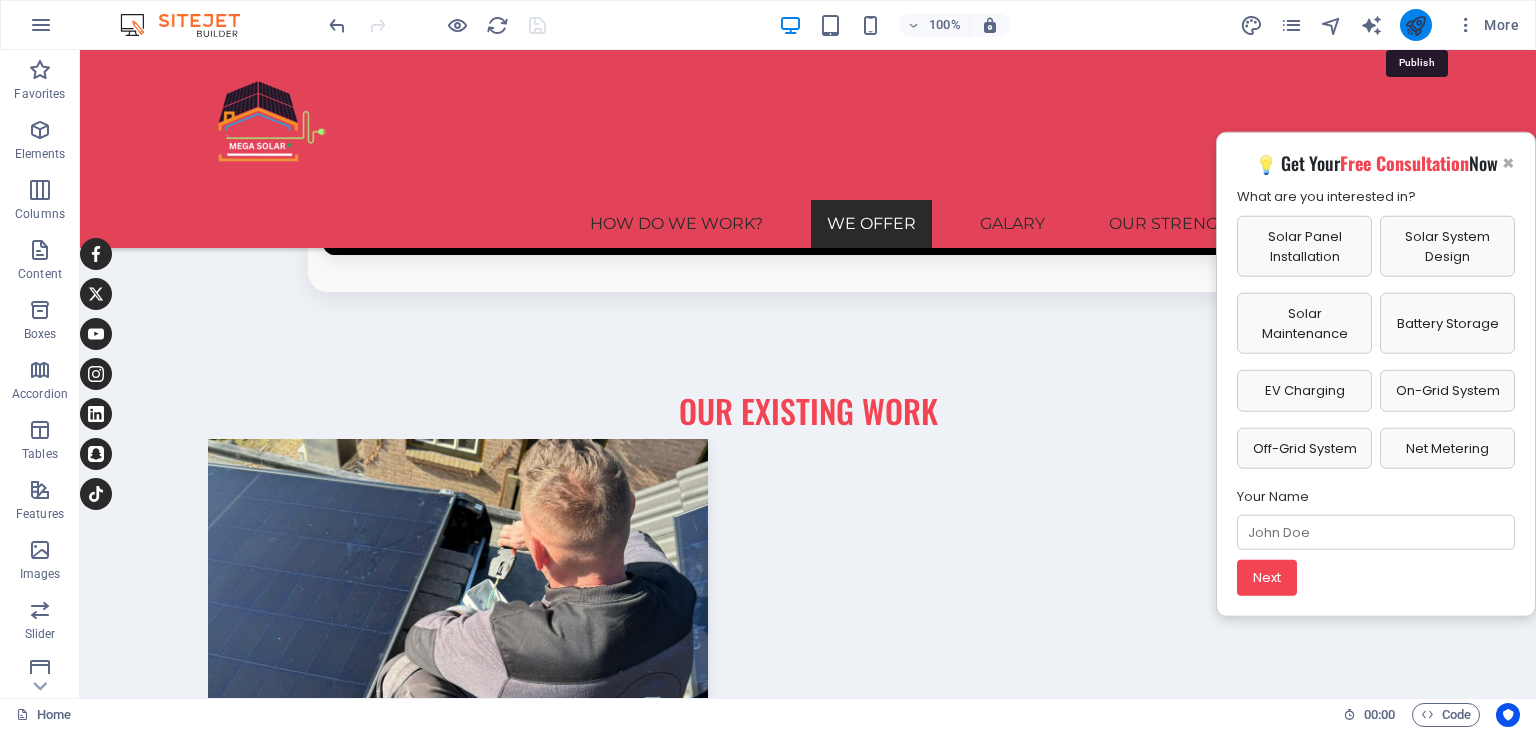 click at bounding box center (1415, 25) 